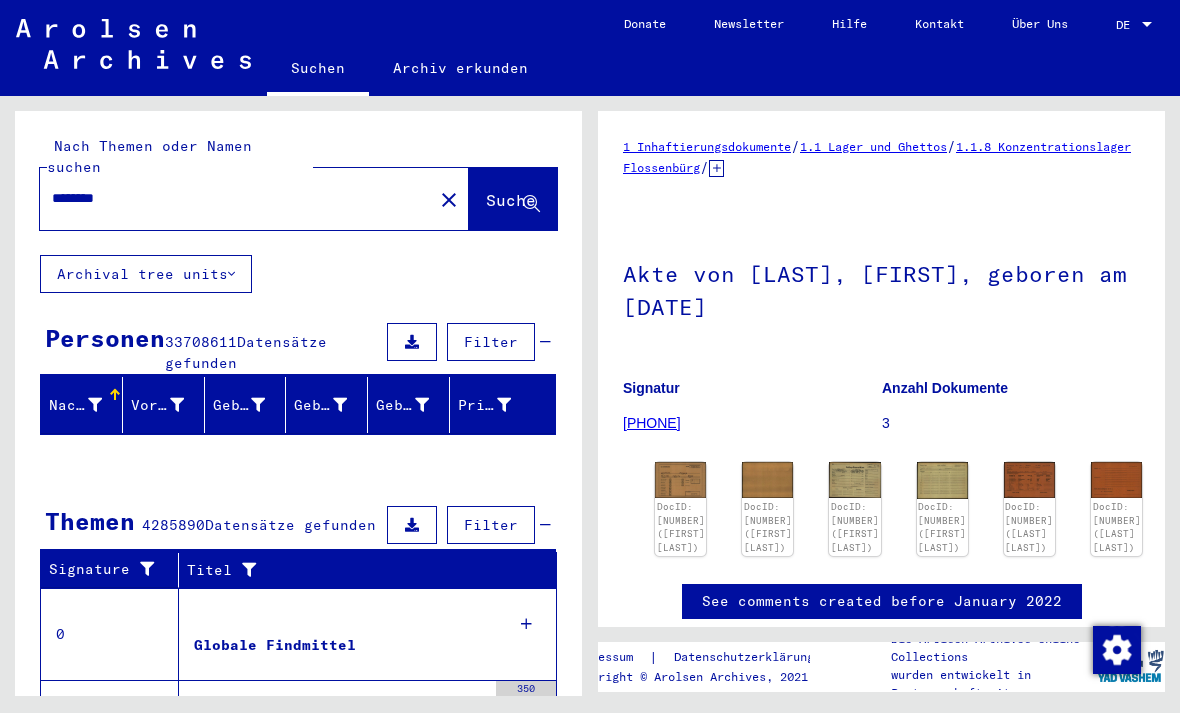 scroll, scrollTop: 0, scrollLeft: 0, axis: both 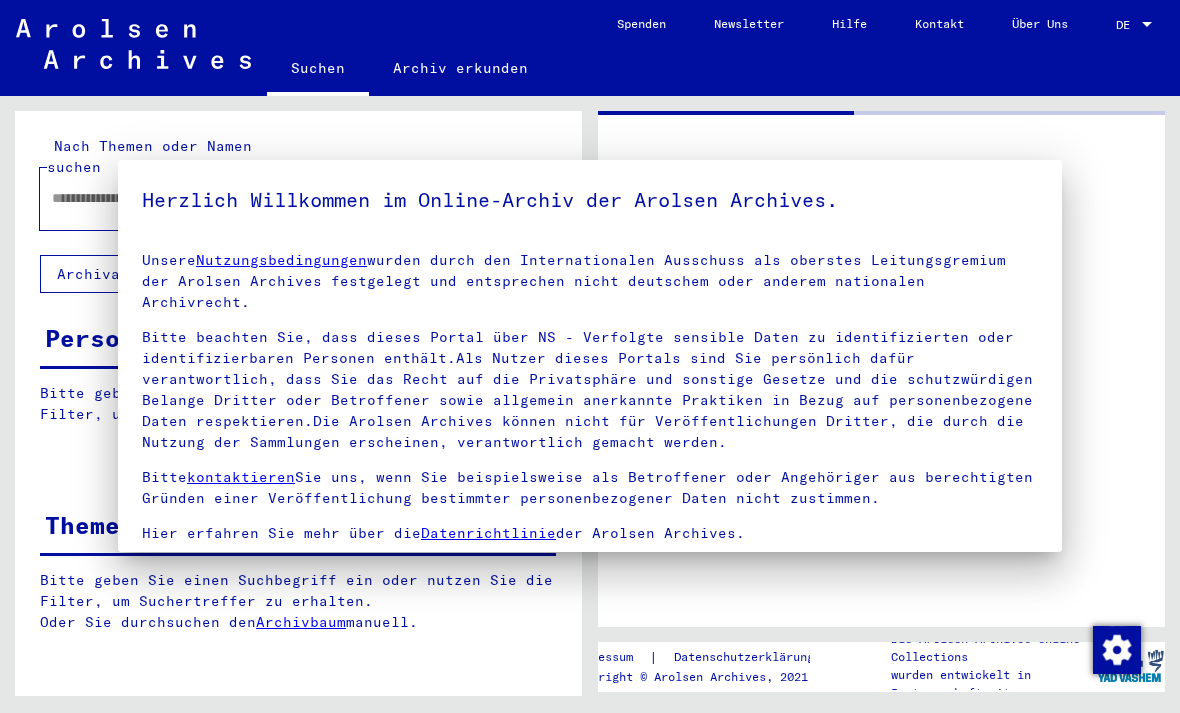 type on "********" 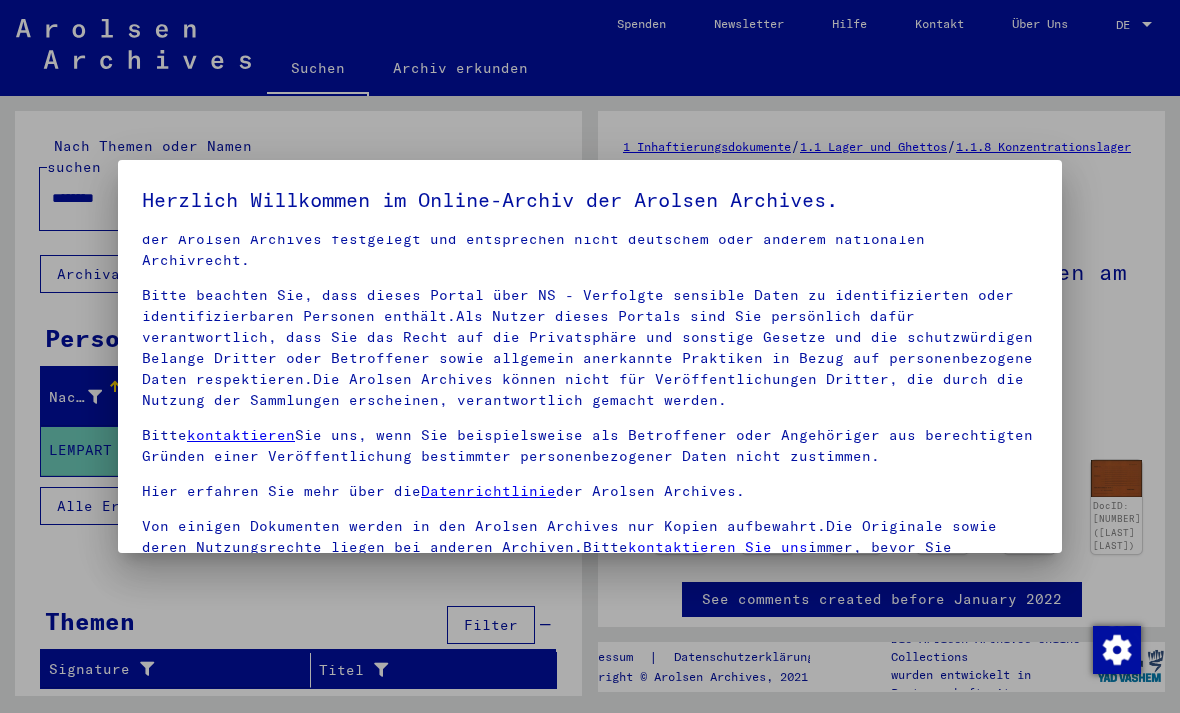 scroll, scrollTop: 41, scrollLeft: 0, axis: vertical 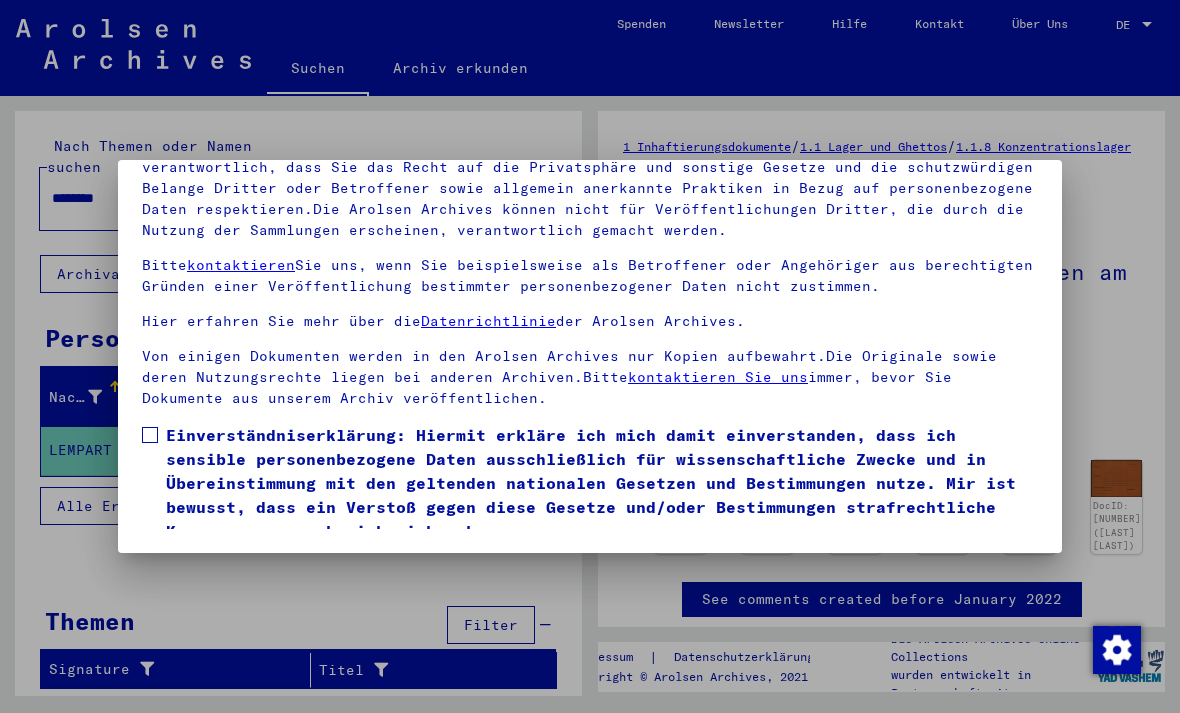 click at bounding box center (150, 435) 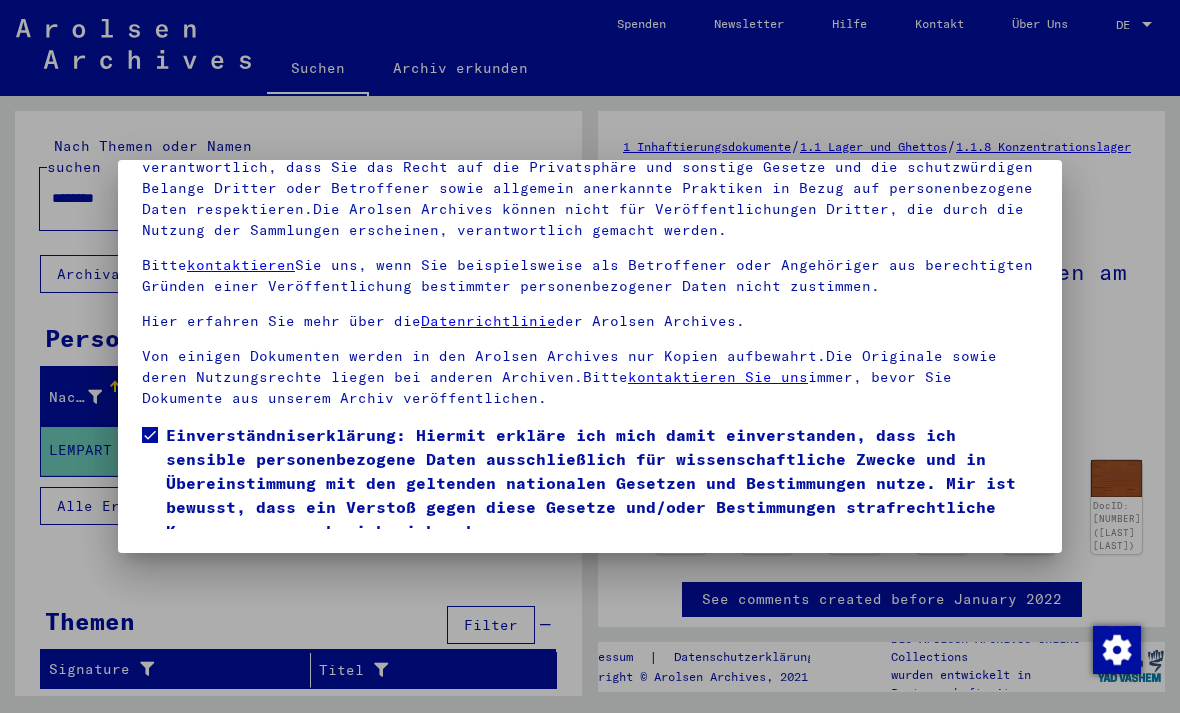 click on "Ich stimme zu" at bounding box center [217, 572] 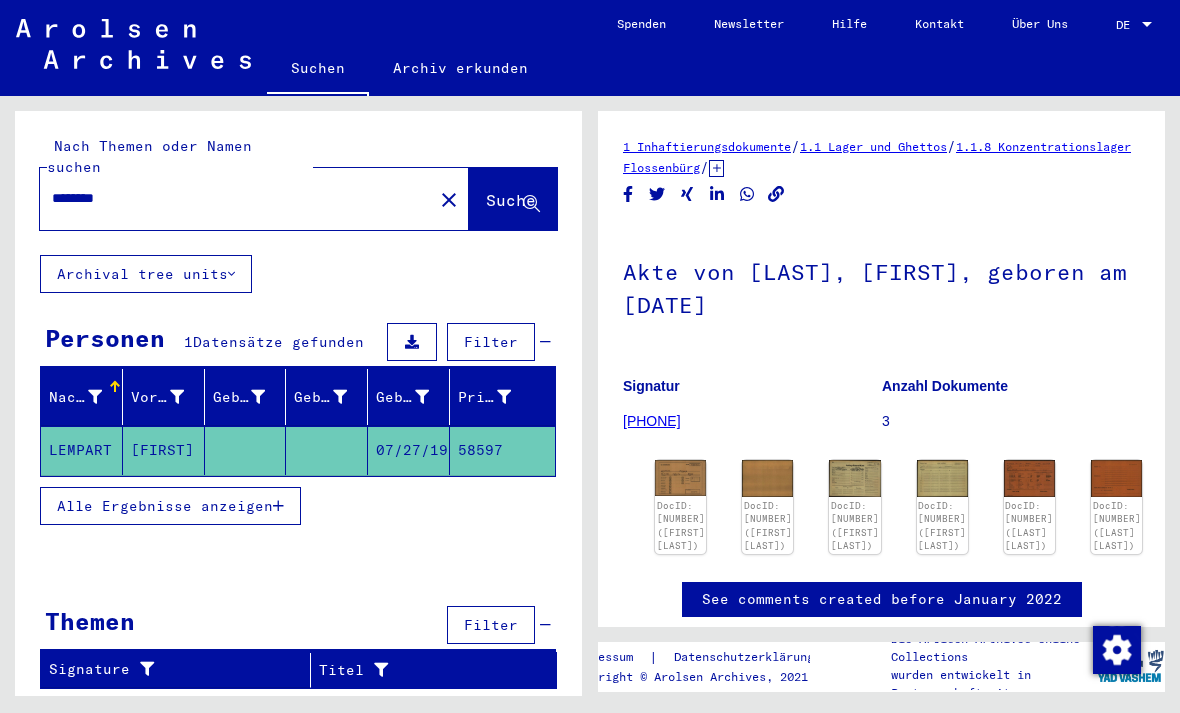 click on "close" 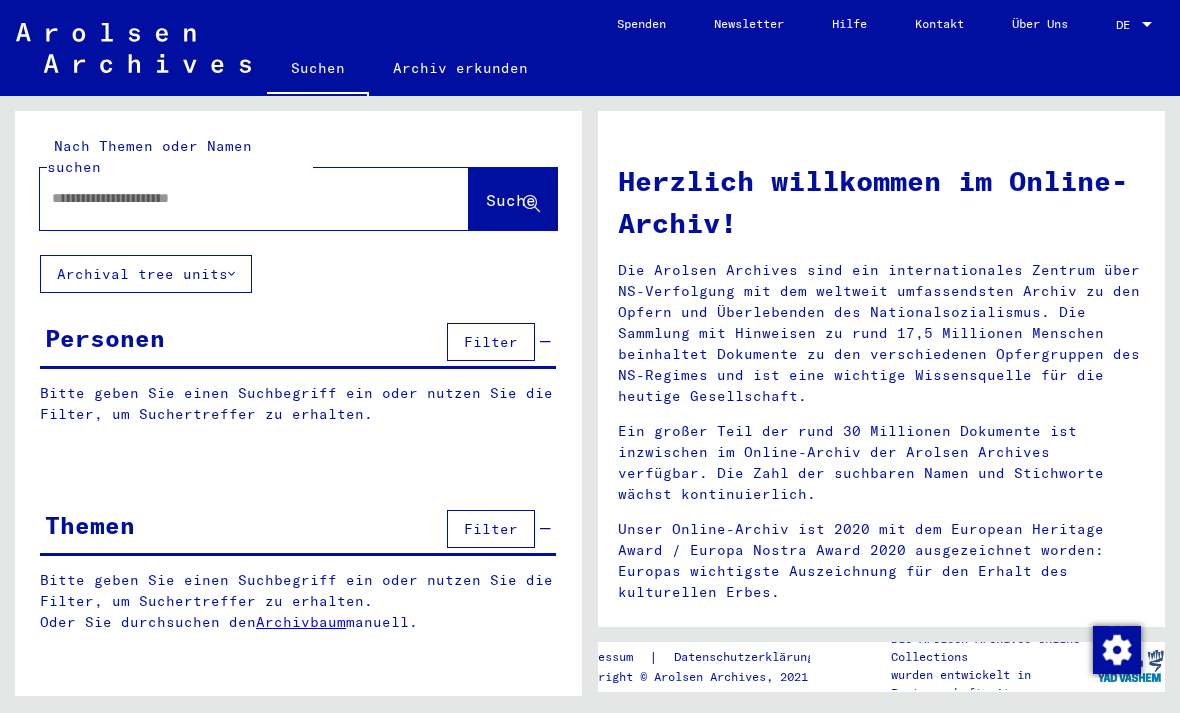 click 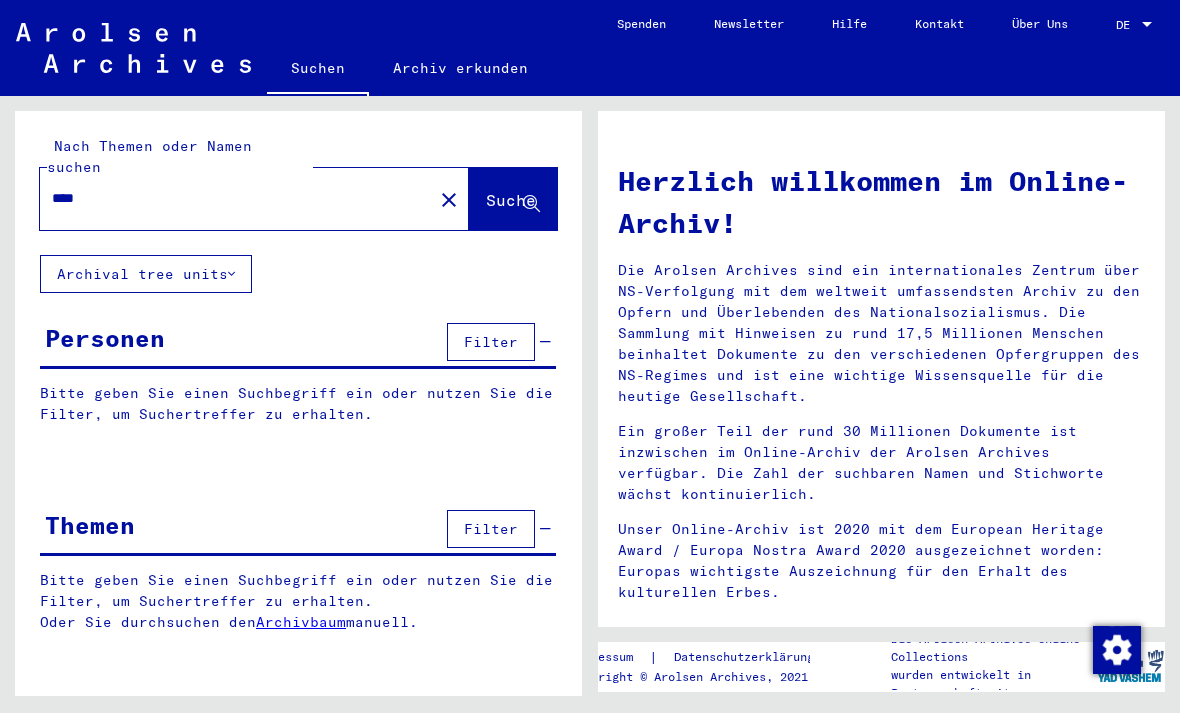 type on "****" 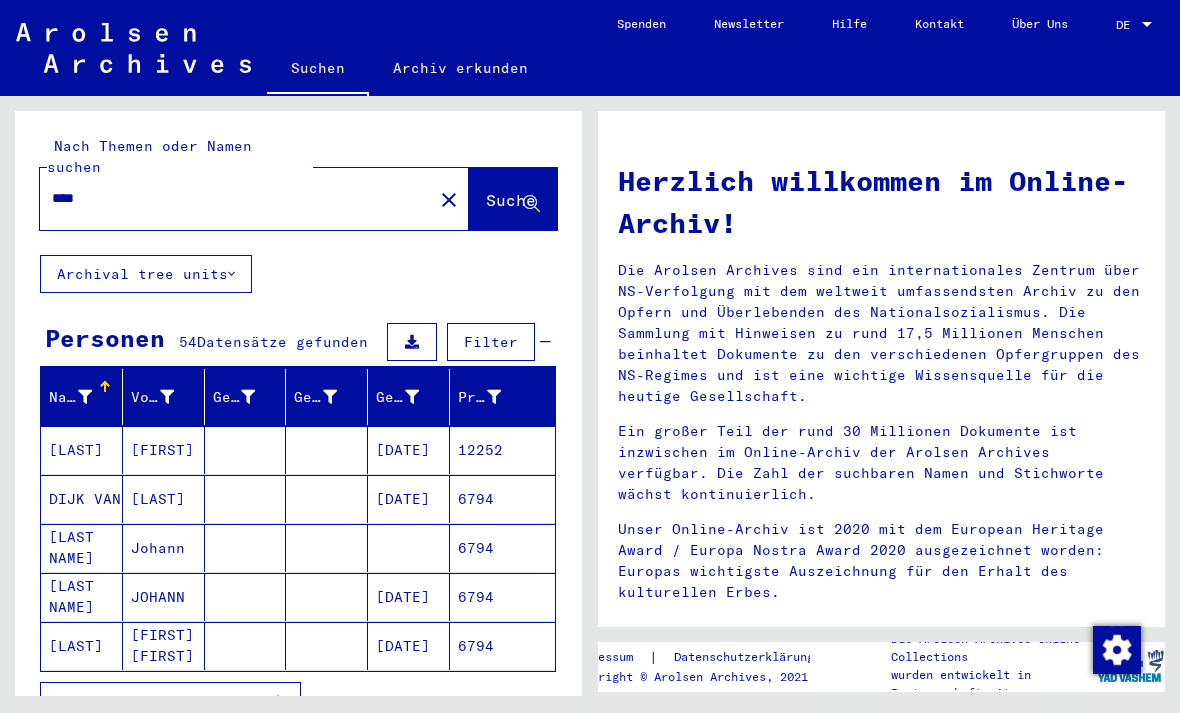 click on "Alle Ergebnisse anzeigen" at bounding box center (165, 701) 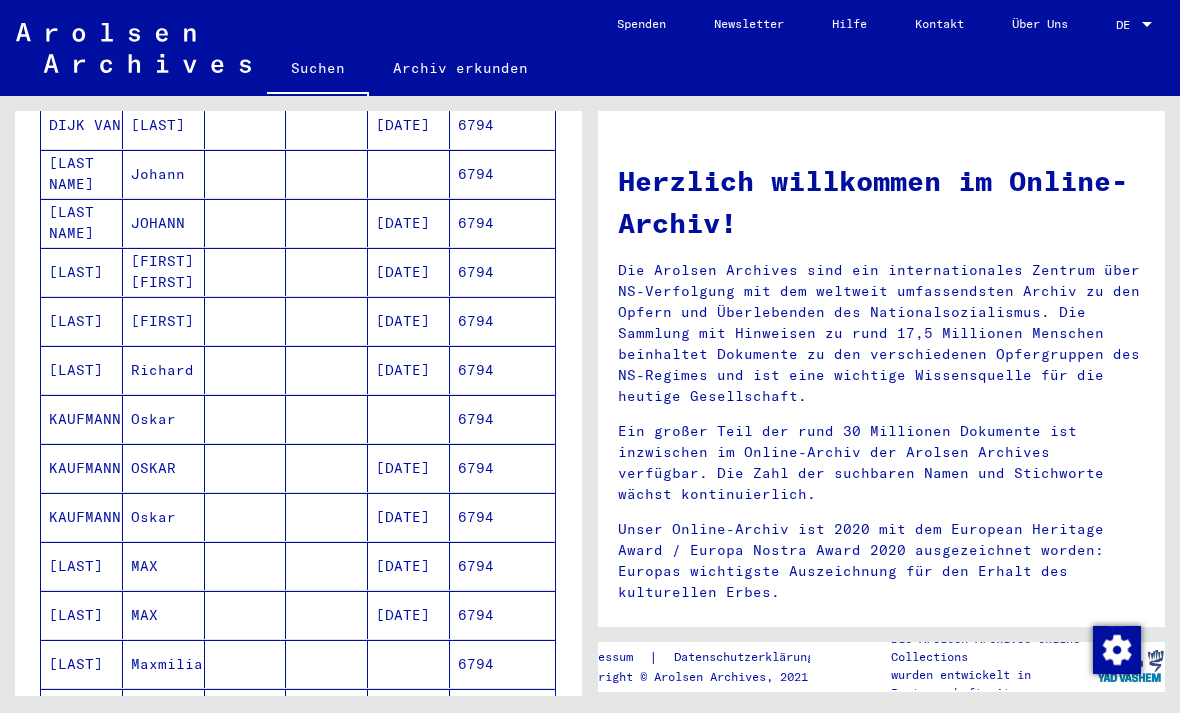 scroll, scrollTop: 395, scrollLeft: 0, axis: vertical 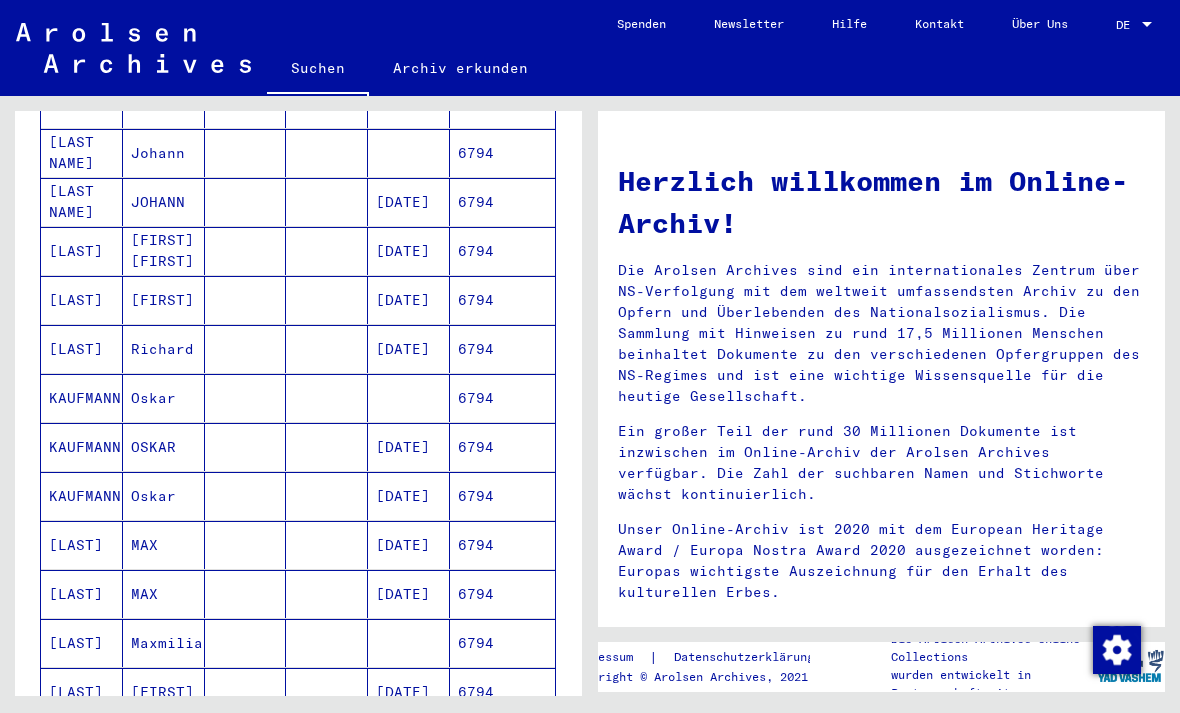 click on "6794" at bounding box center (502, 447) 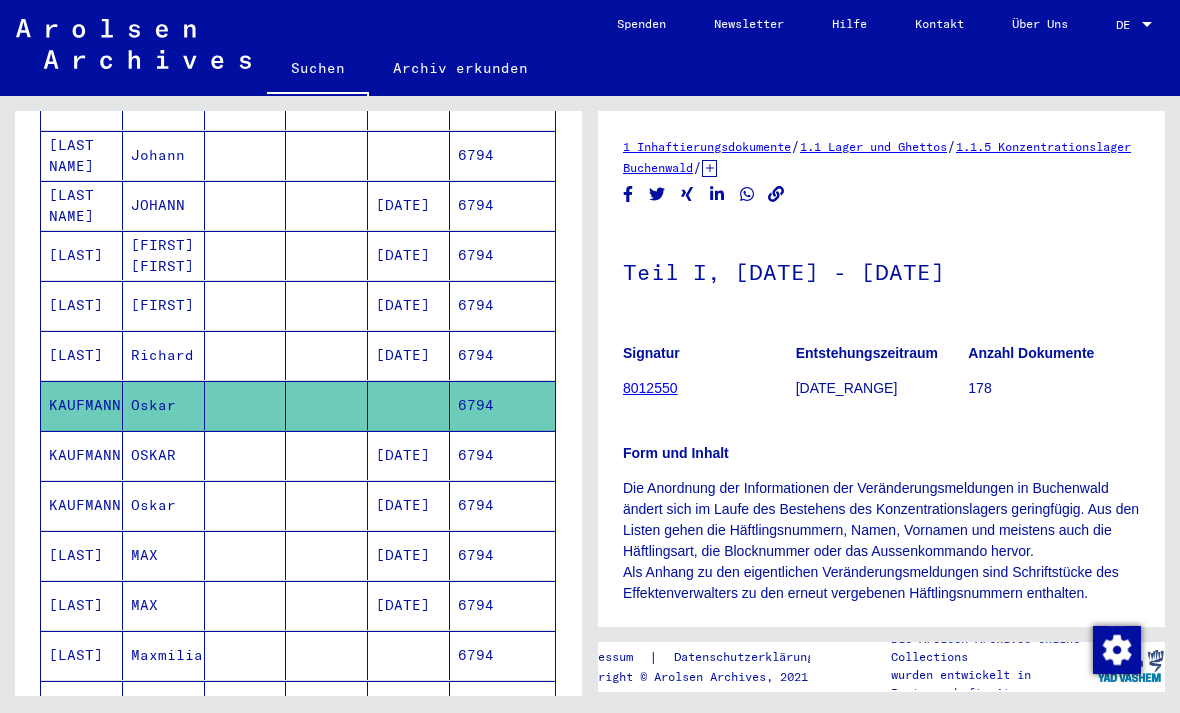 scroll, scrollTop: 0, scrollLeft: 0, axis: both 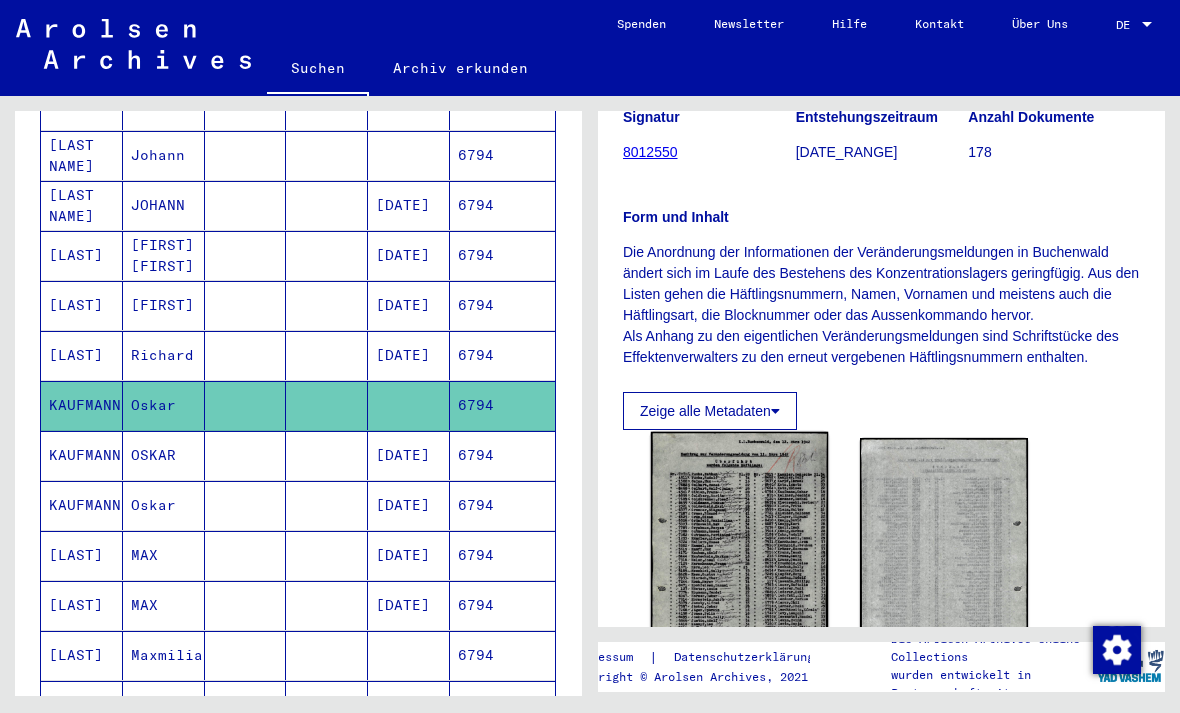 click 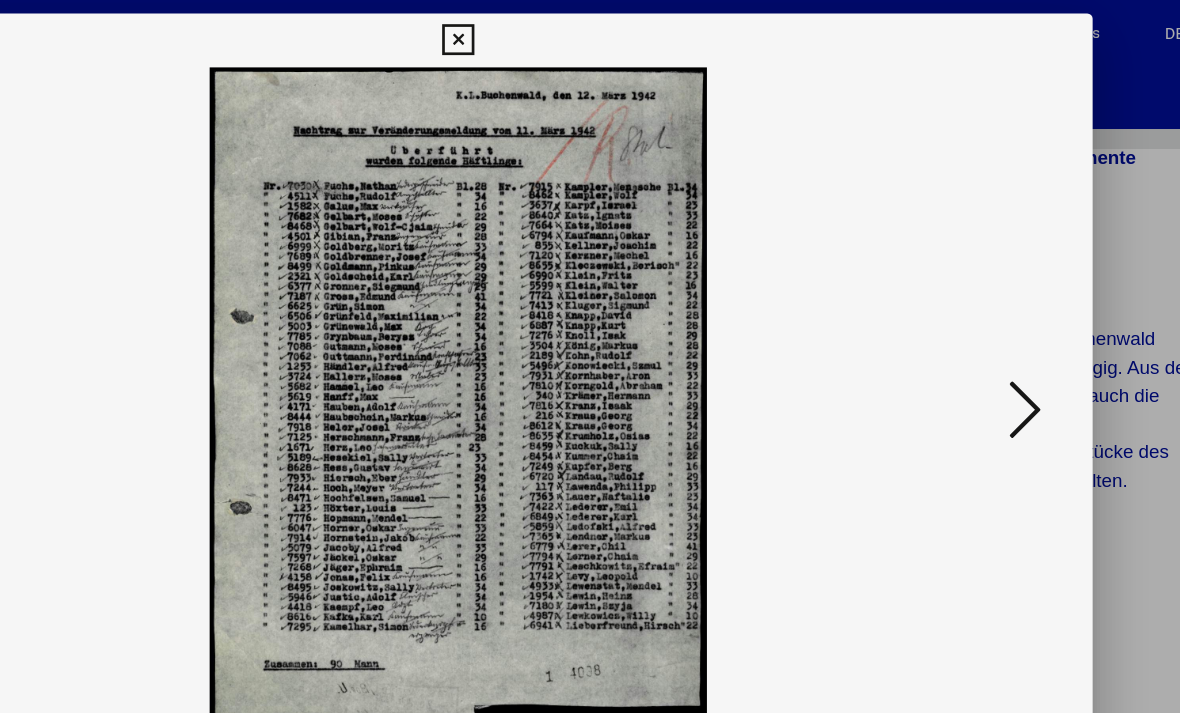 click at bounding box center [589, 30] 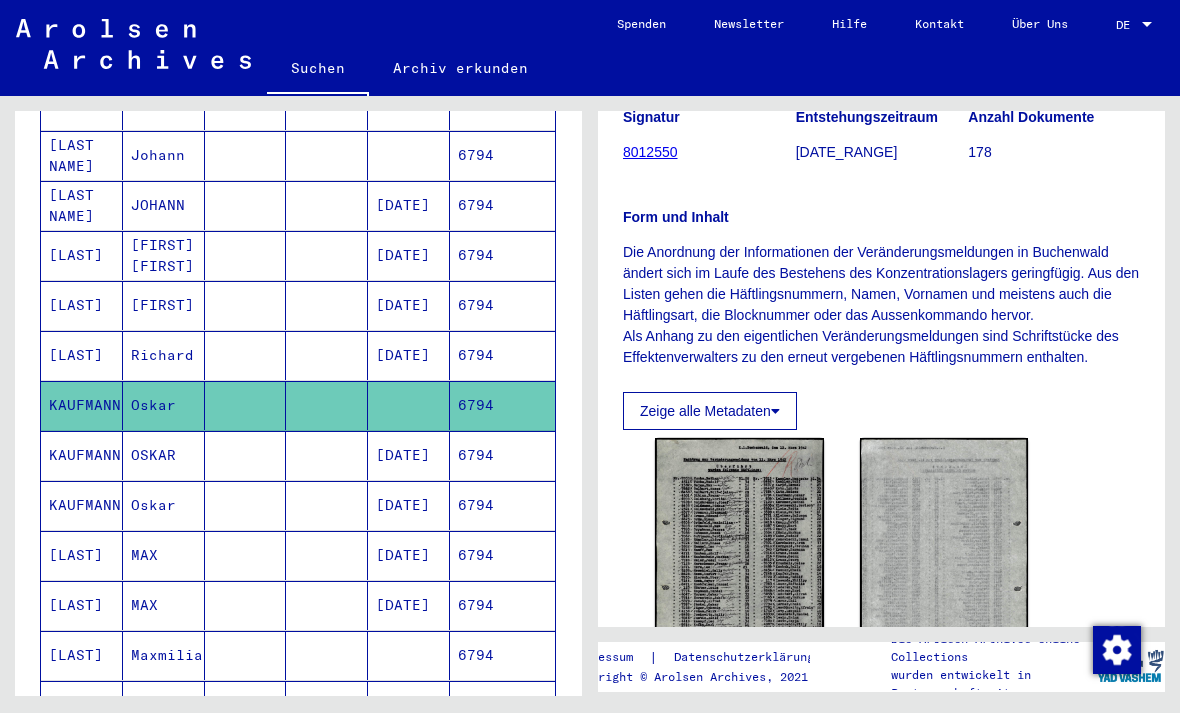 click on "6794" at bounding box center [502, 505] 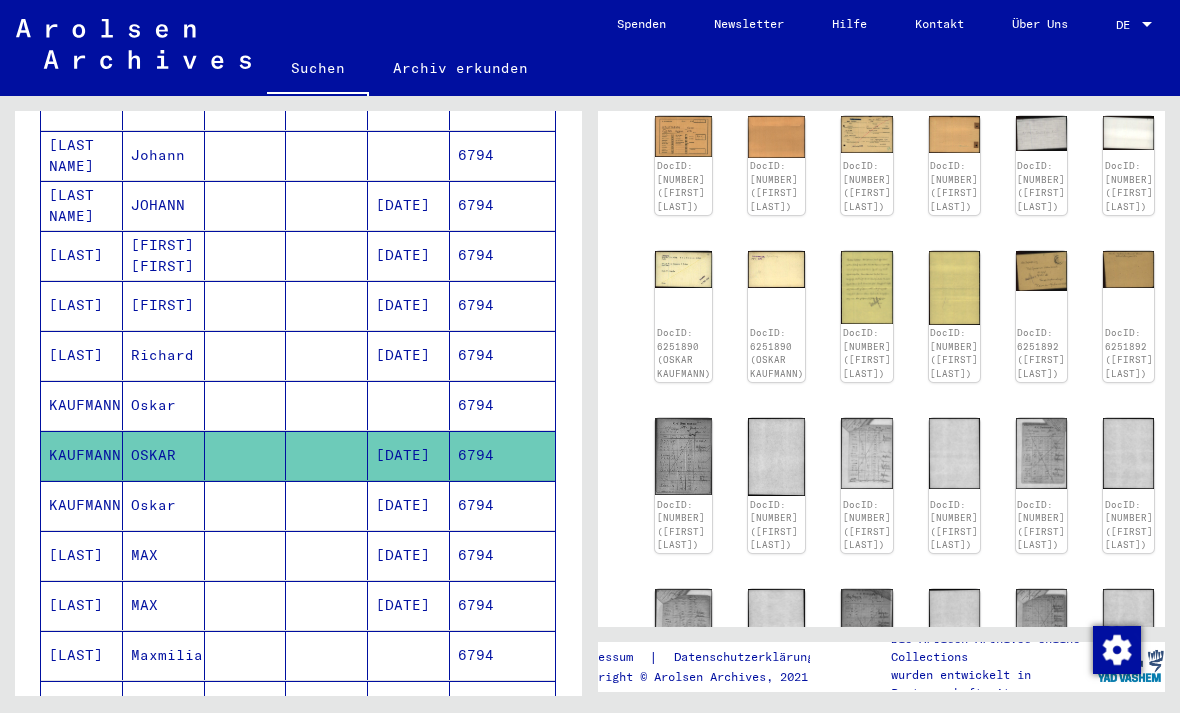 click on "6794" at bounding box center (502, 555) 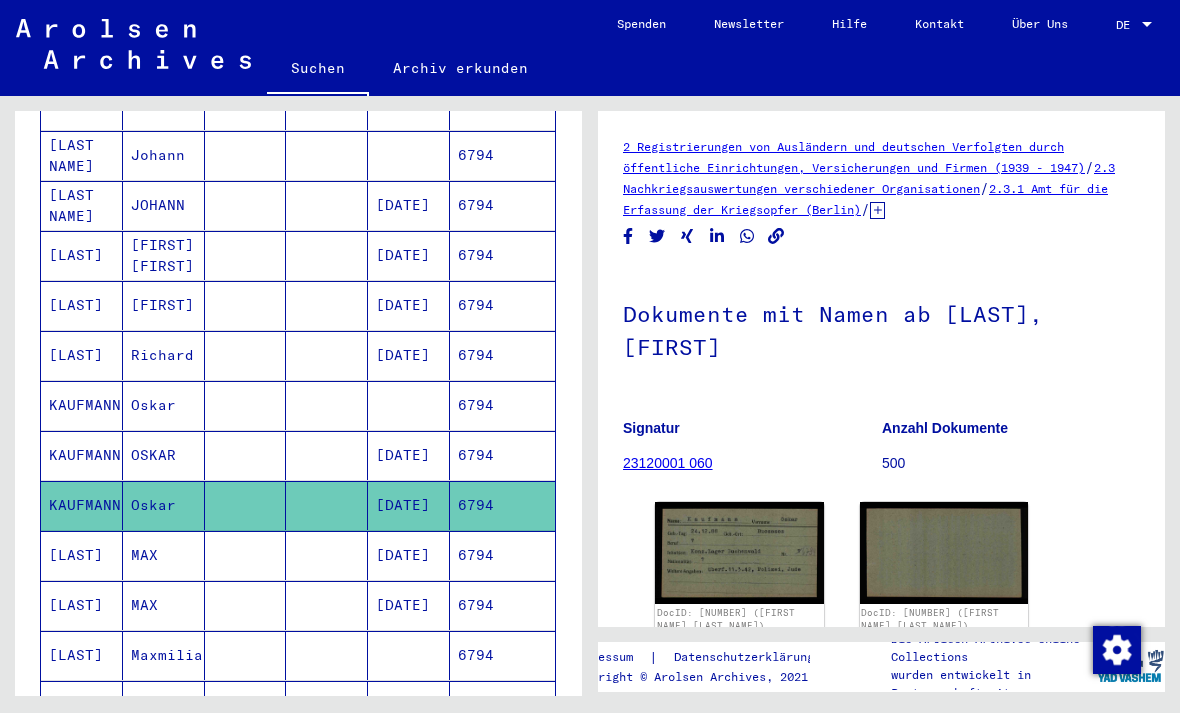 scroll, scrollTop: 0, scrollLeft: 0, axis: both 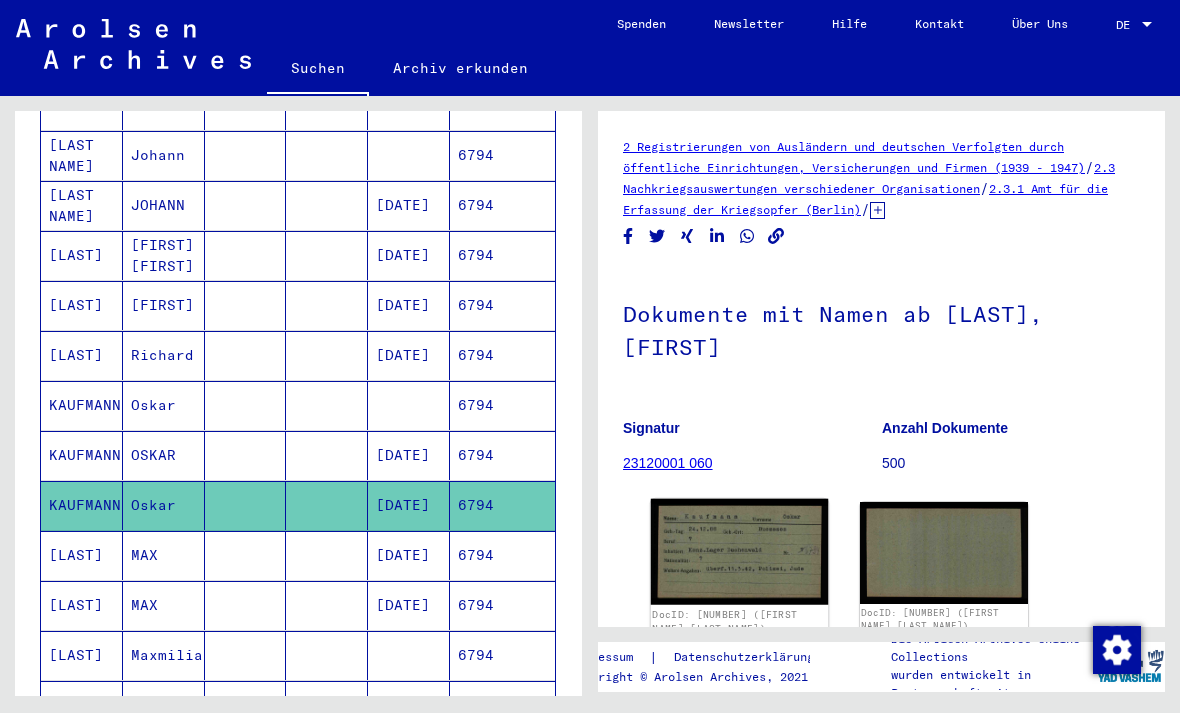 click 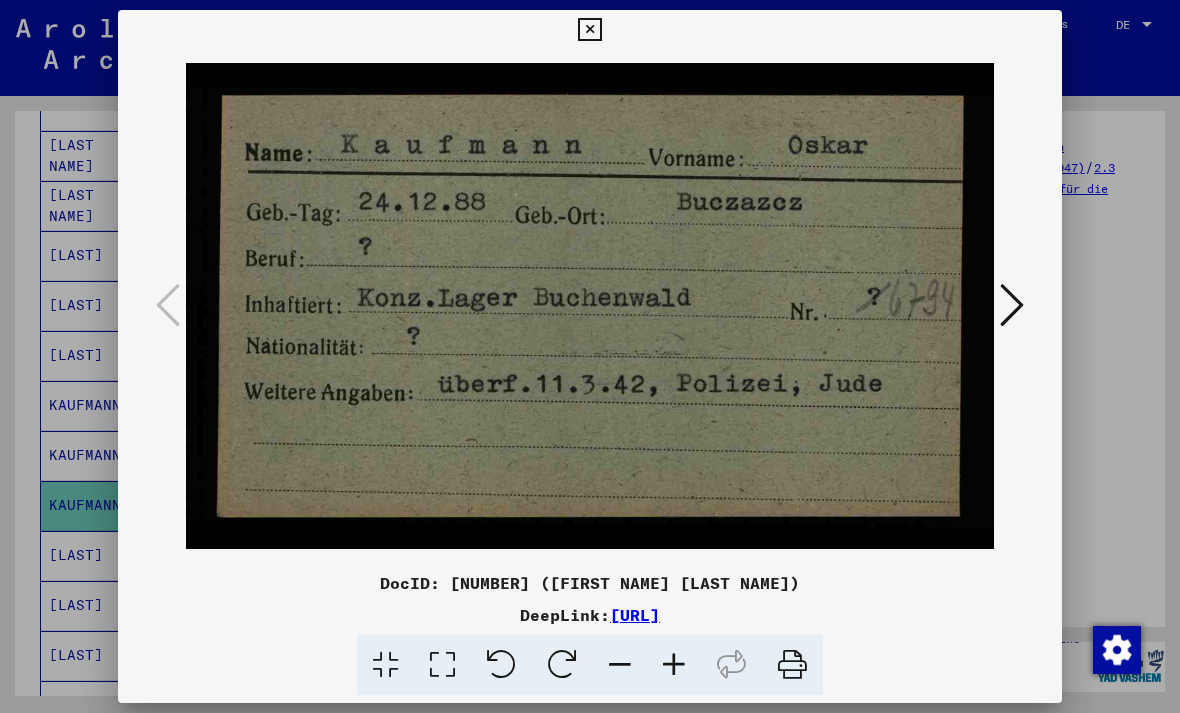 click at bounding box center [589, 30] 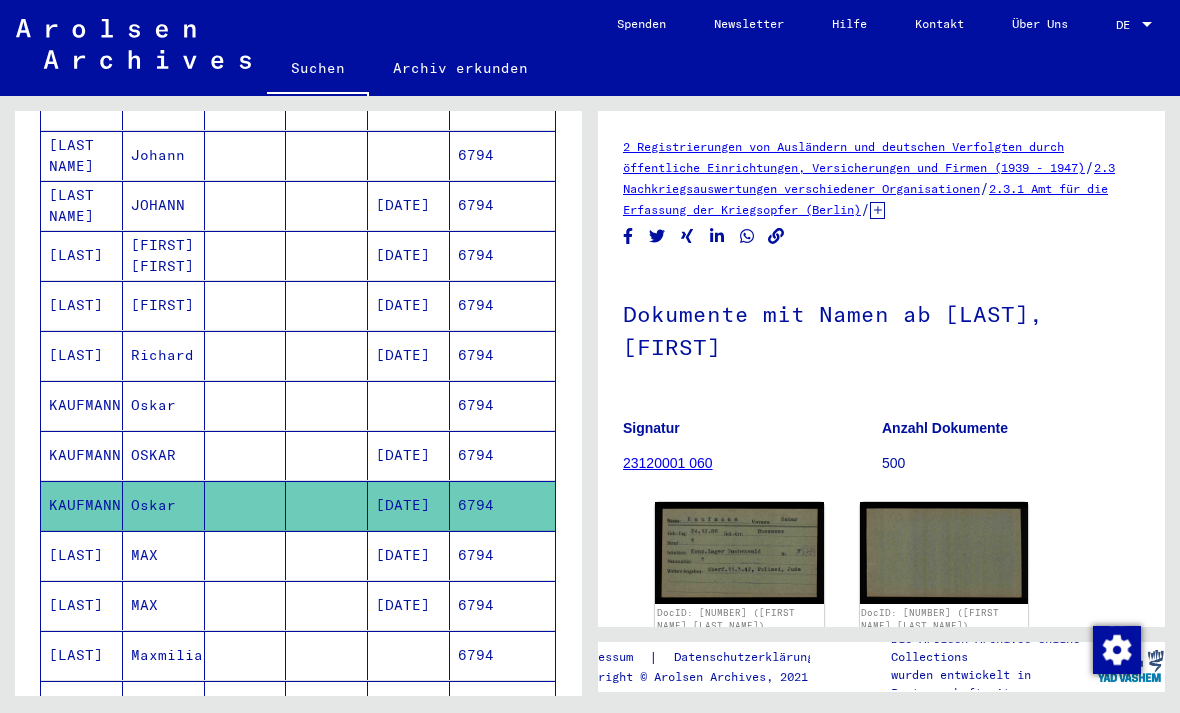 click on "6794" at bounding box center [502, 505] 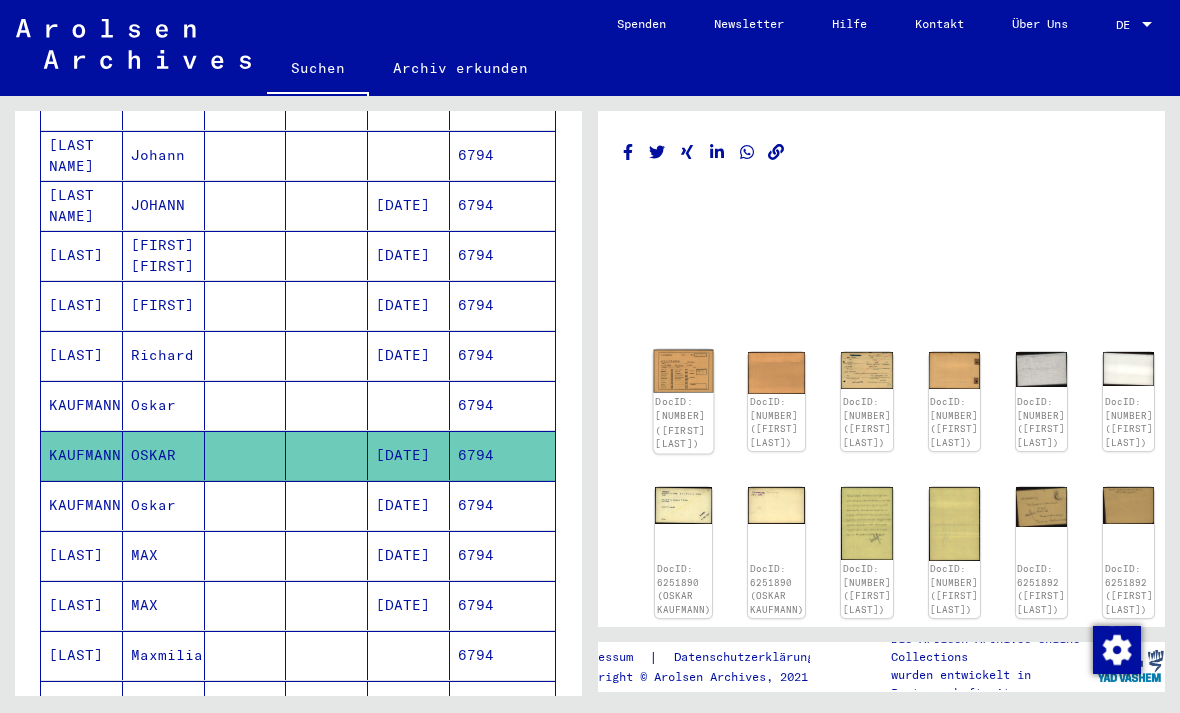 click 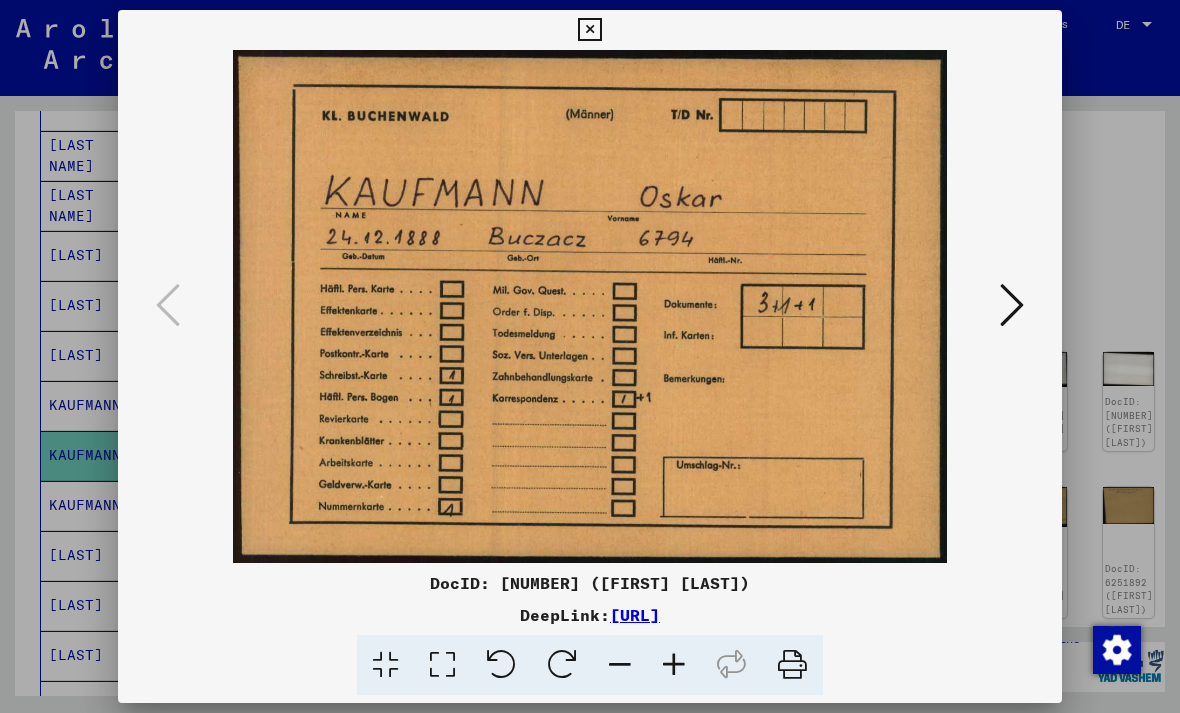 click at bounding box center [1012, 305] 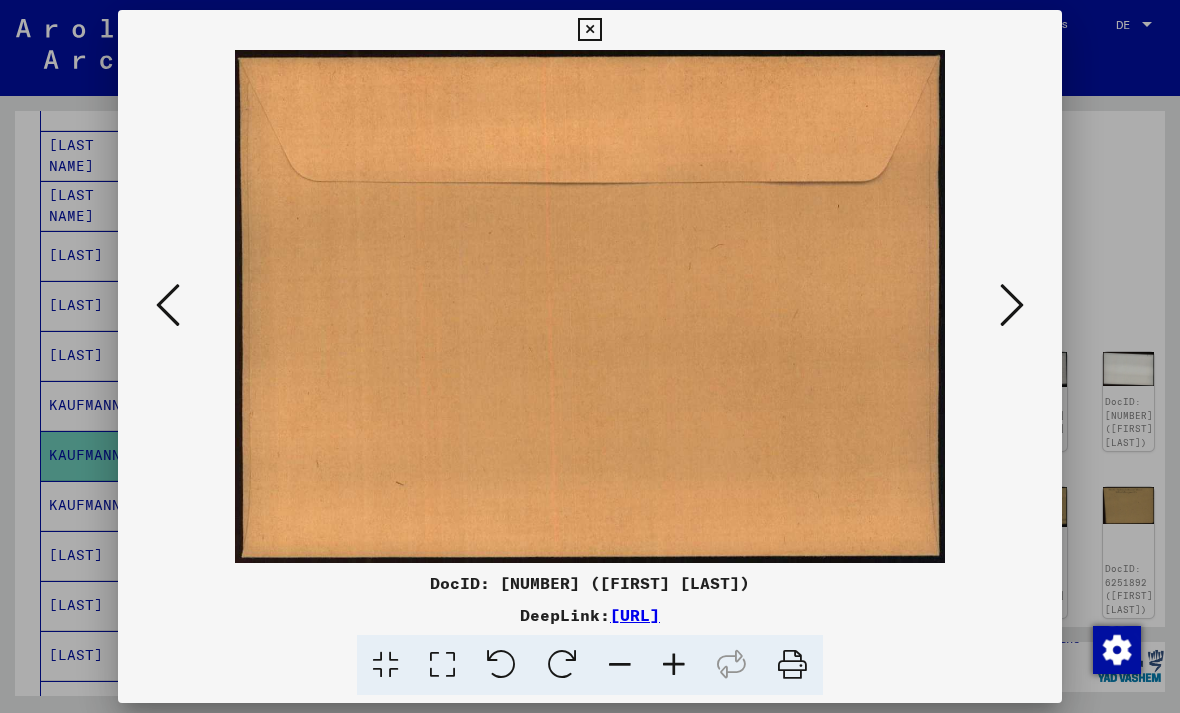 click at bounding box center (1012, 305) 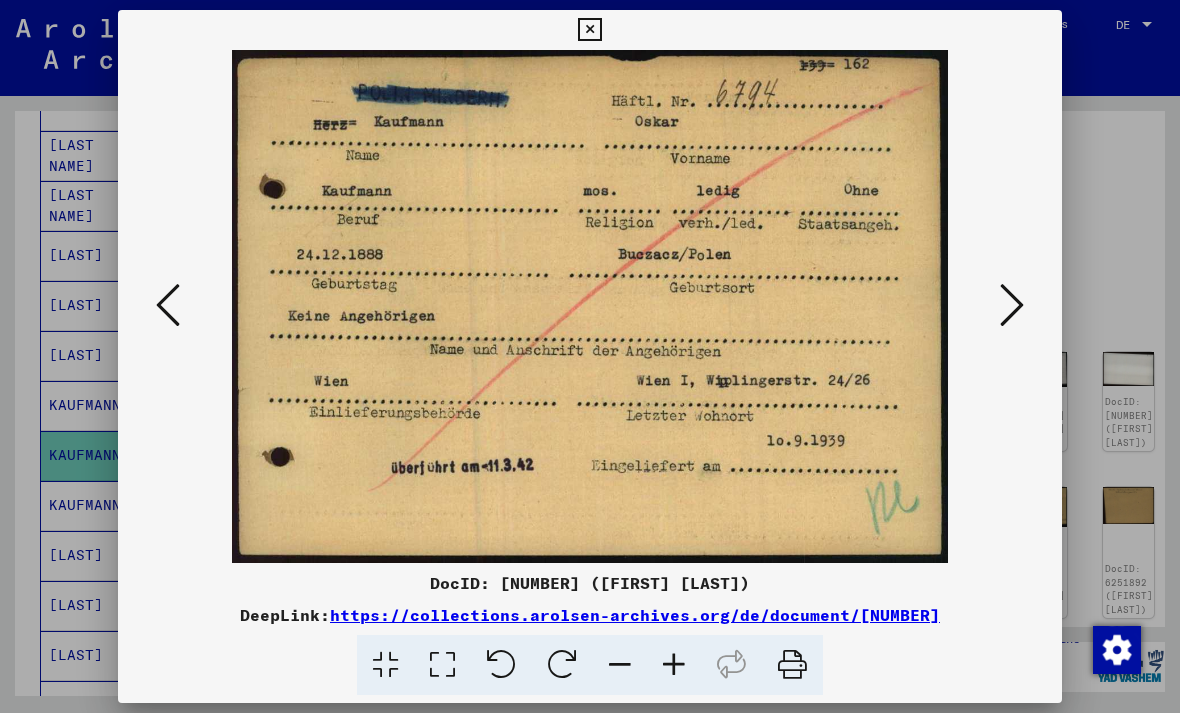 click at bounding box center [1012, 305] 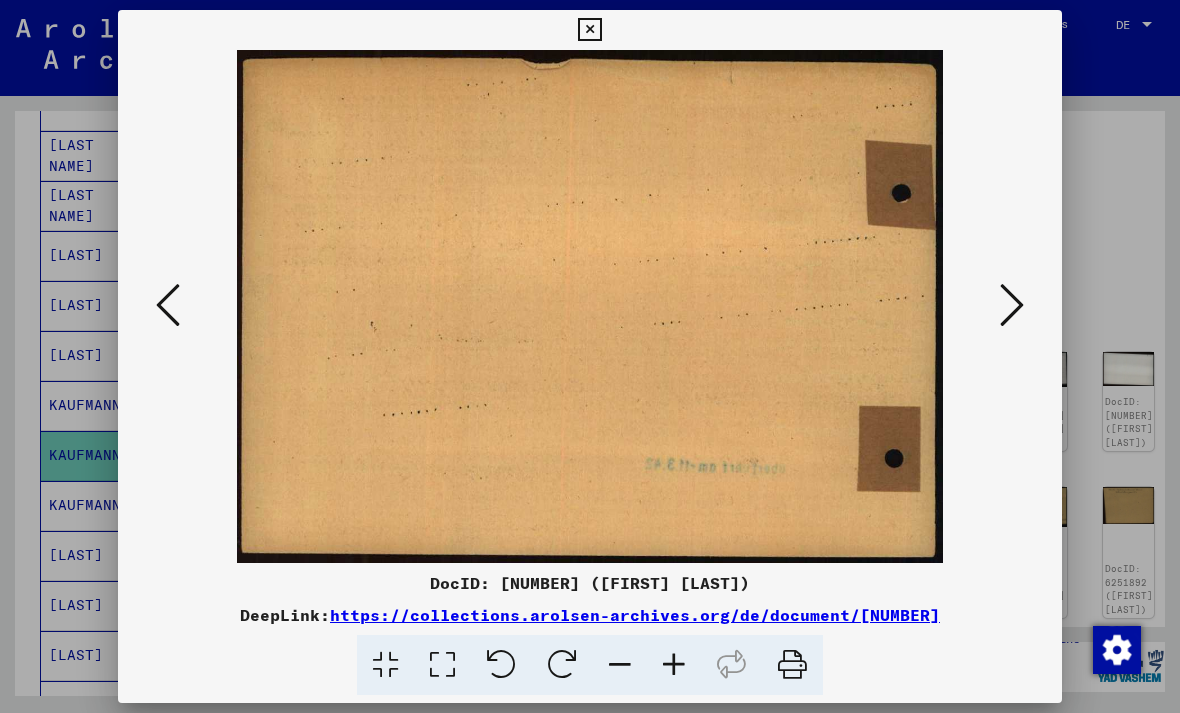 click at bounding box center (1012, 305) 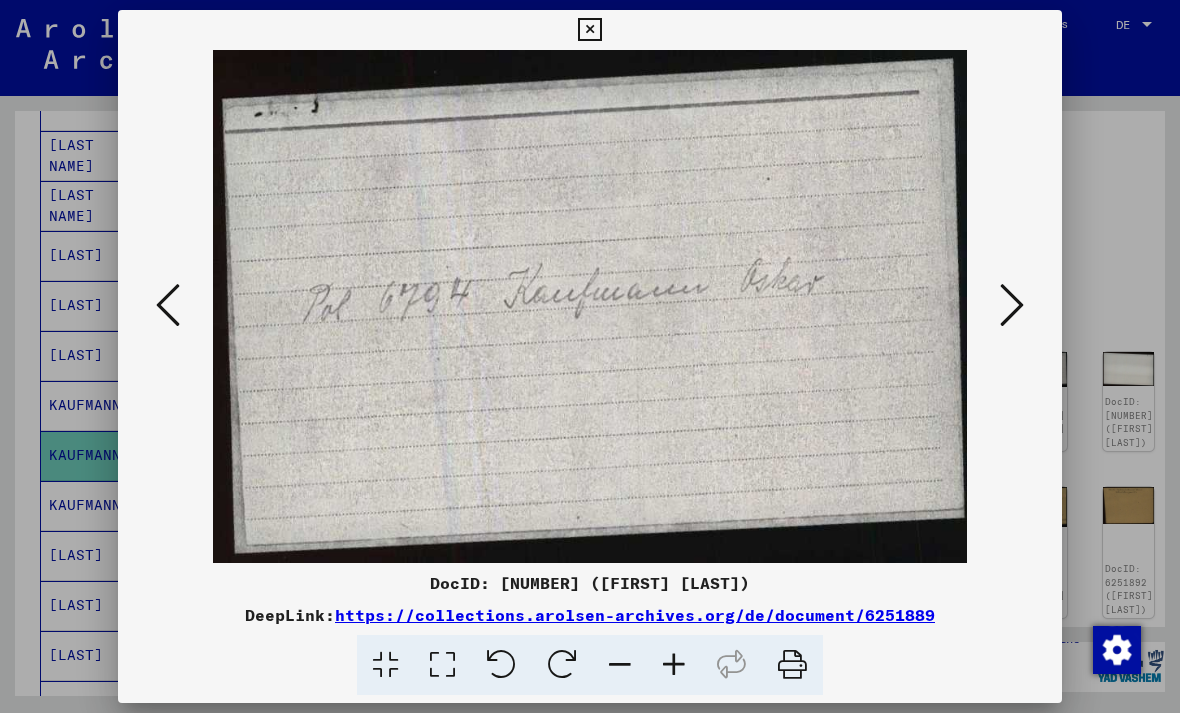 click at bounding box center (1012, 305) 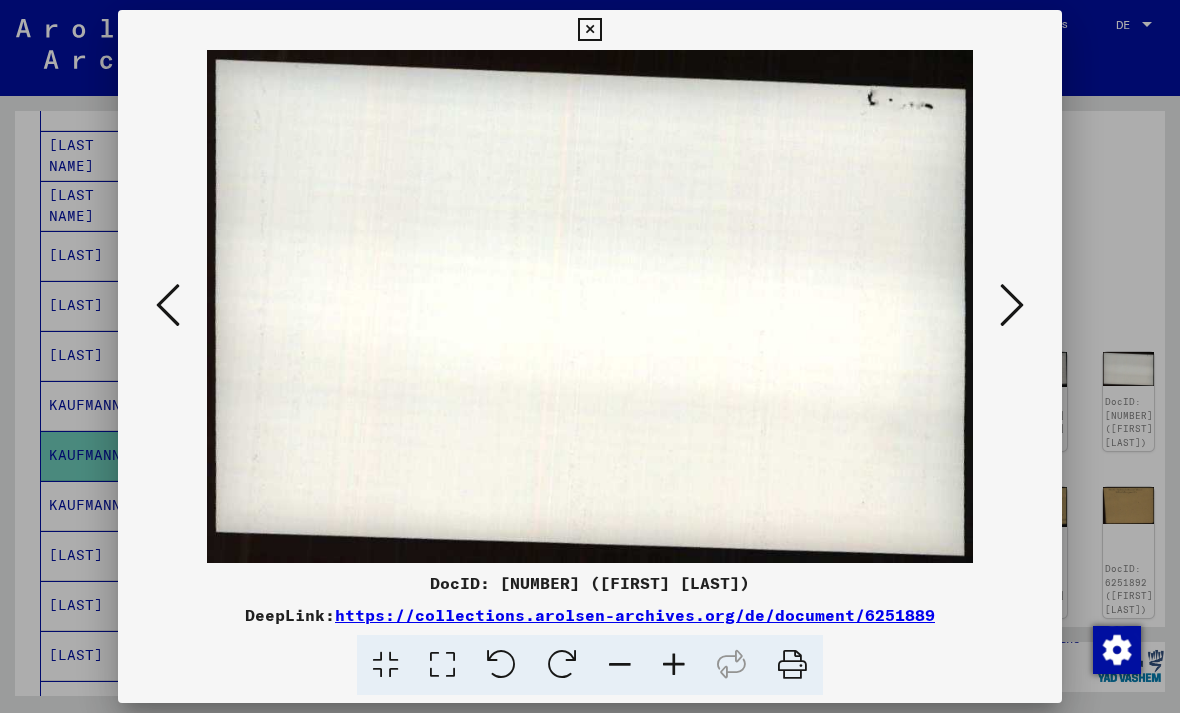 click at bounding box center [1012, 305] 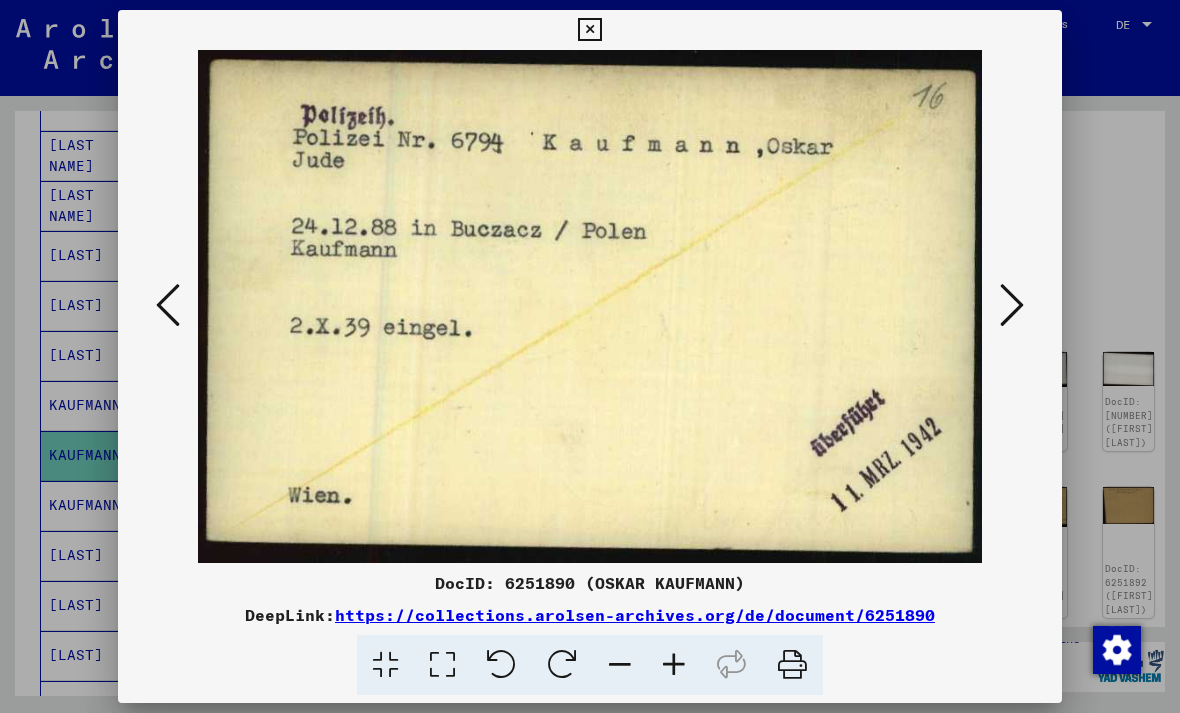 click at bounding box center (1012, 305) 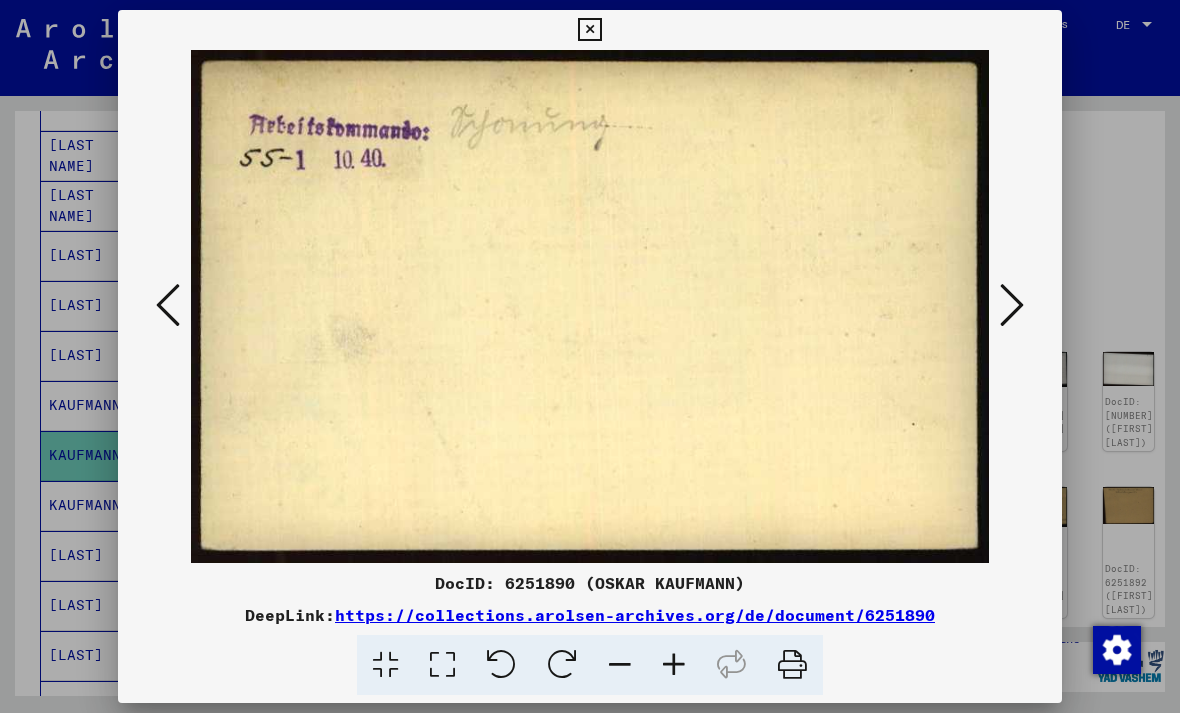 click at bounding box center [1012, 306] 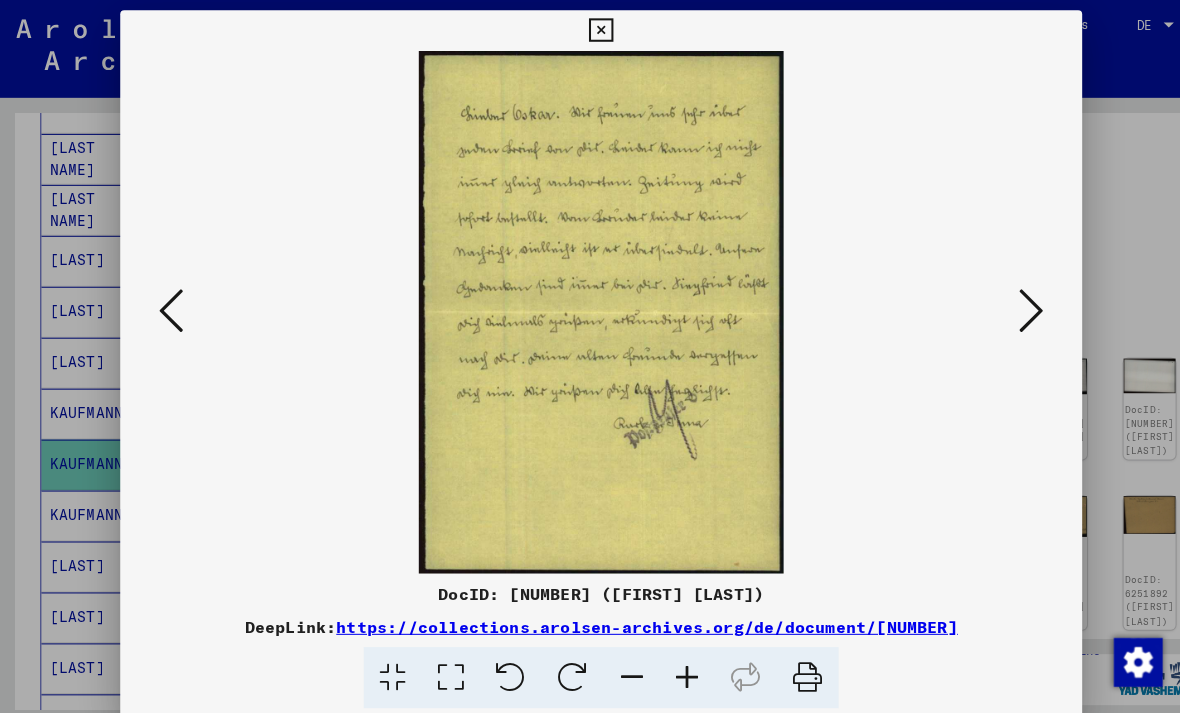 click at bounding box center [1012, 306] 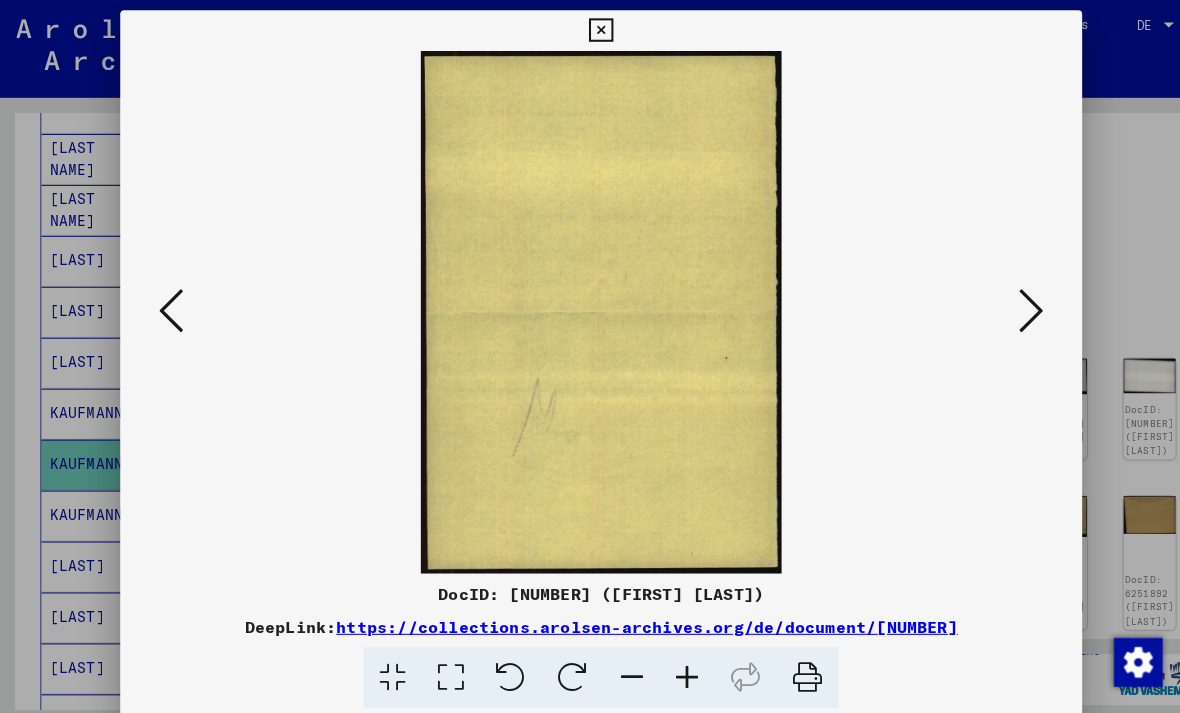click at bounding box center [1012, 305] 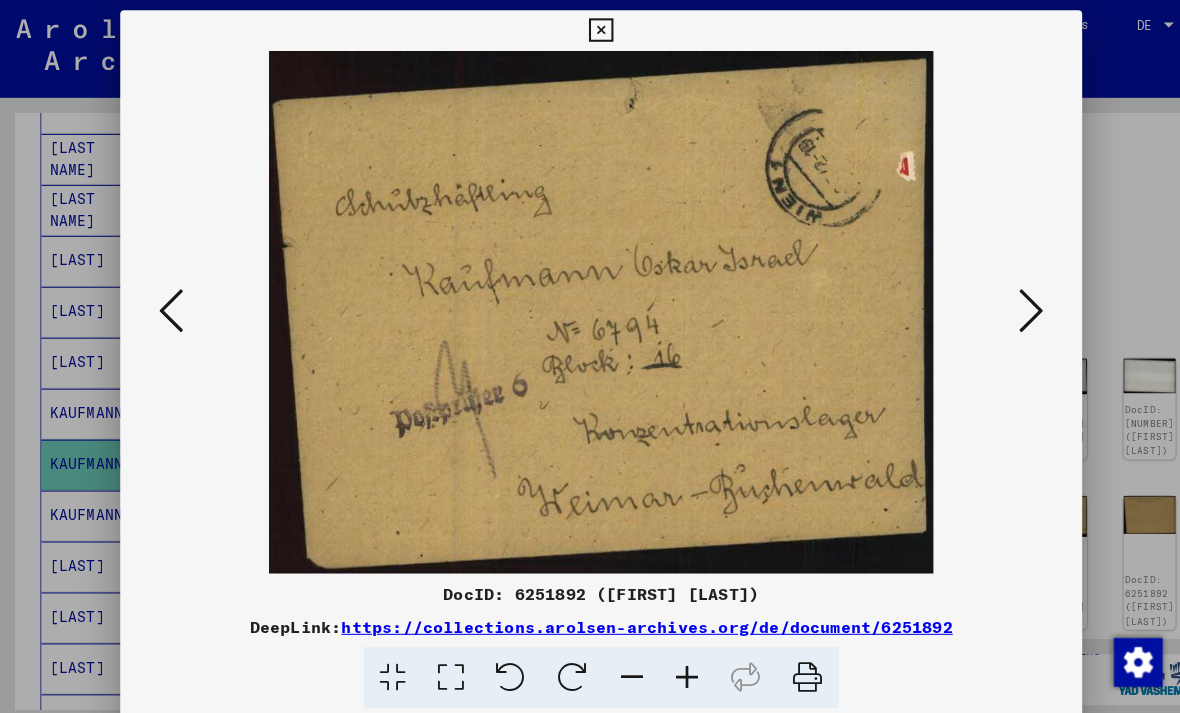 click at bounding box center (1012, 305) 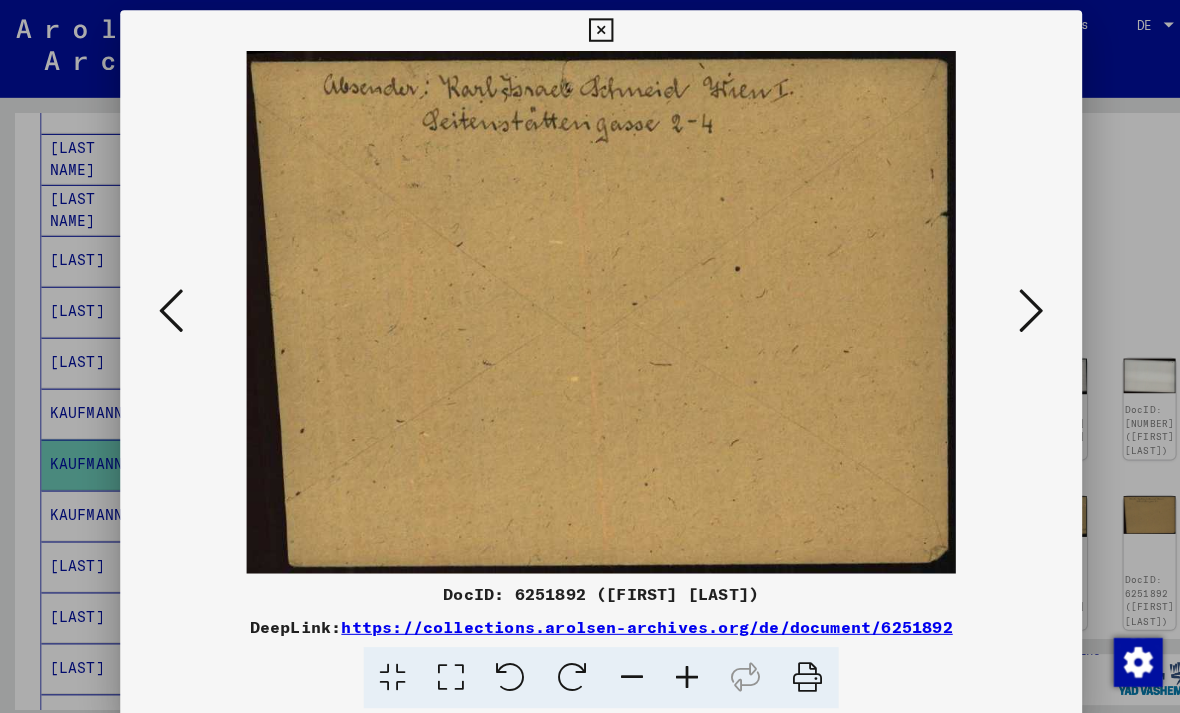 click at bounding box center (1012, 305) 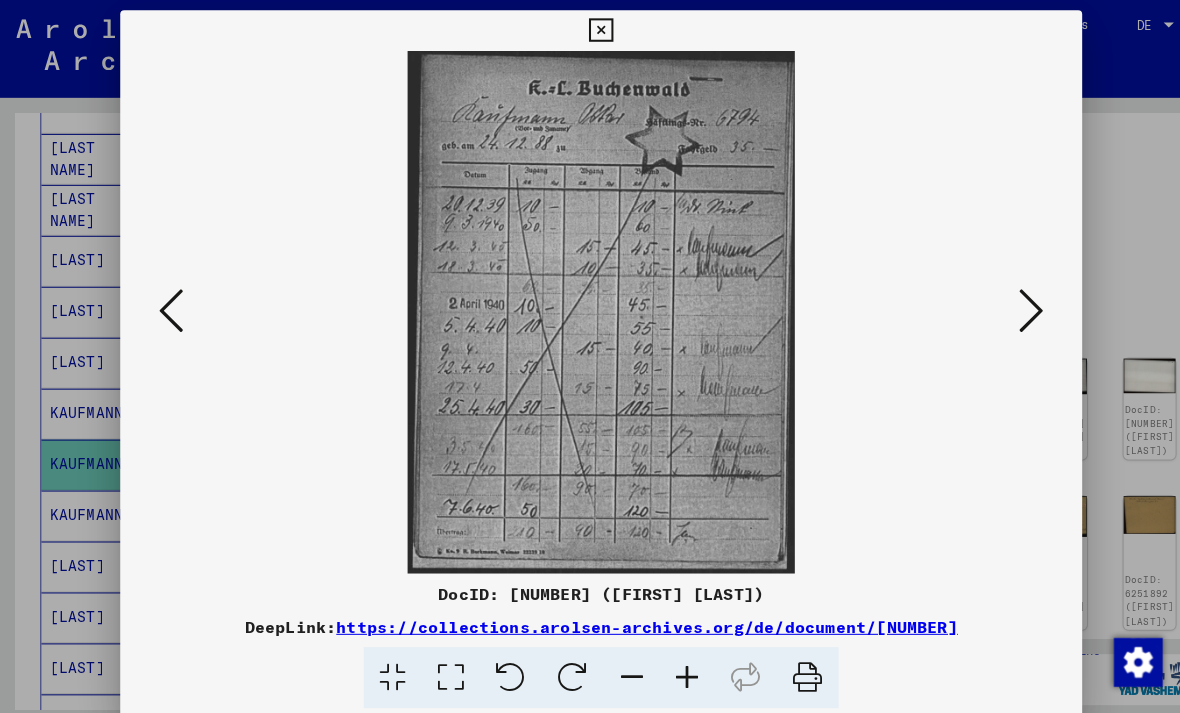 click at bounding box center [1012, 305] 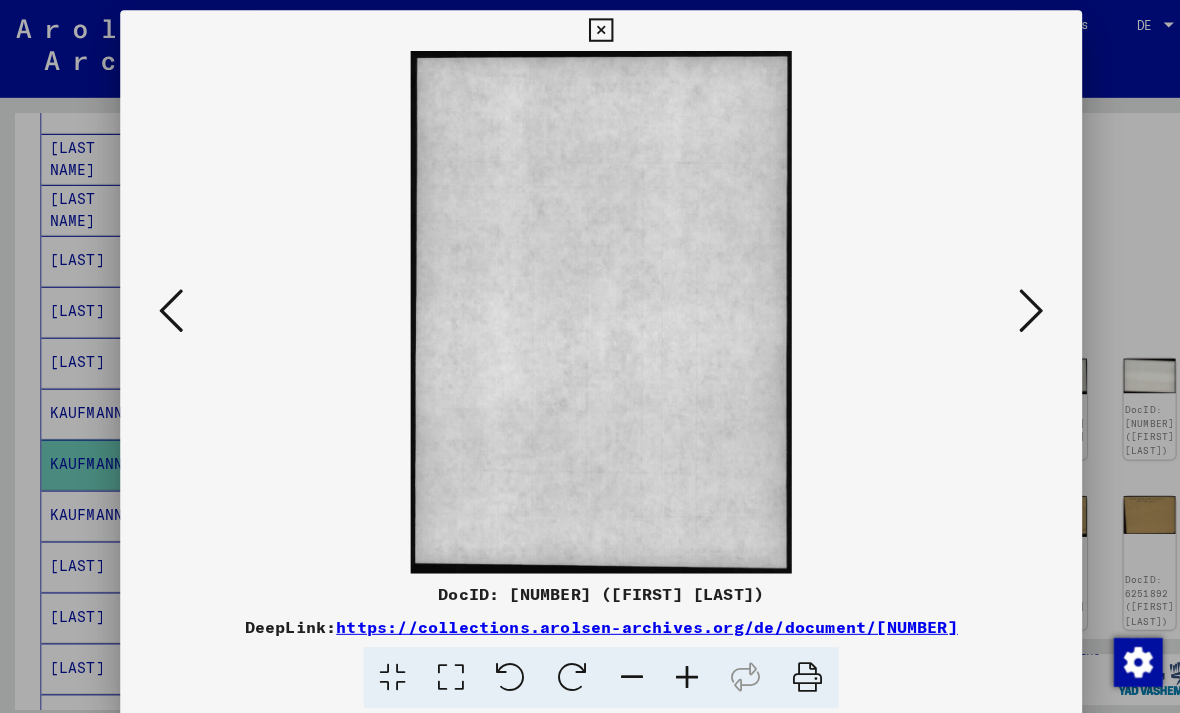 click at bounding box center [1012, 305] 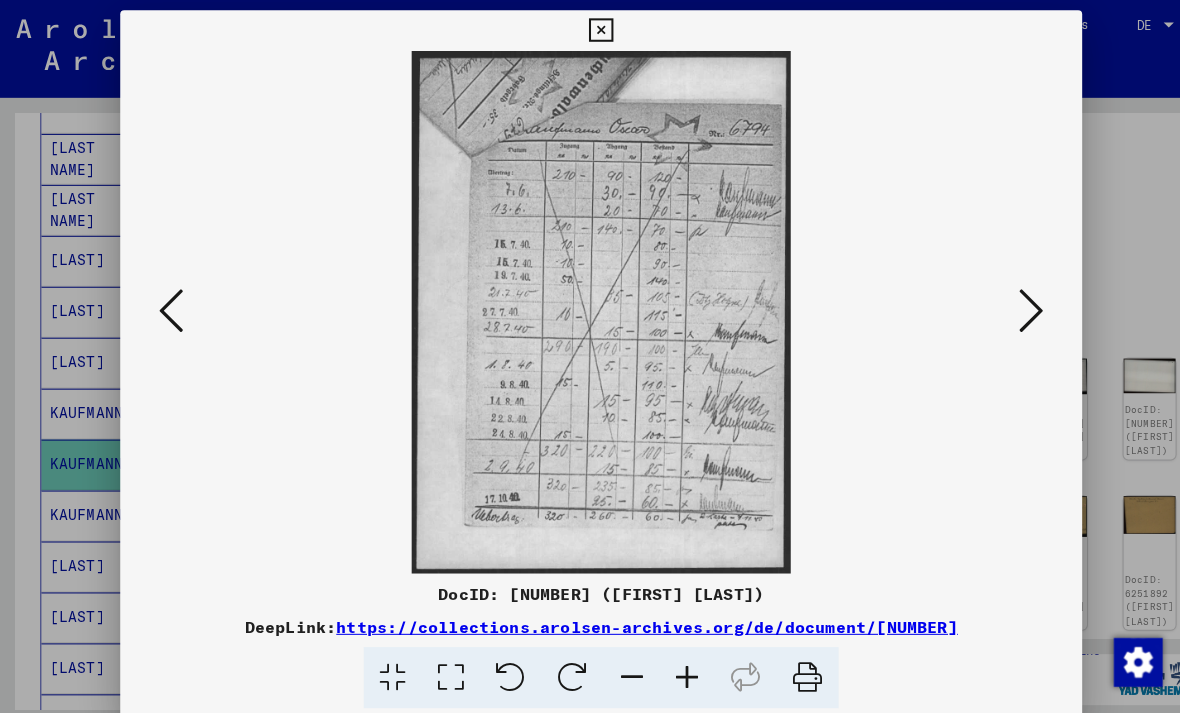 click at bounding box center (1012, 305) 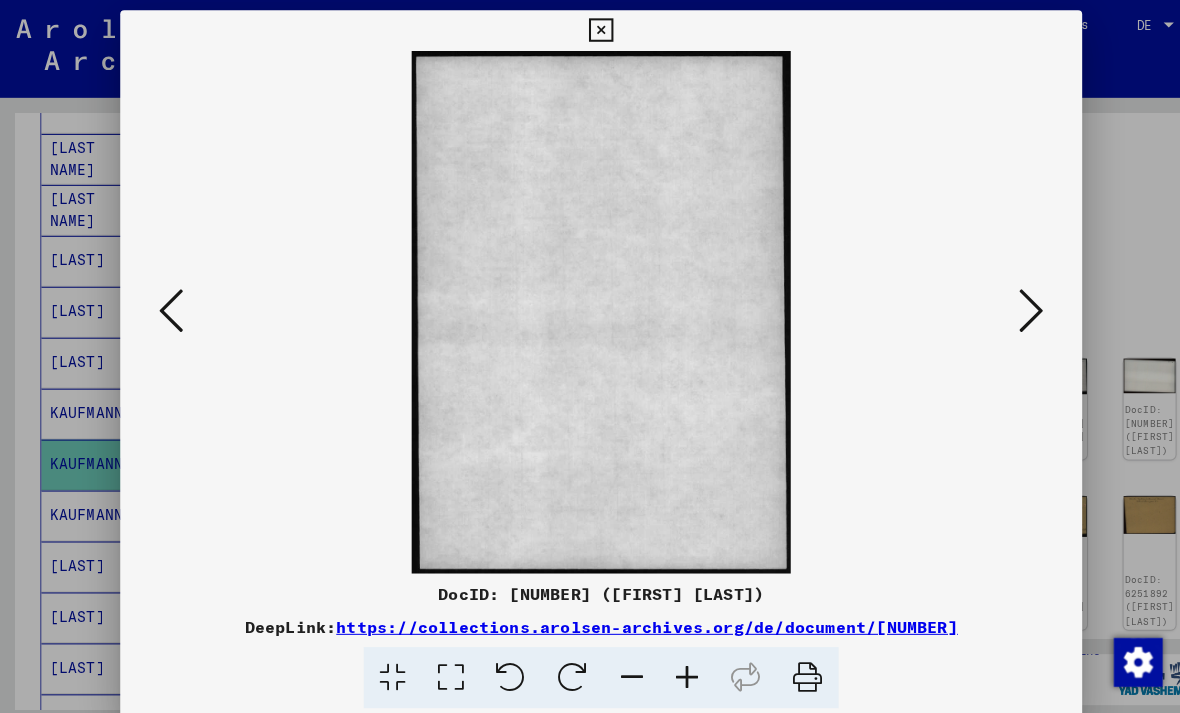 click at bounding box center [1012, 305] 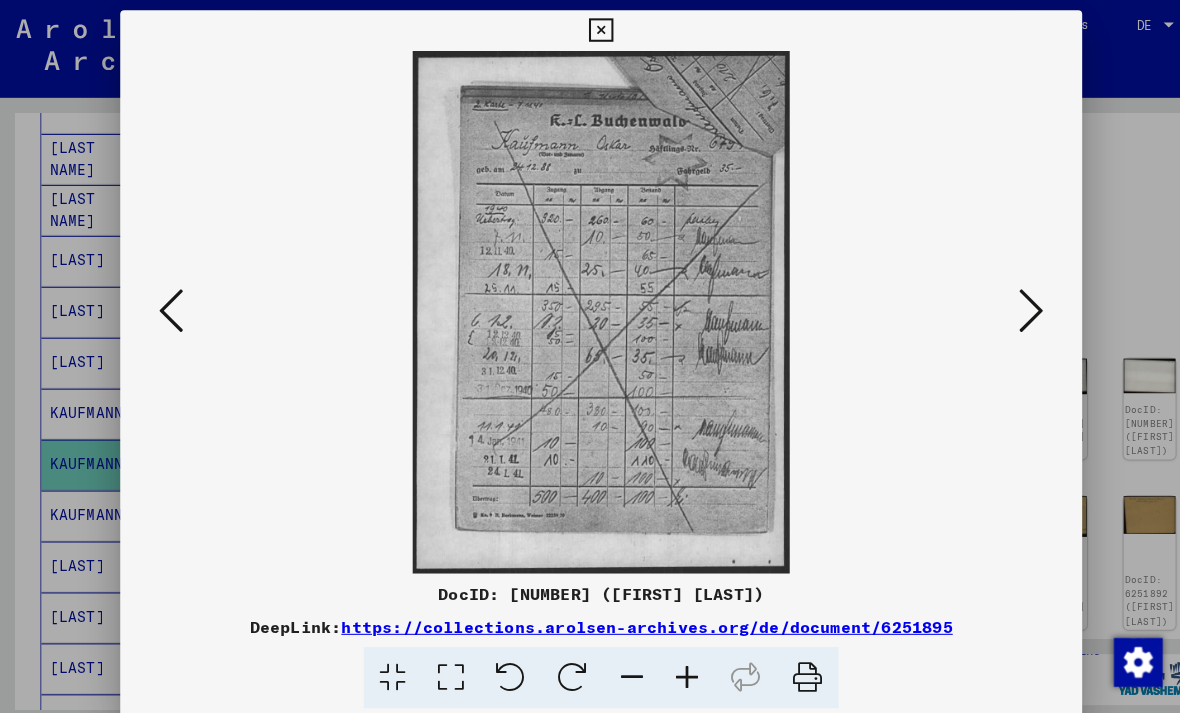 click at bounding box center (1012, 305) 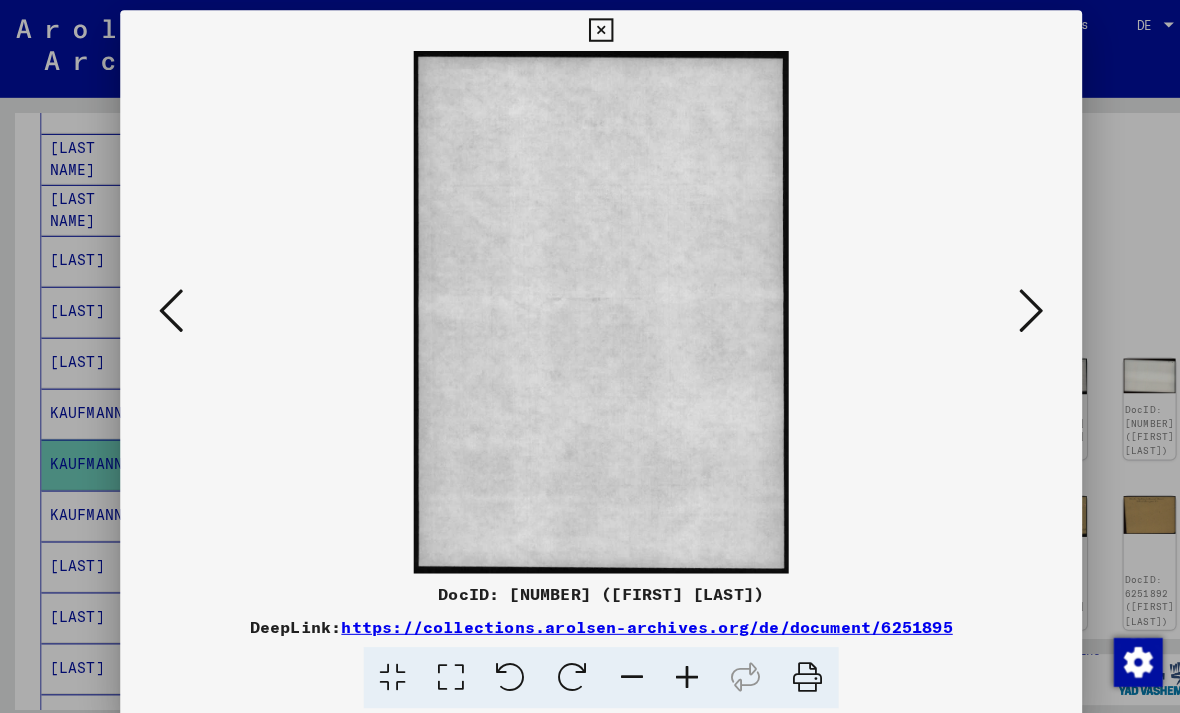 click at bounding box center [1012, 305] 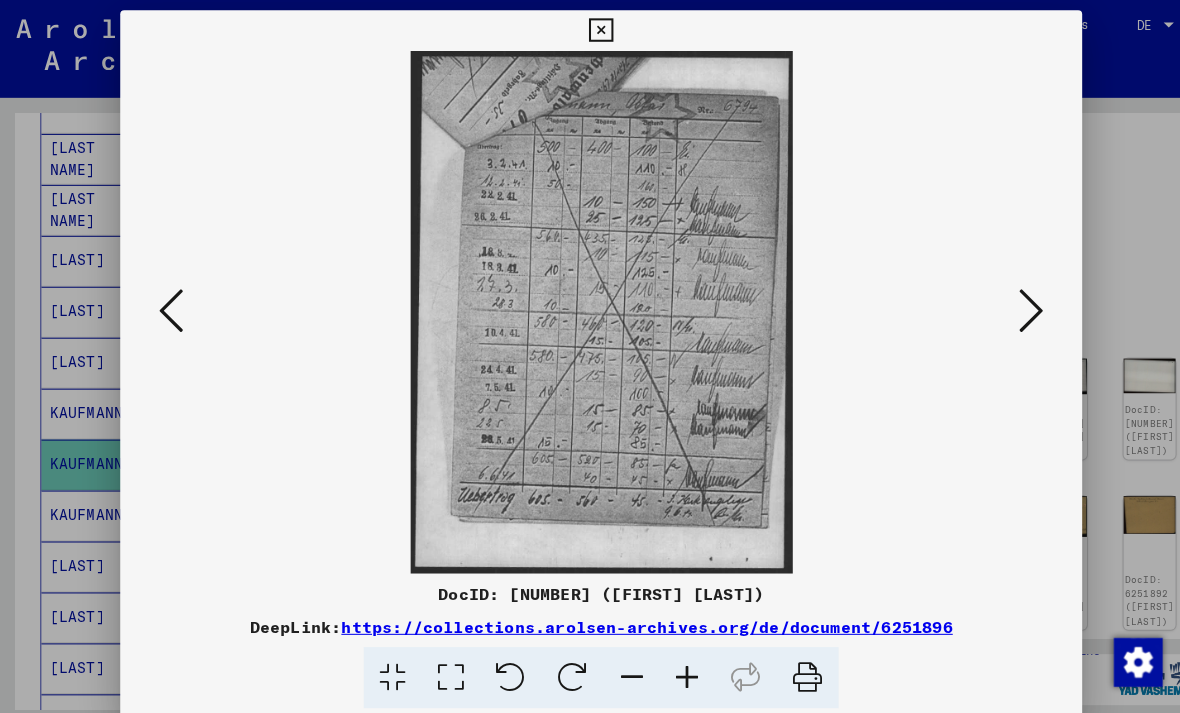 click at bounding box center [1012, 305] 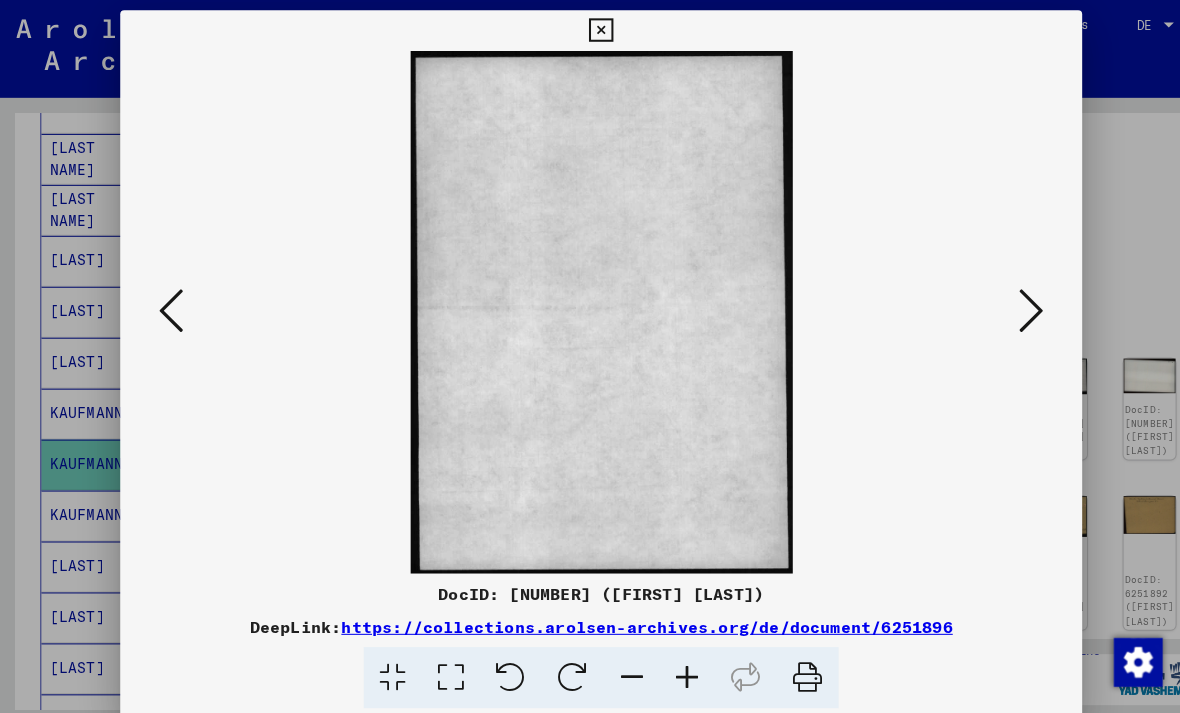 click at bounding box center [1012, 305] 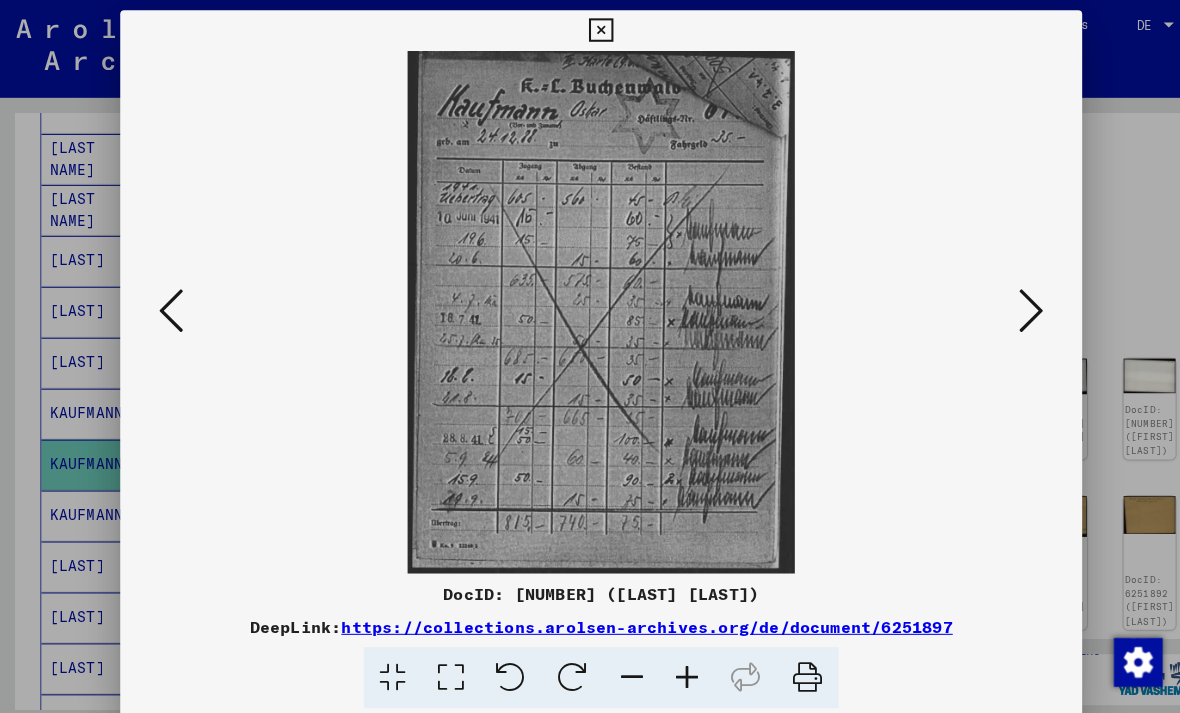 click at bounding box center (1012, 305) 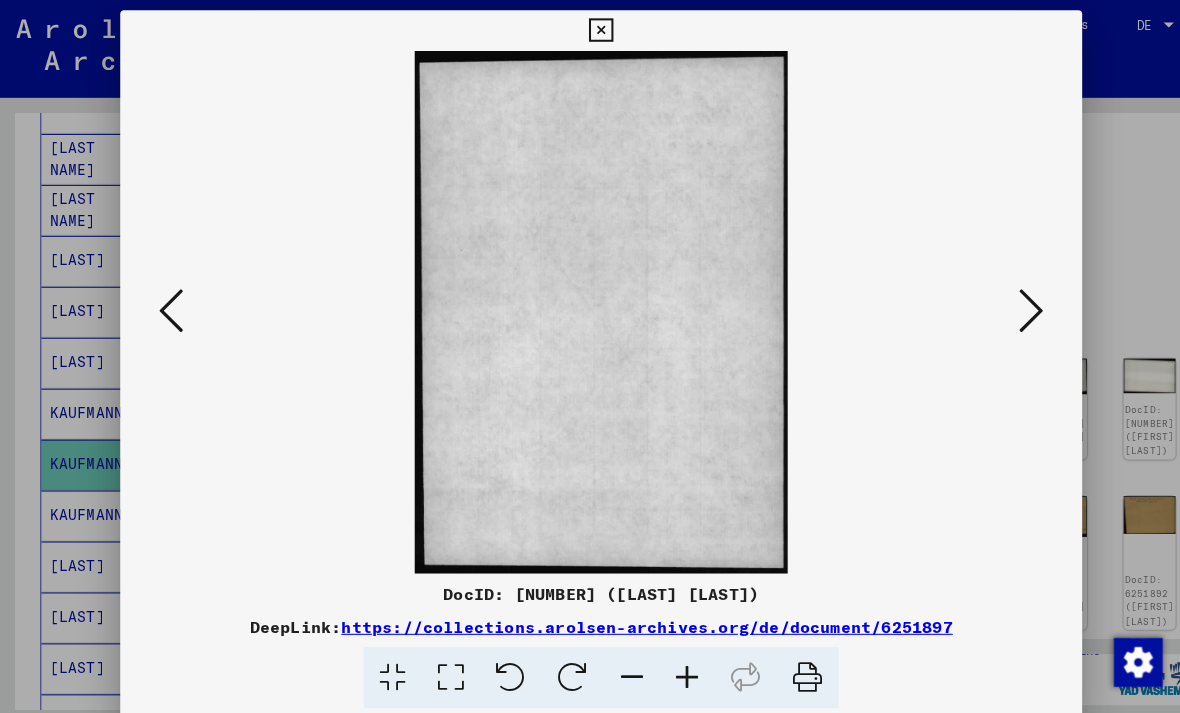 click at bounding box center [1012, 305] 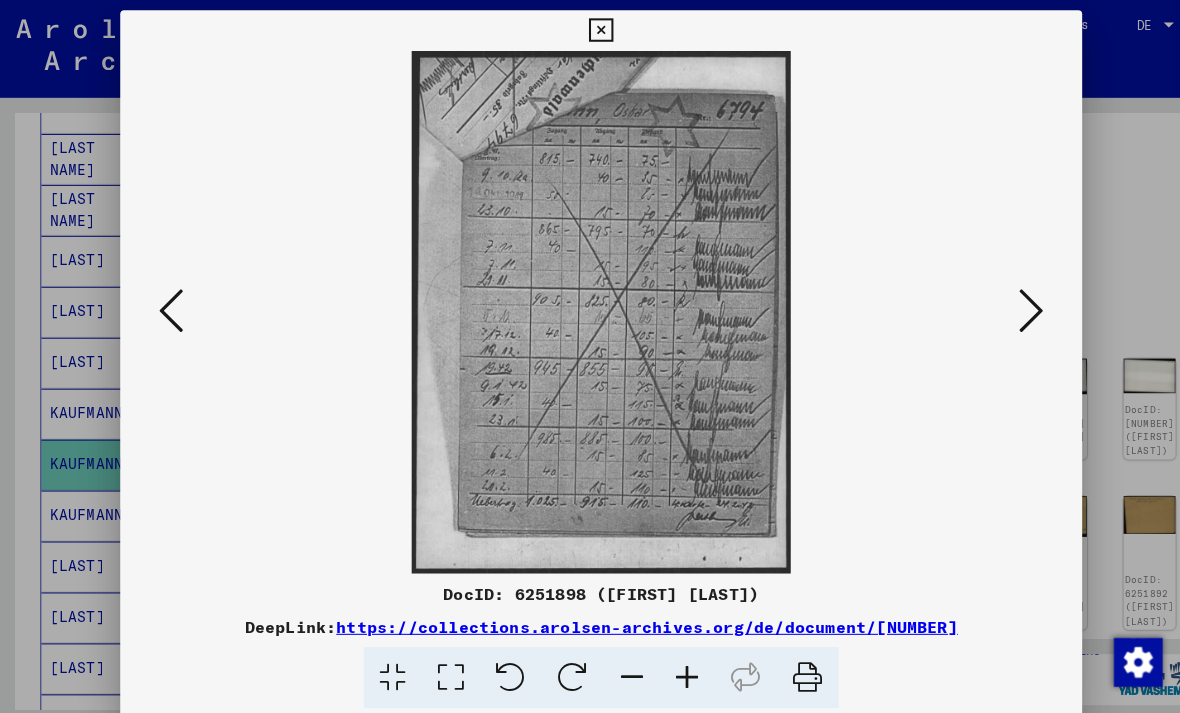 click at bounding box center [1012, 305] 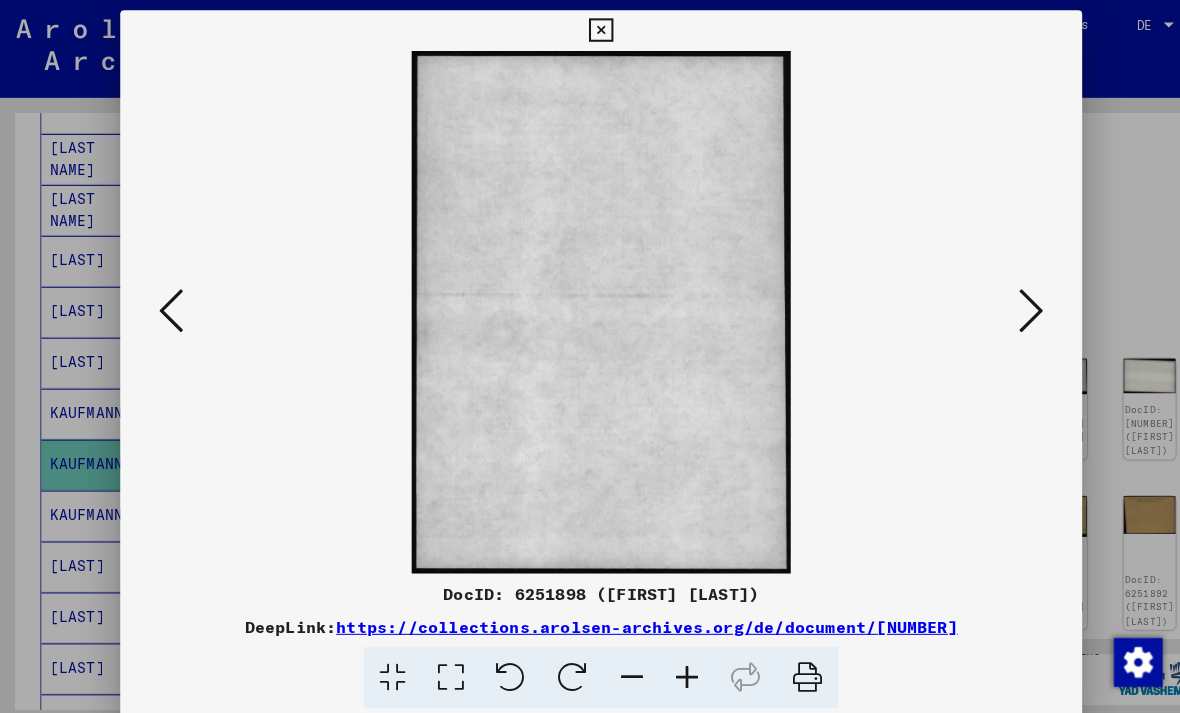 click at bounding box center (1012, 305) 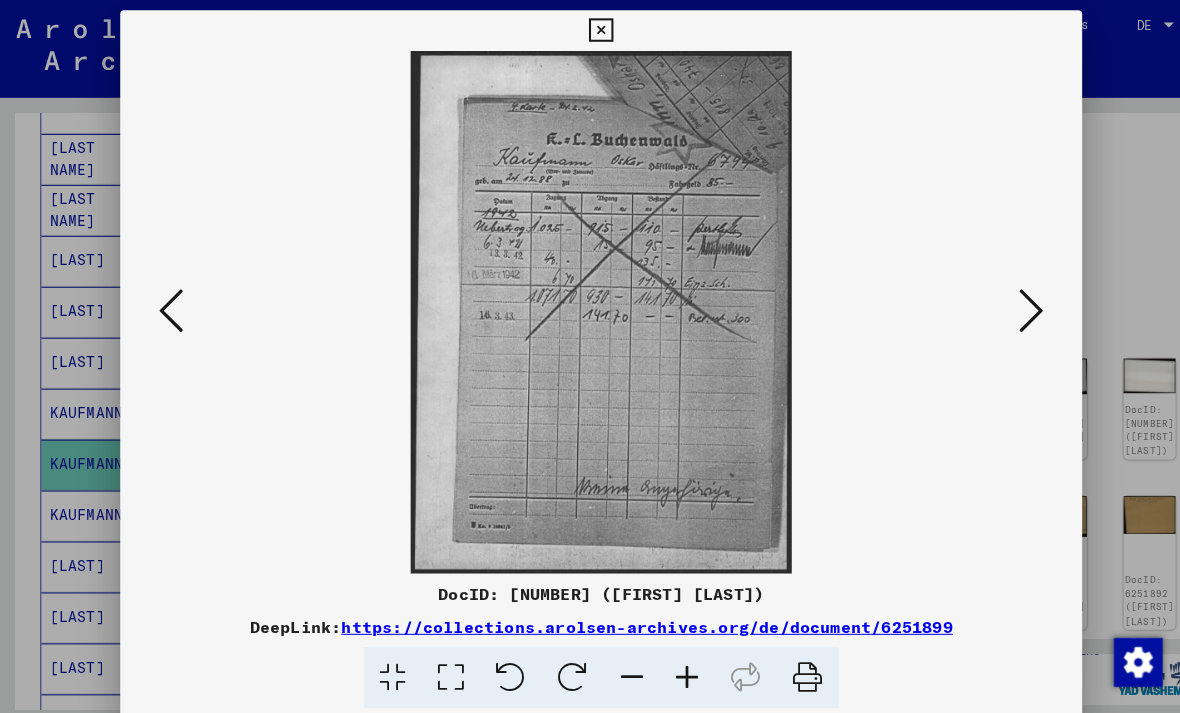 click at bounding box center [1012, 305] 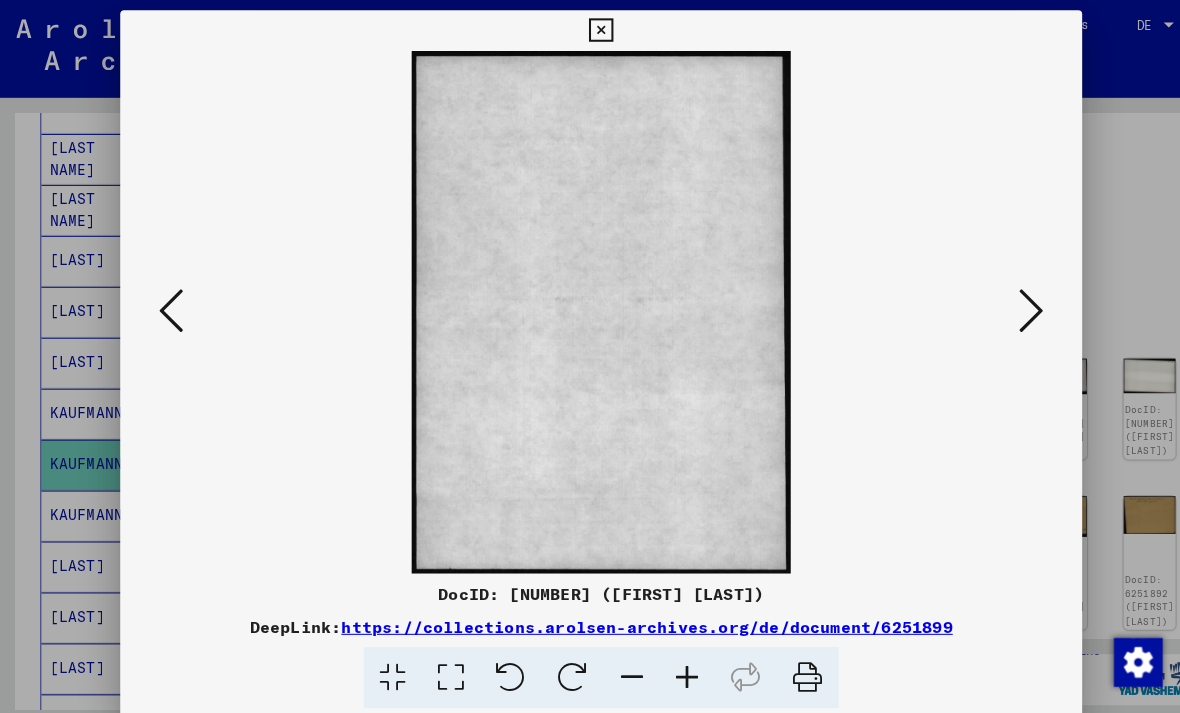 click at bounding box center [1012, 305] 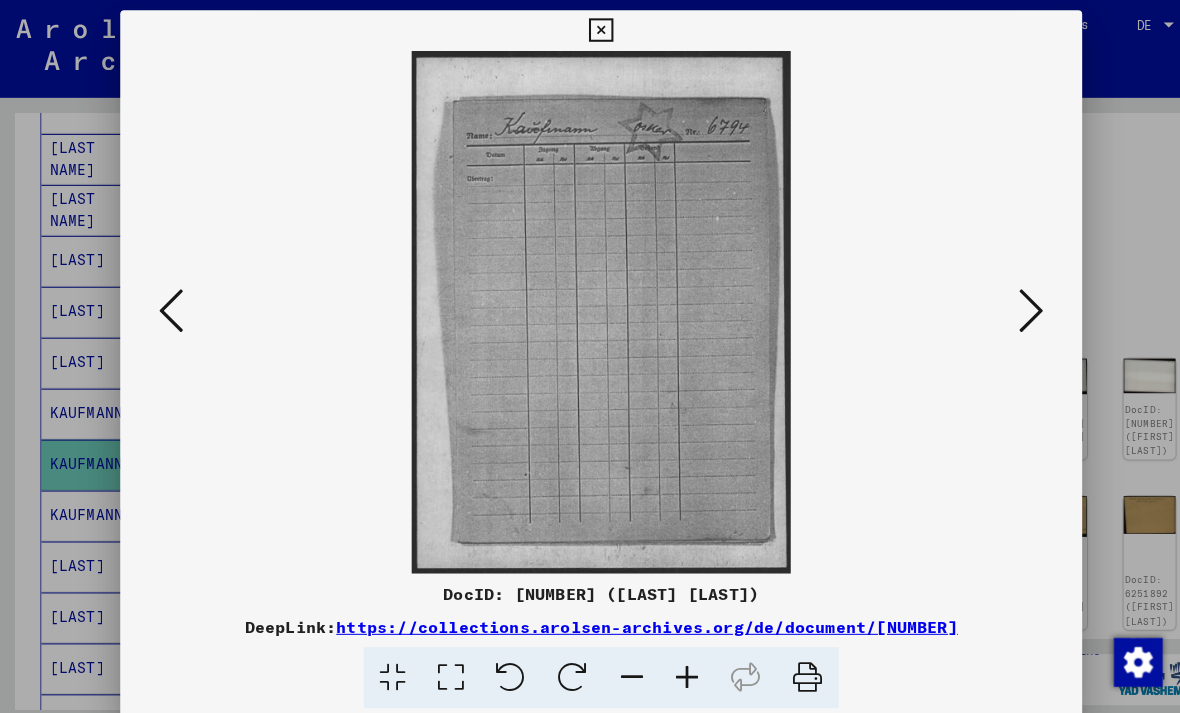 click at bounding box center [1012, 305] 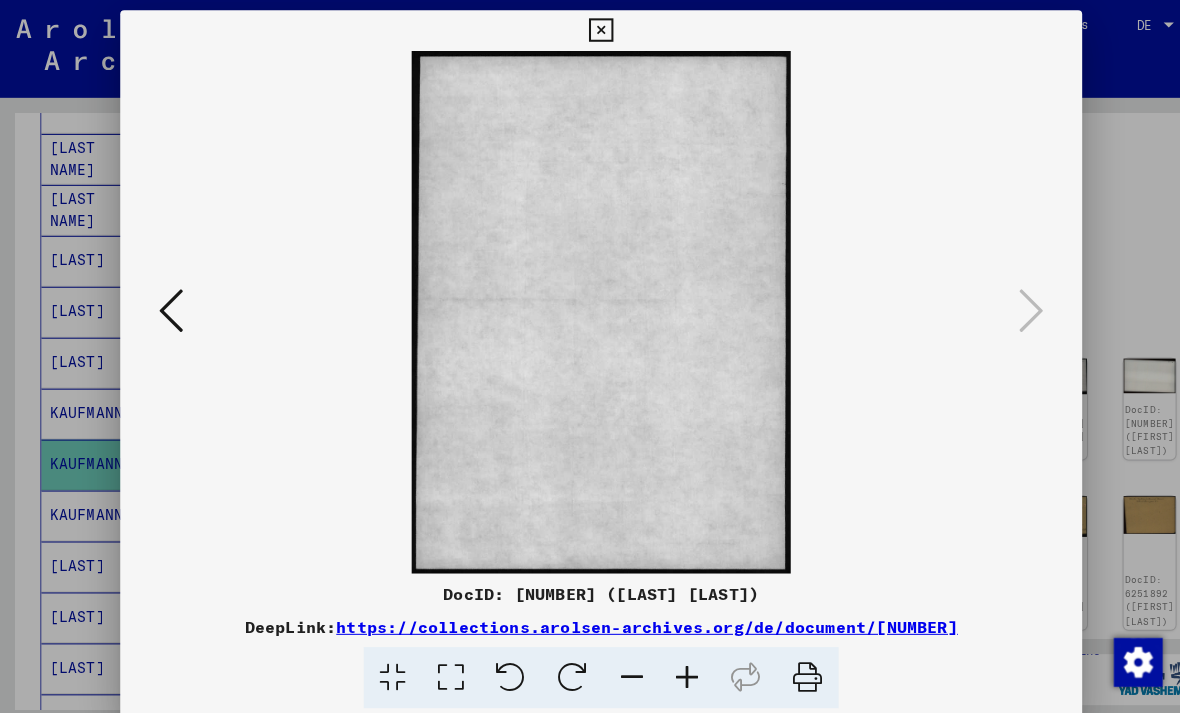 click at bounding box center [589, 30] 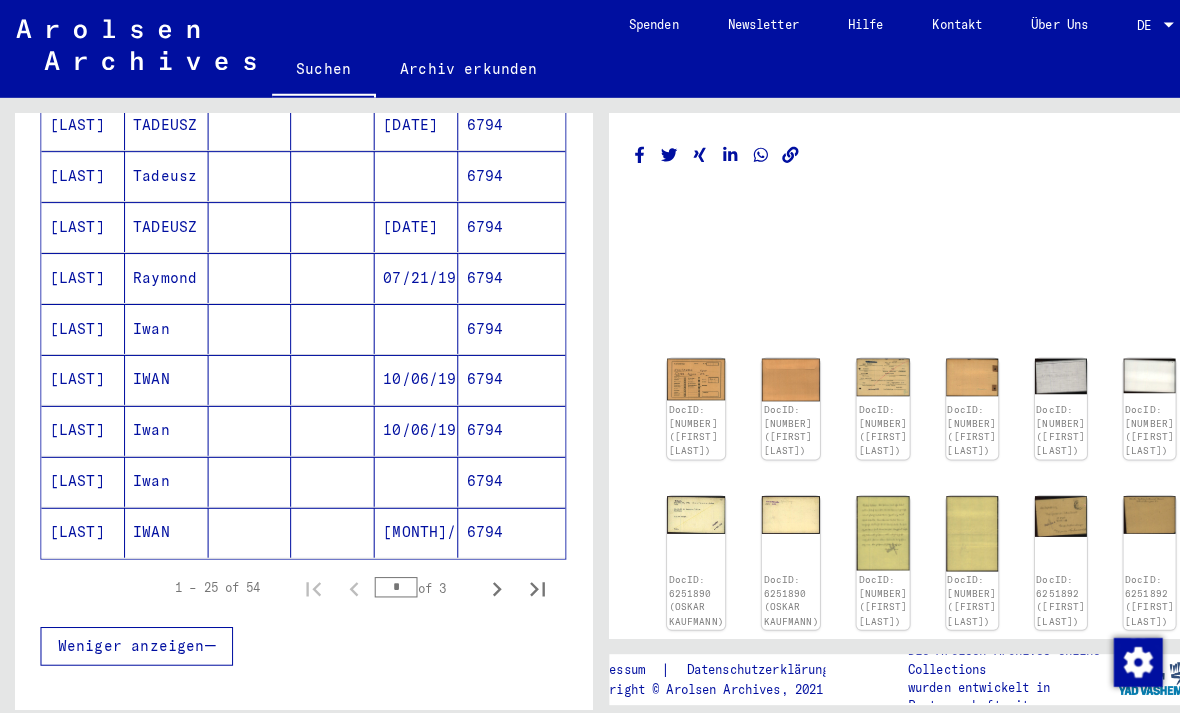 scroll, scrollTop: 1131, scrollLeft: 0, axis: vertical 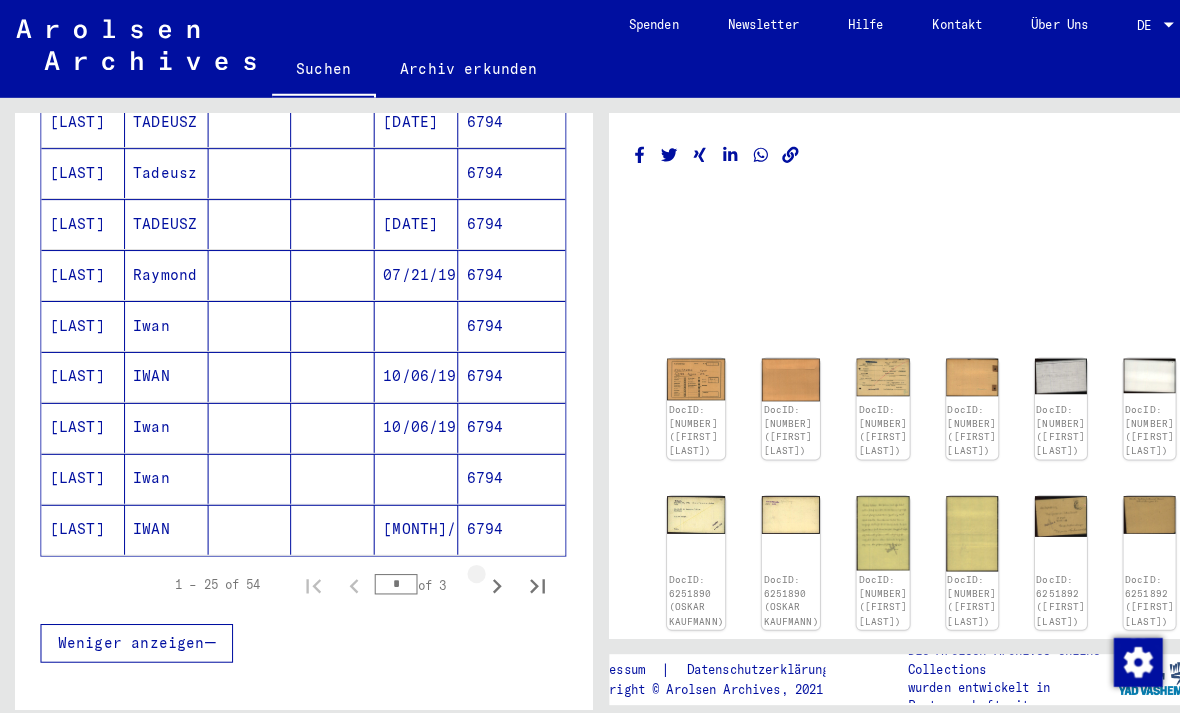 click 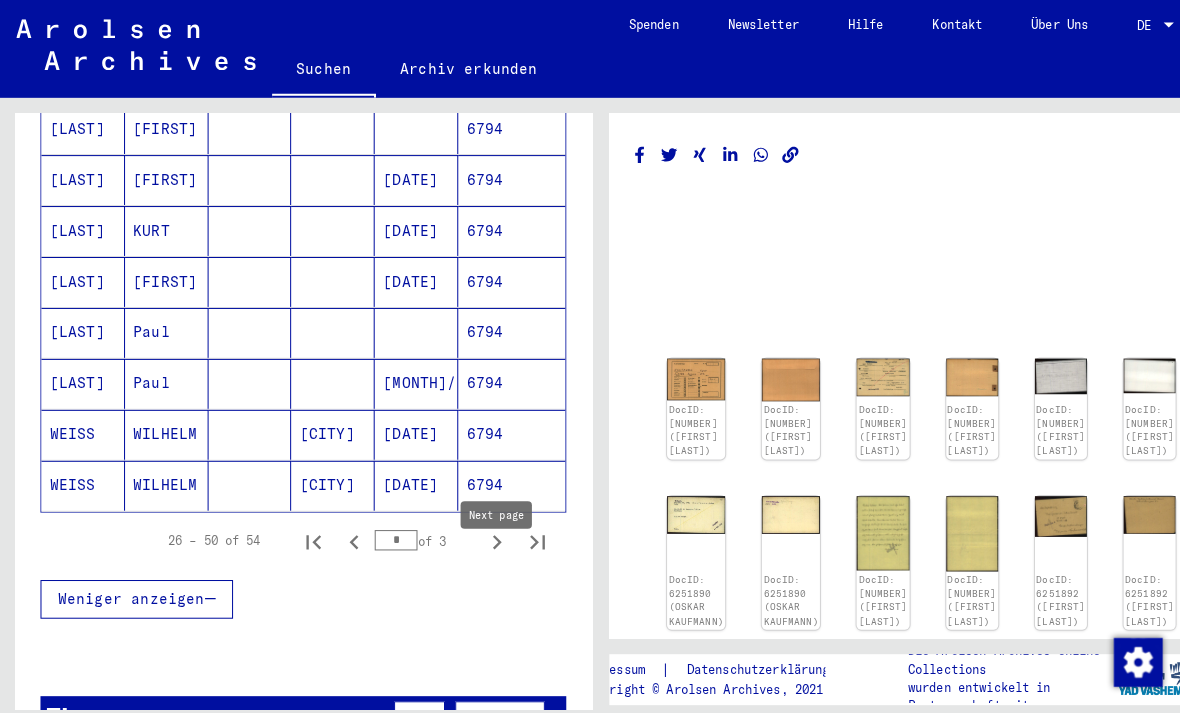 scroll, scrollTop: 1215, scrollLeft: 0, axis: vertical 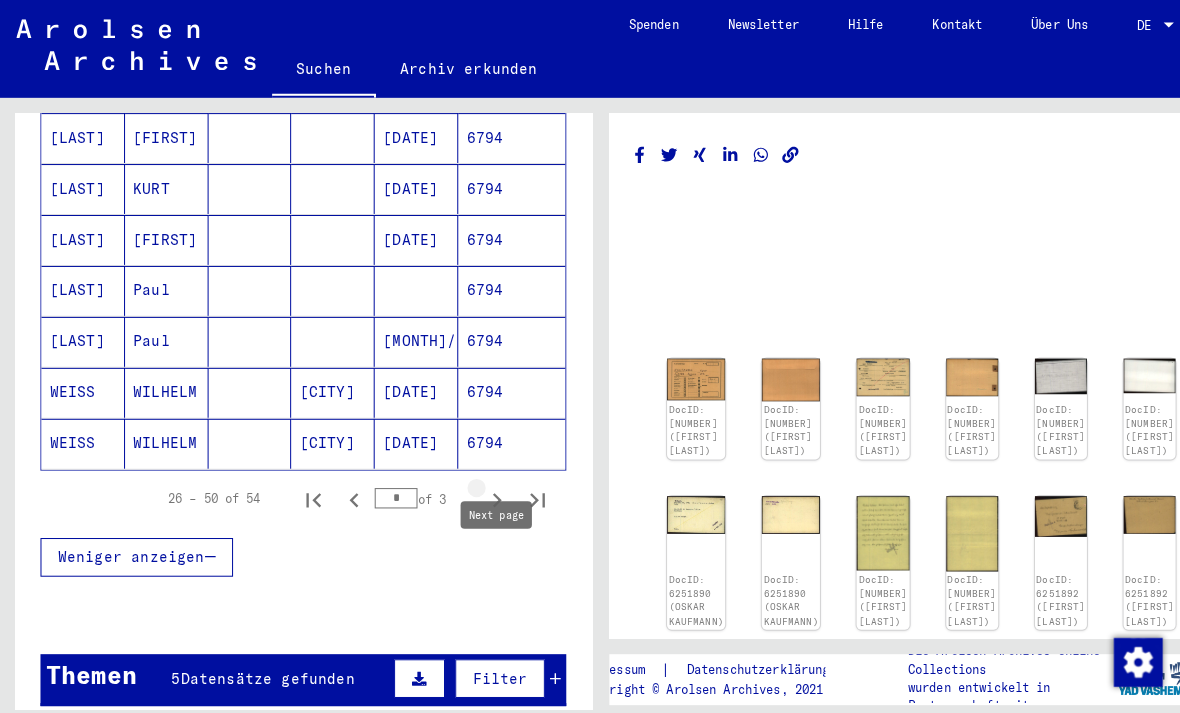 click 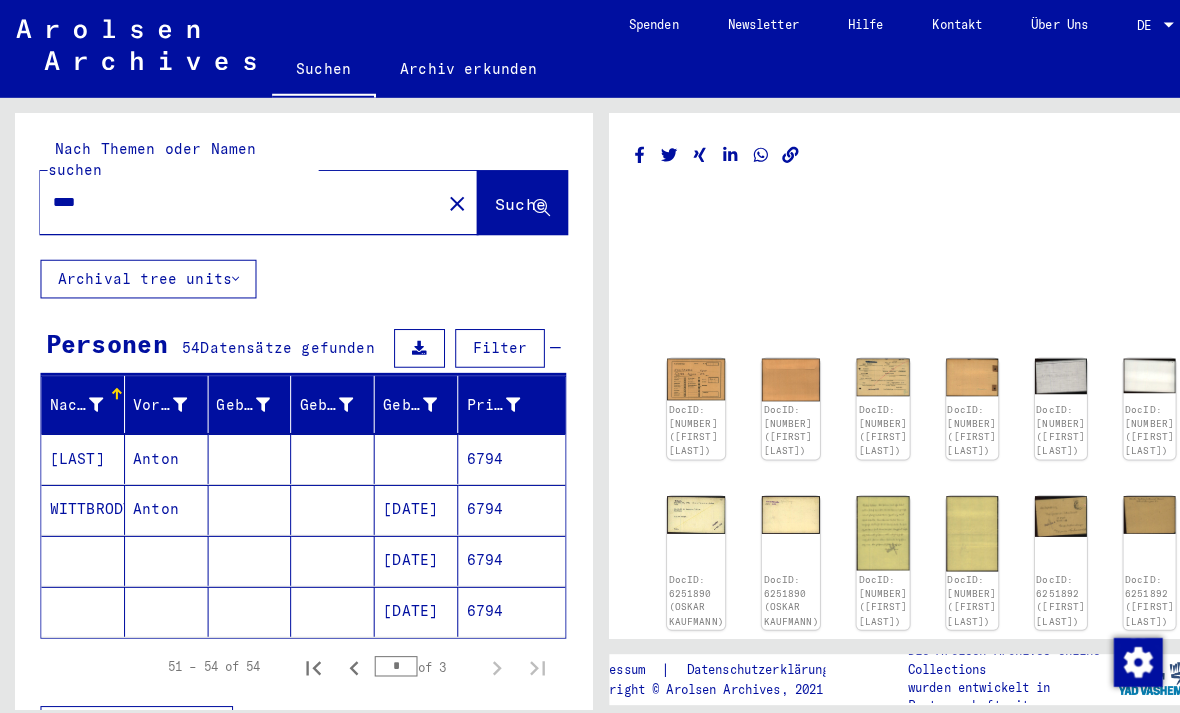 scroll, scrollTop: 0, scrollLeft: 0, axis: both 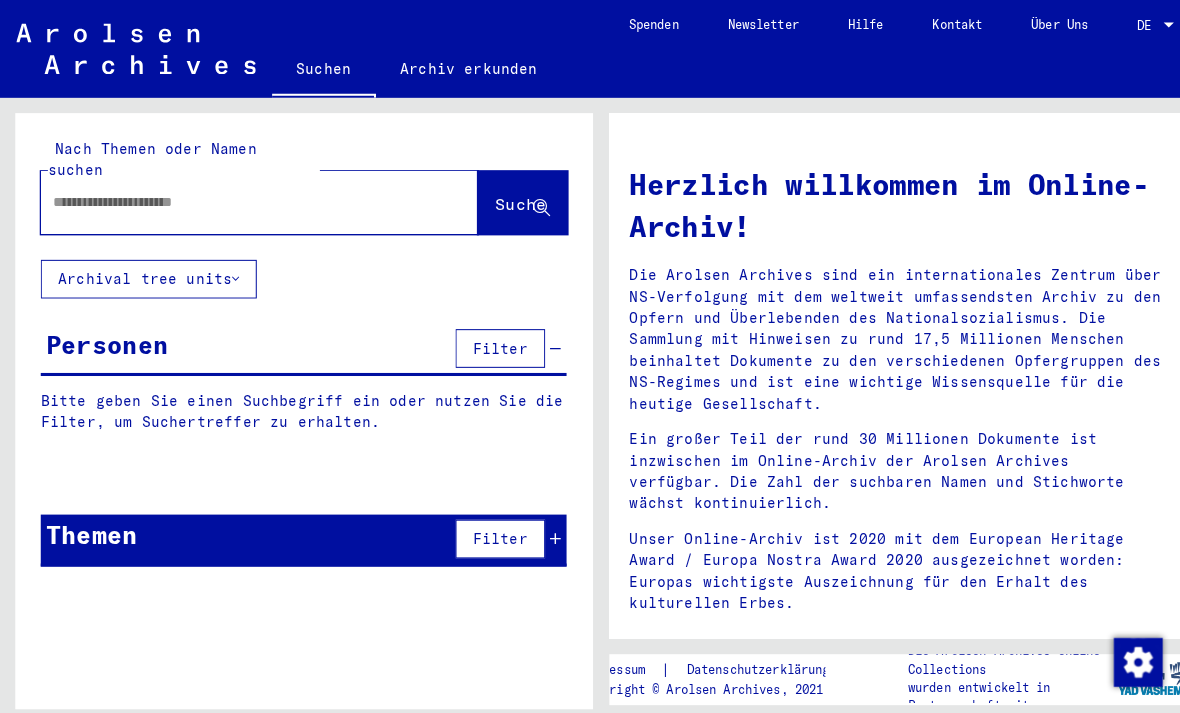 click at bounding box center (230, 198) 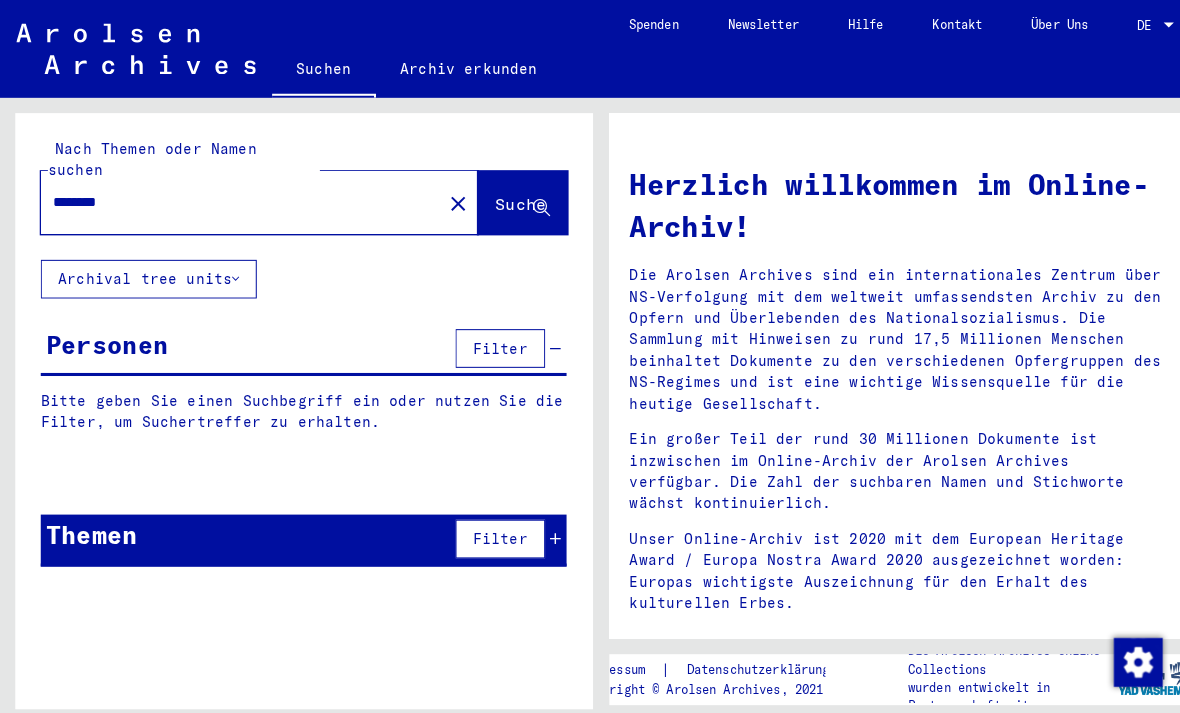 type on "********" 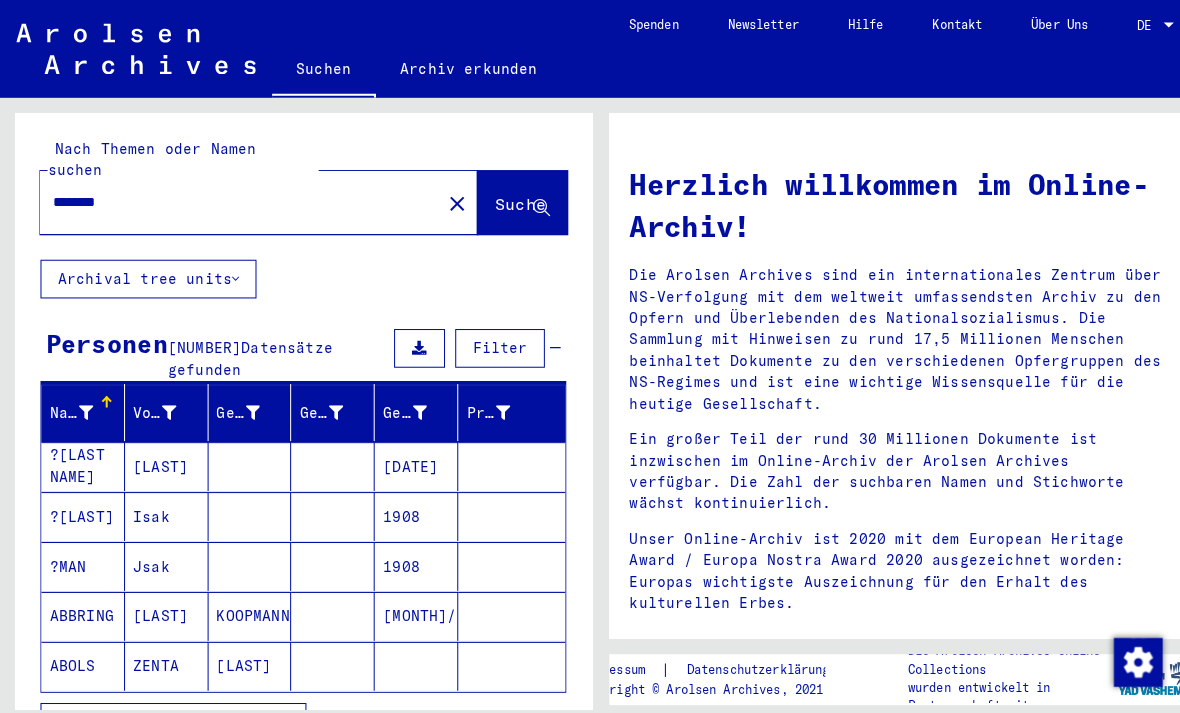 click at bounding box center (85, 405) 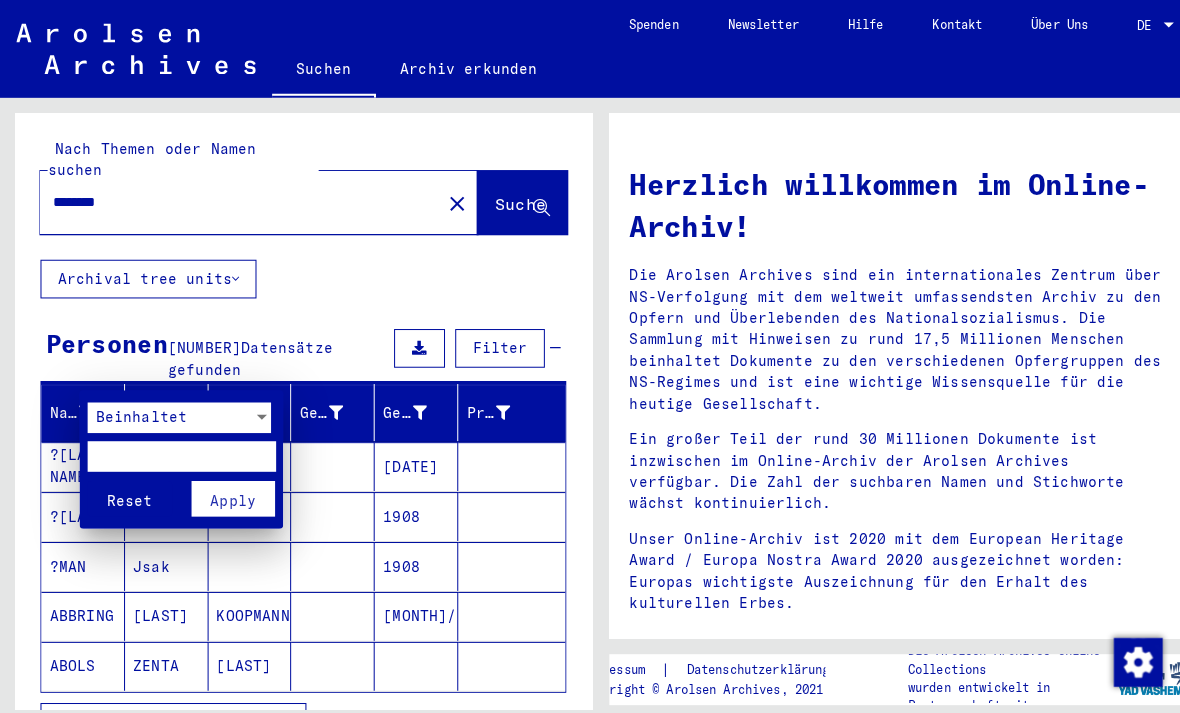 click on "Beinhaltet" at bounding box center [139, 409] 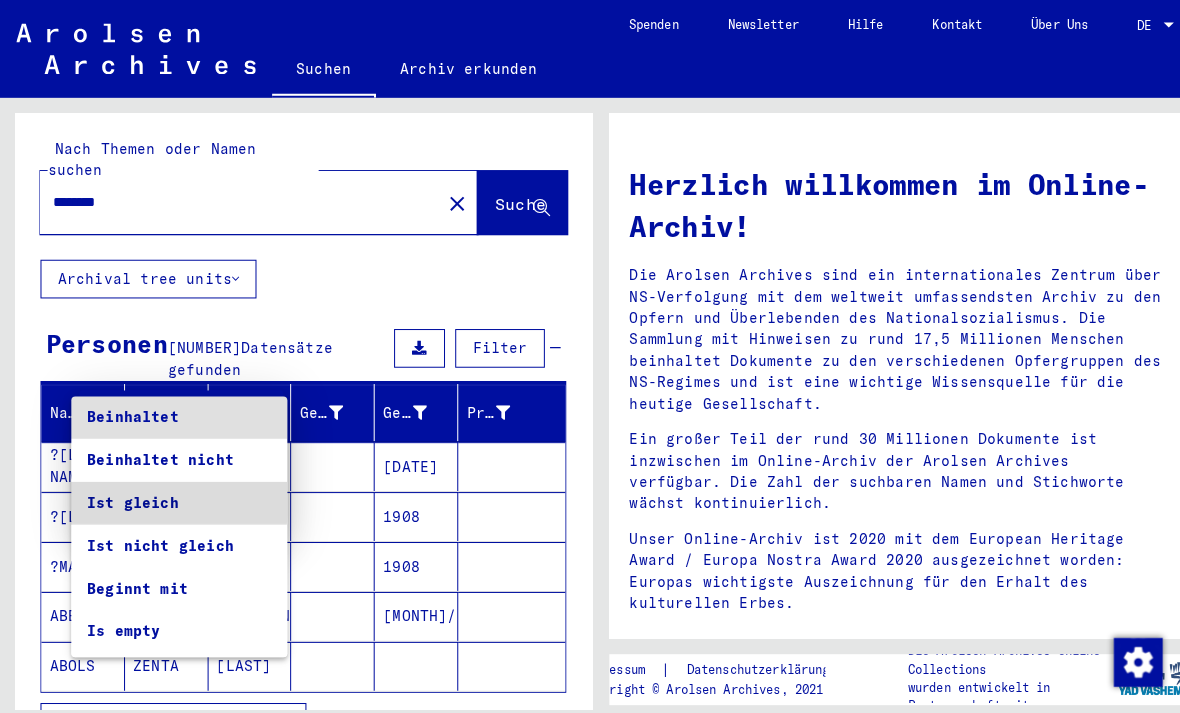 click on "Ist gleich" at bounding box center [176, 494] 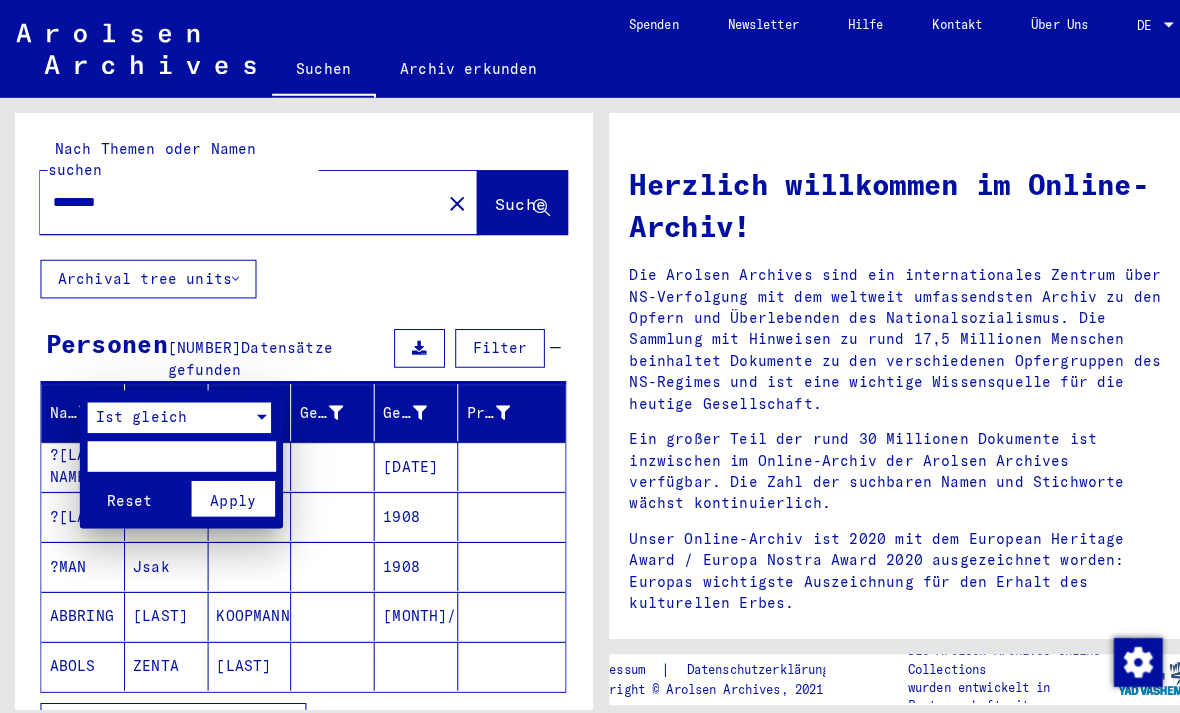 click at bounding box center [178, 448] 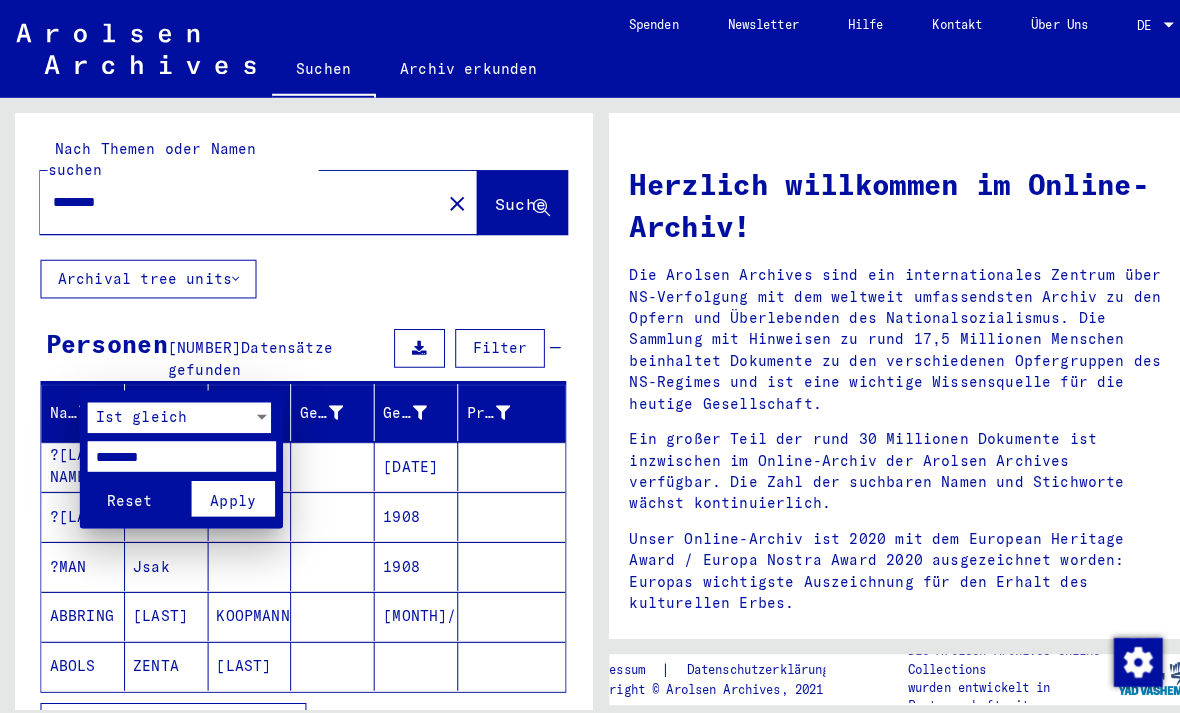 type on "********" 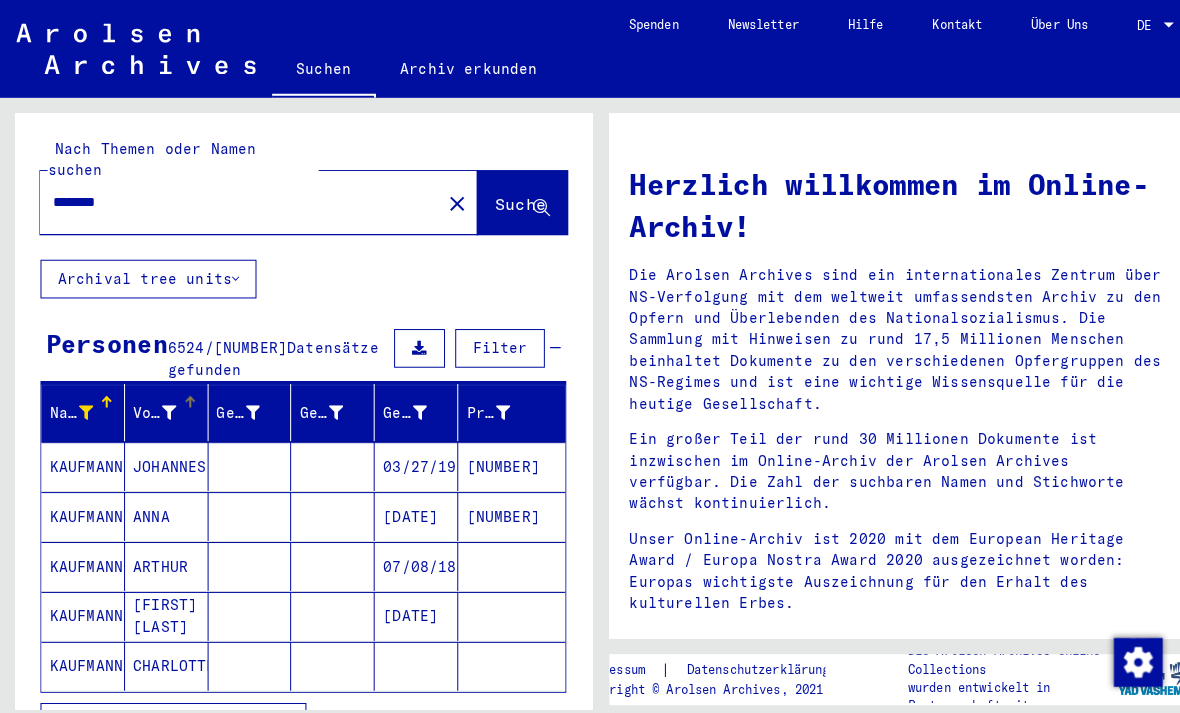 click at bounding box center [167, 405] 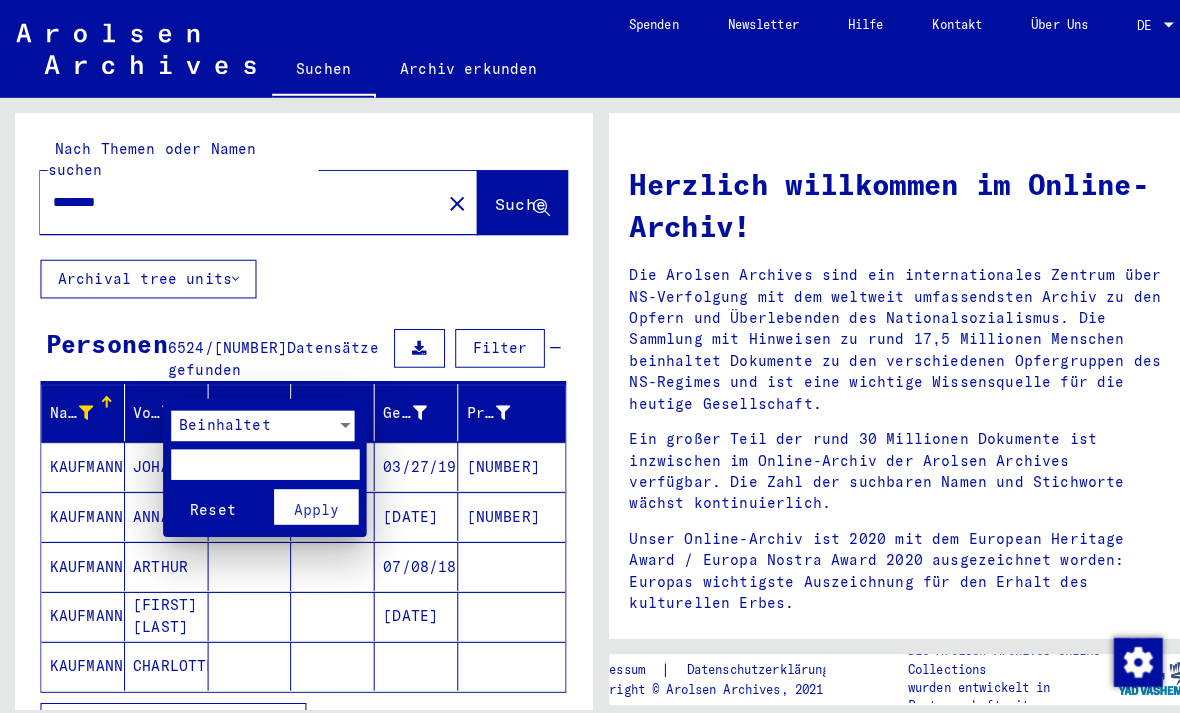 click on "Beinhaltet" at bounding box center [249, 418] 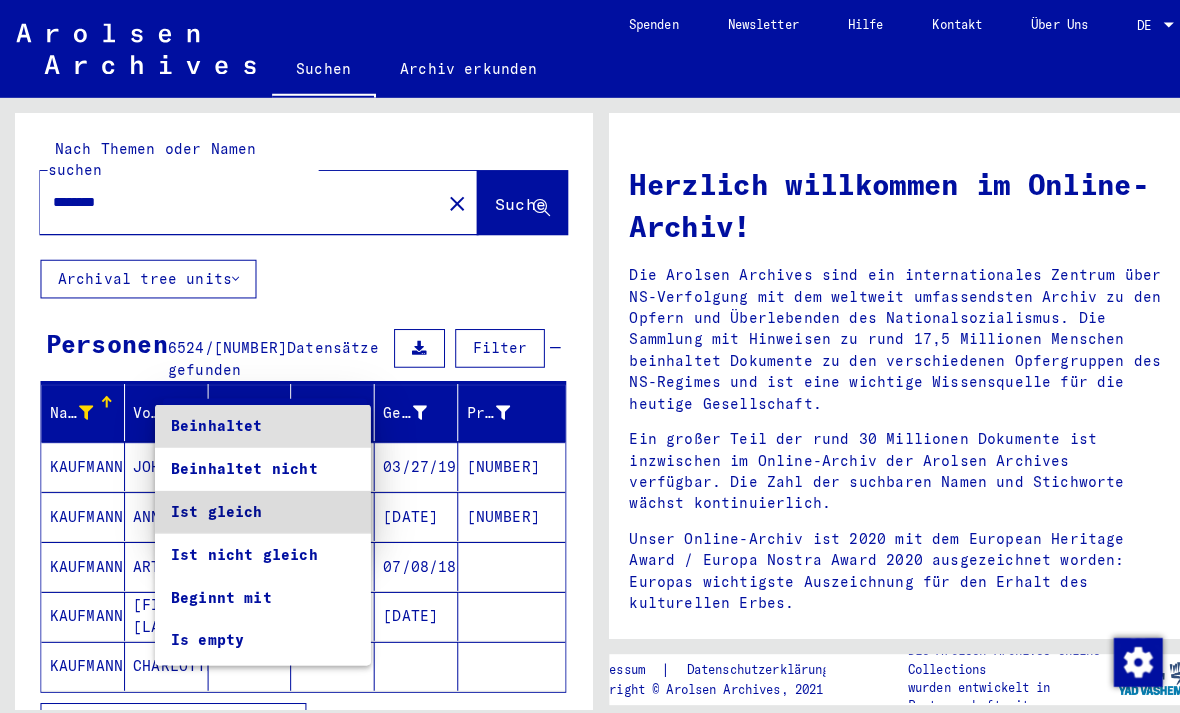 click on "Ist gleich" at bounding box center (258, 502) 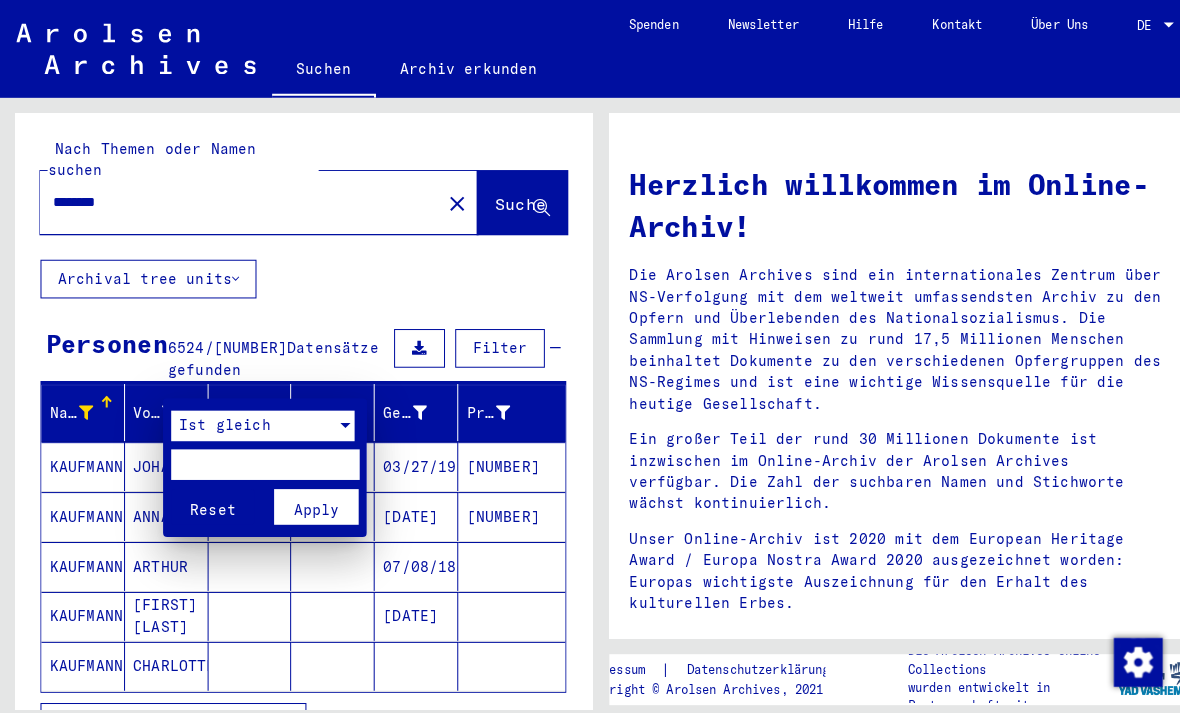 click at bounding box center (260, 456) 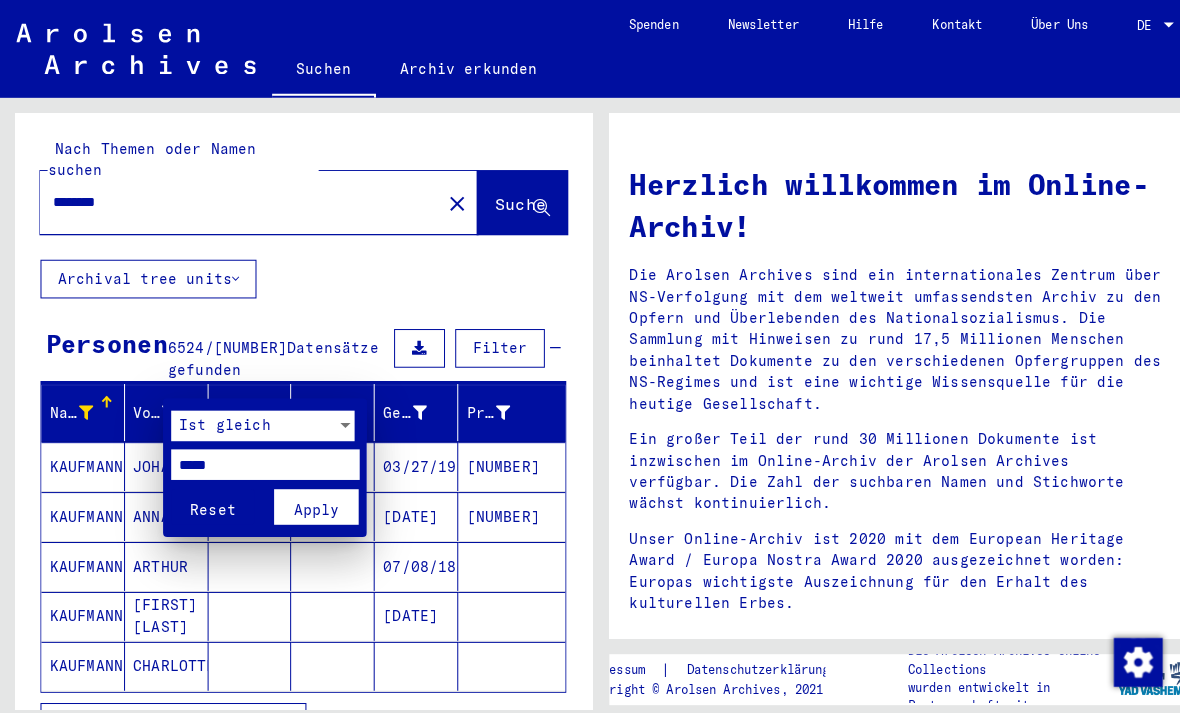 type on "*****" 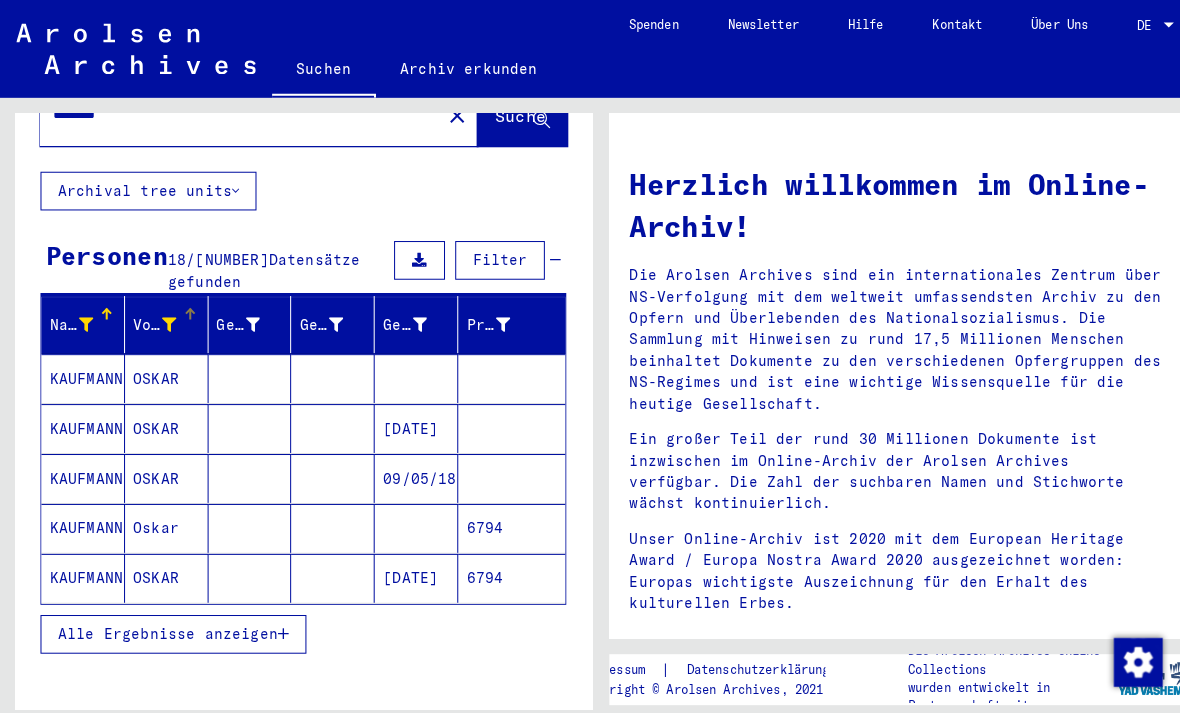 scroll, scrollTop: 94, scrollLeft: 0, axis: vertical 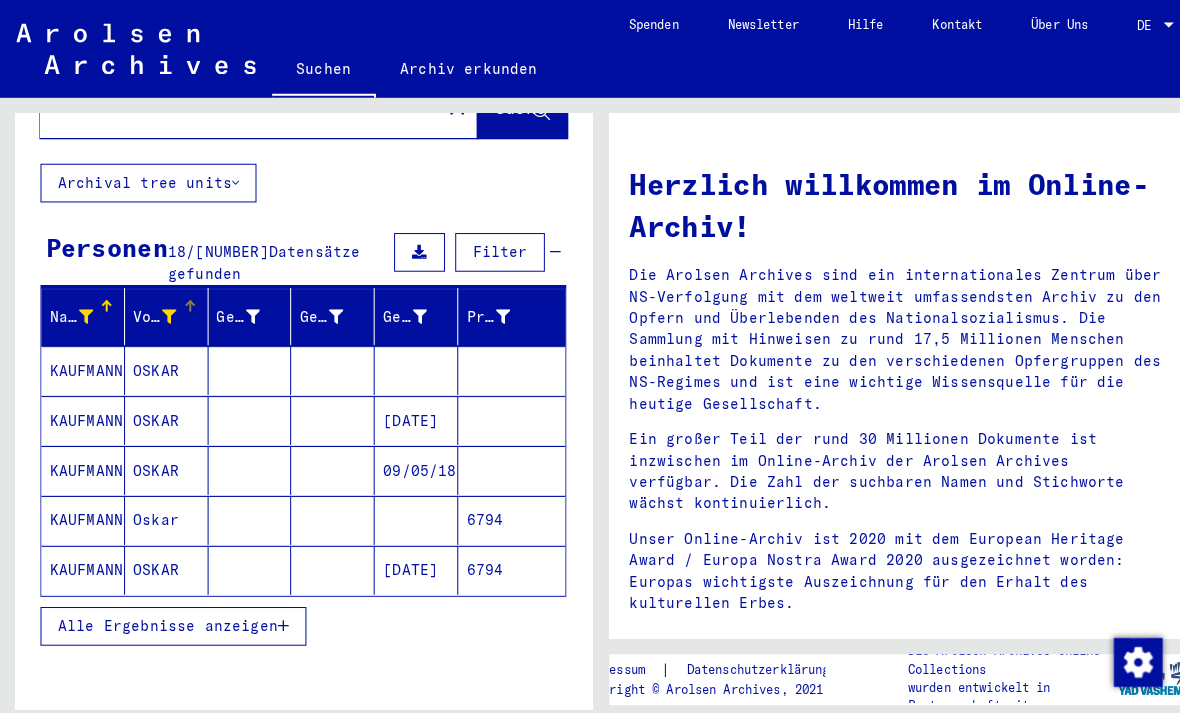 click on "Alle Ergebnisse anzeigen" at bounding box center (165, 615) 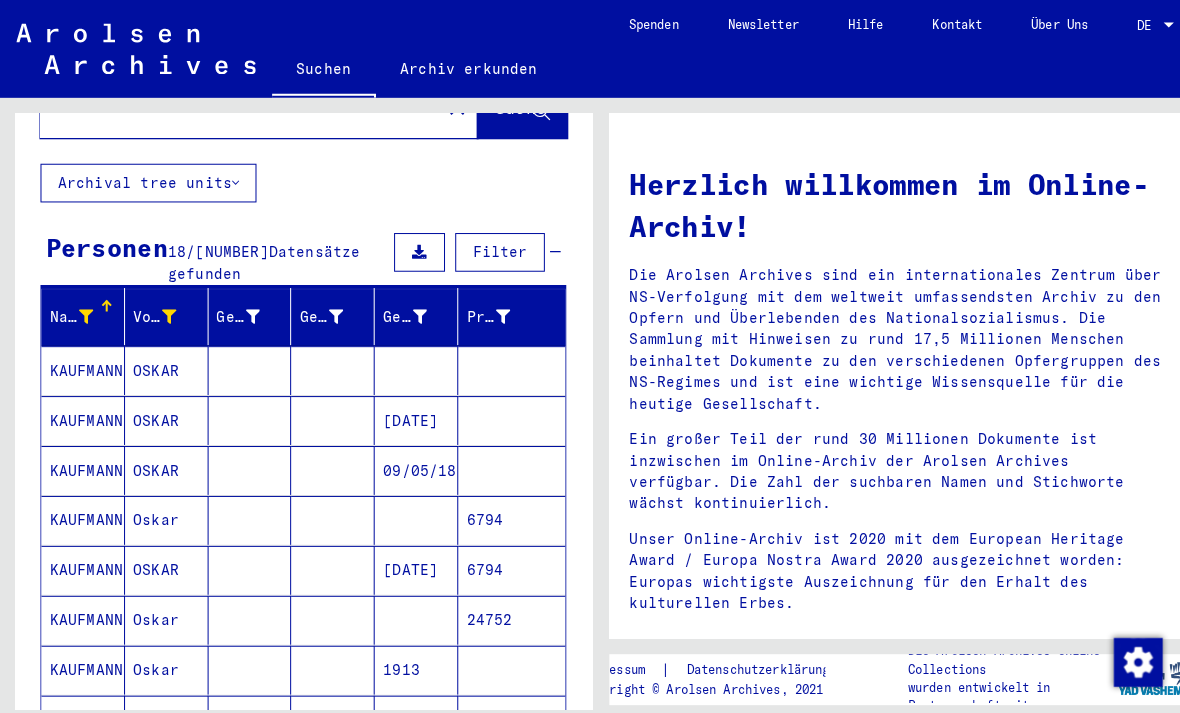 click at bounding box center [409, 413] 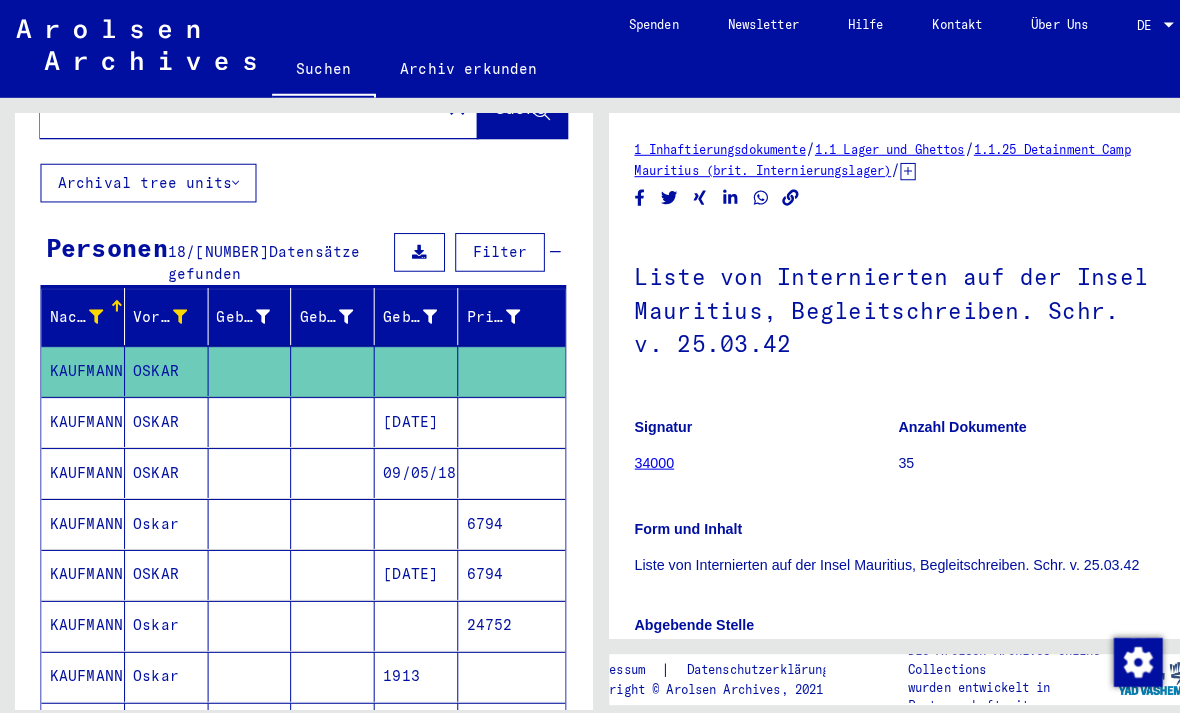 scroll, scrollTop: 0, scrollLeft: 0, axis: both 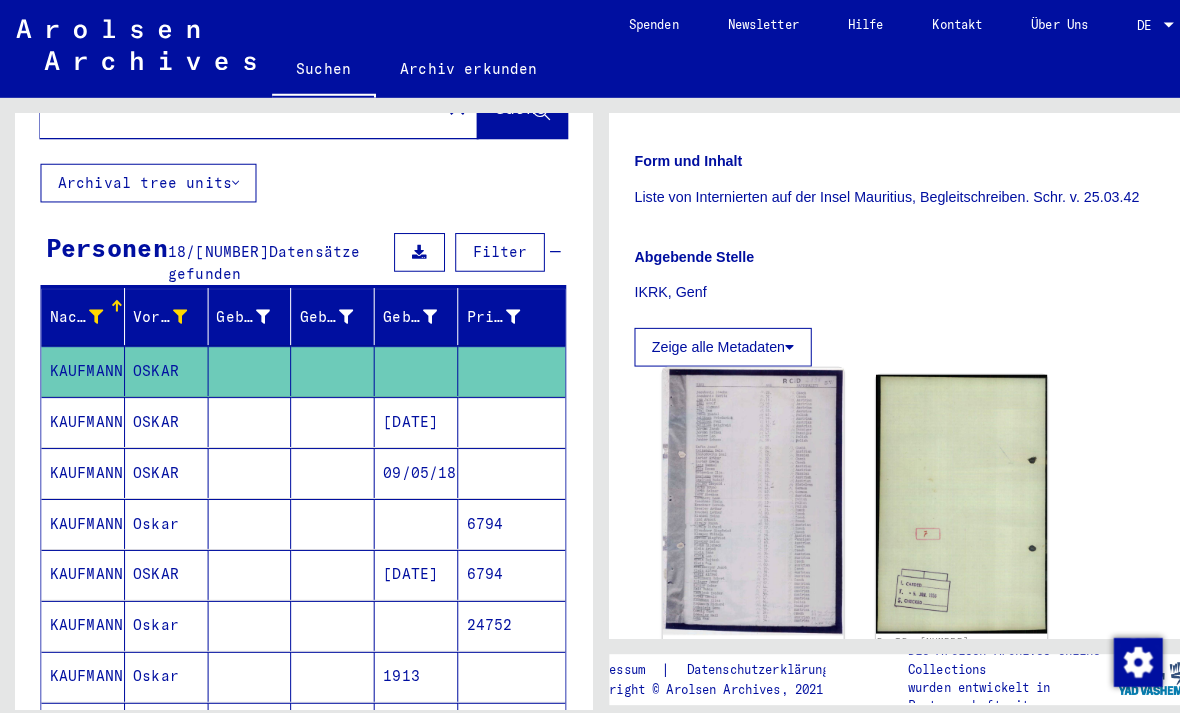 click 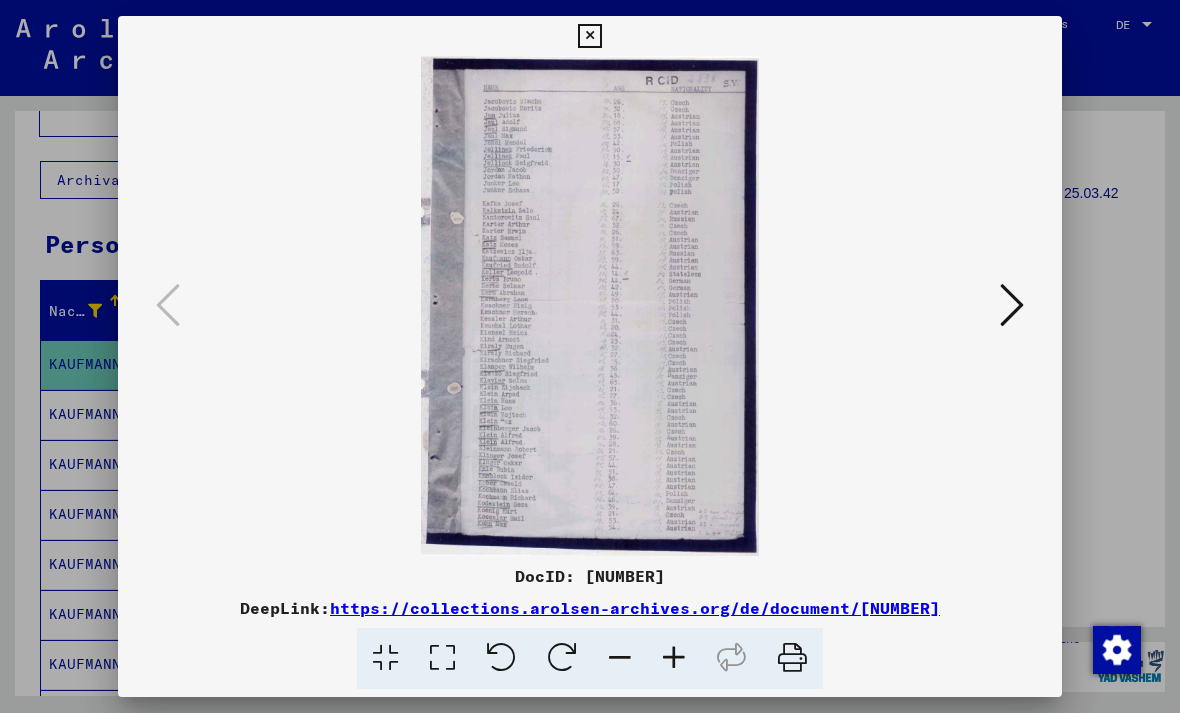 click at bounding box center [589, 36] 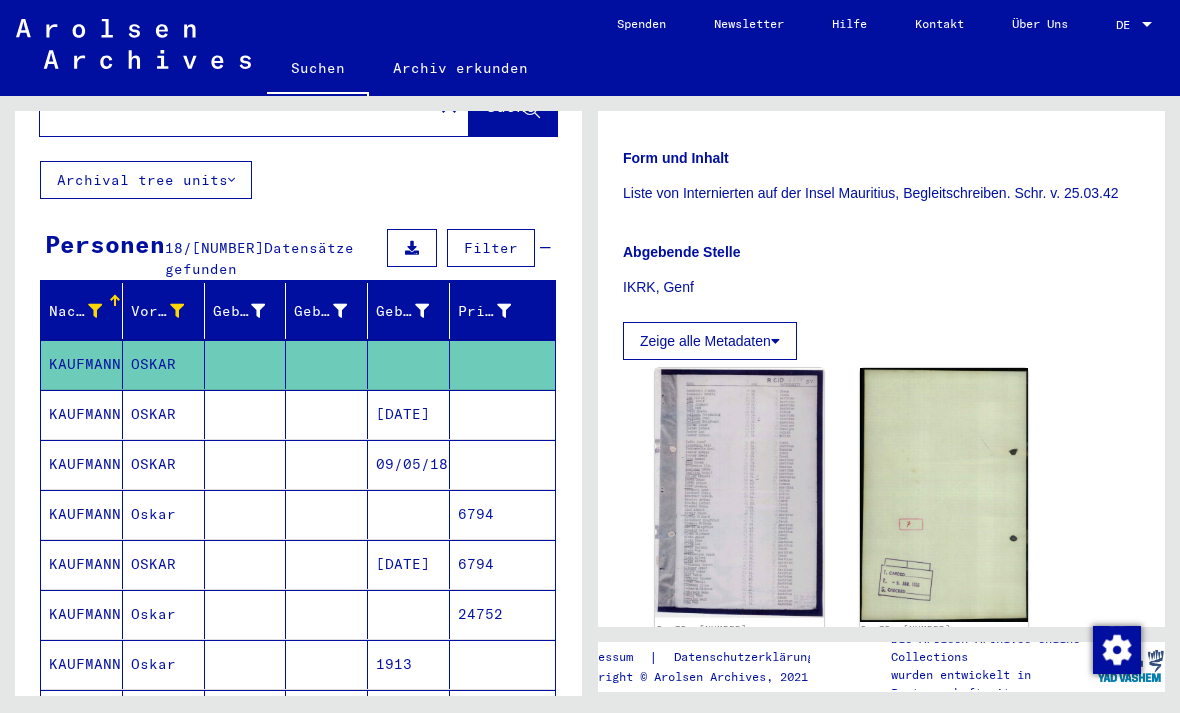 click on "[DATE]" at bounding box center (409, 464) 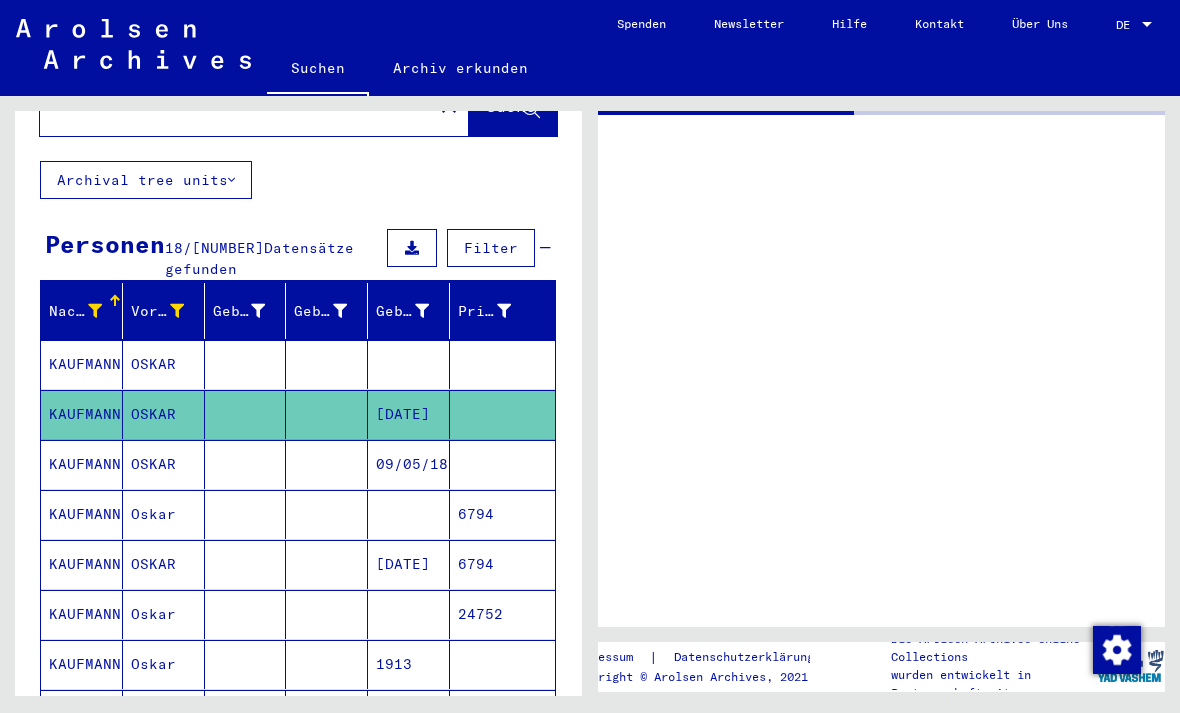 scroll, scrollTop: 0, scrollLeft: 0, axis: both 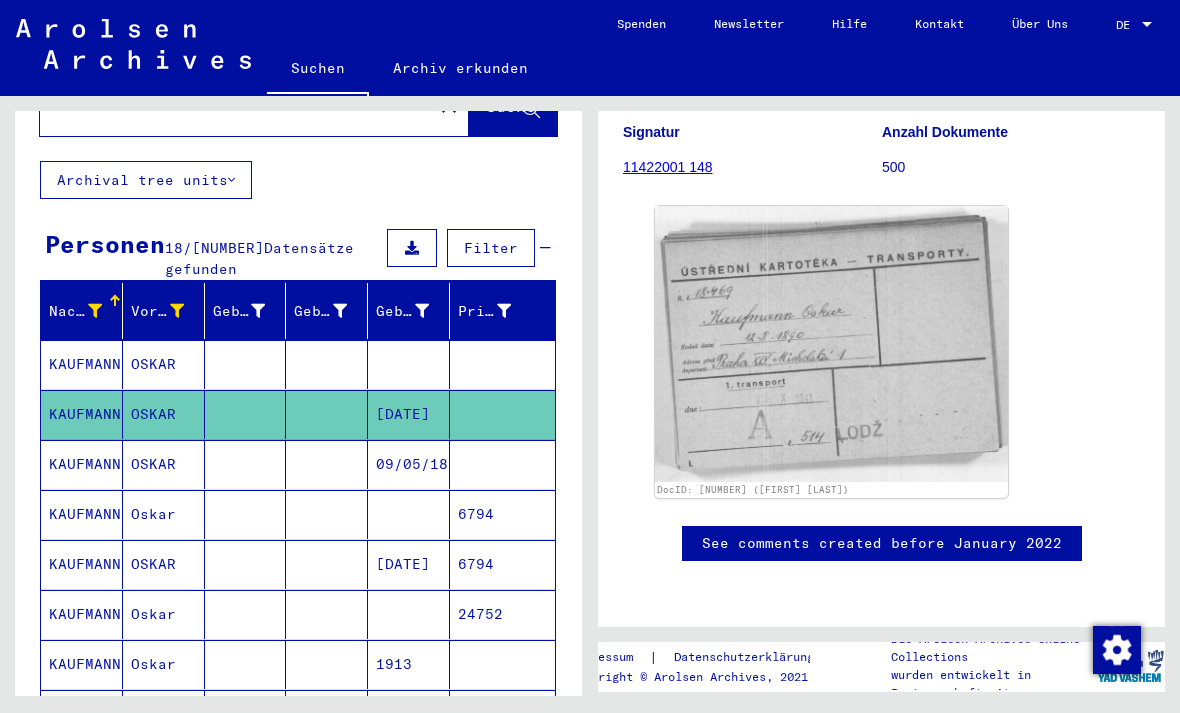 click on "09/05/1889" at bounding box center [409, 514] 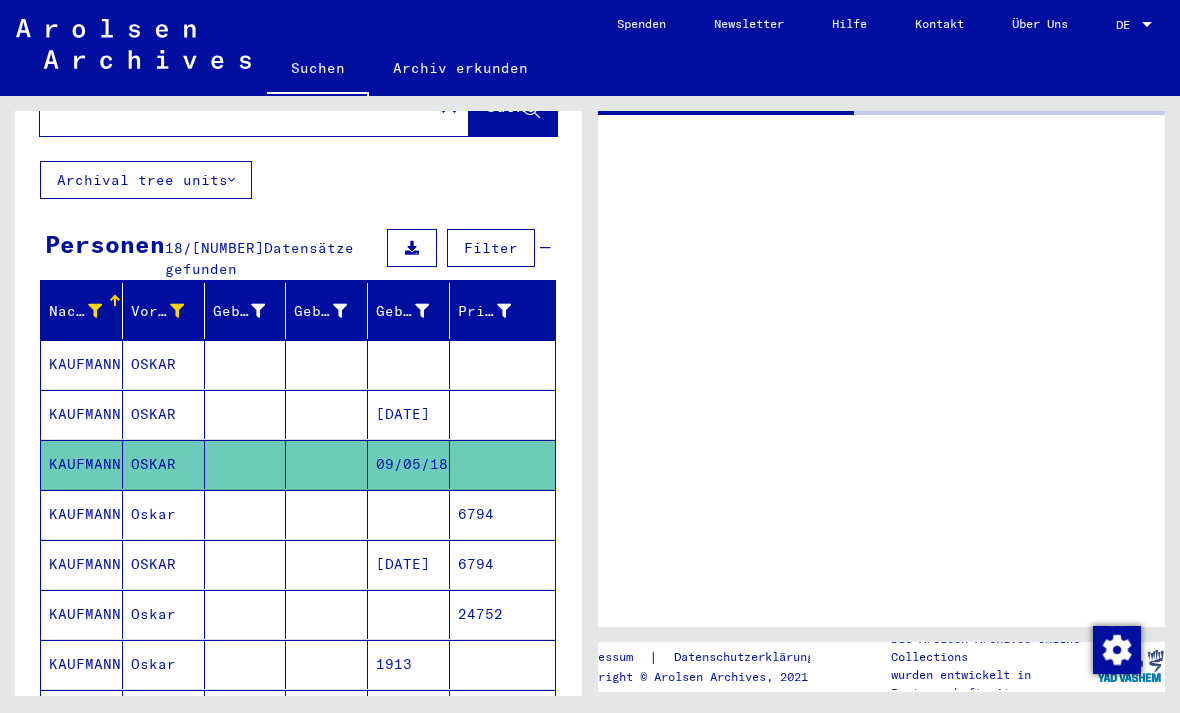 scroll, scrollTop: 0, scrollLeft: 0, axis: both 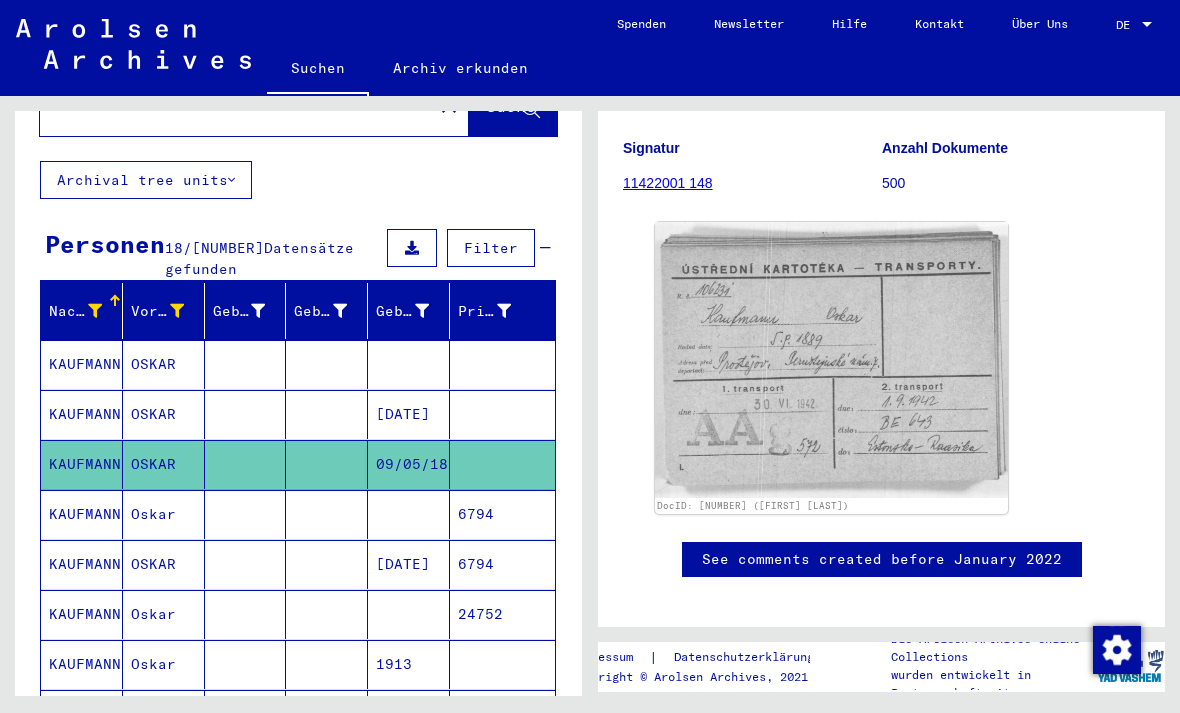 click on "6794" at bounding box center (502, 564) 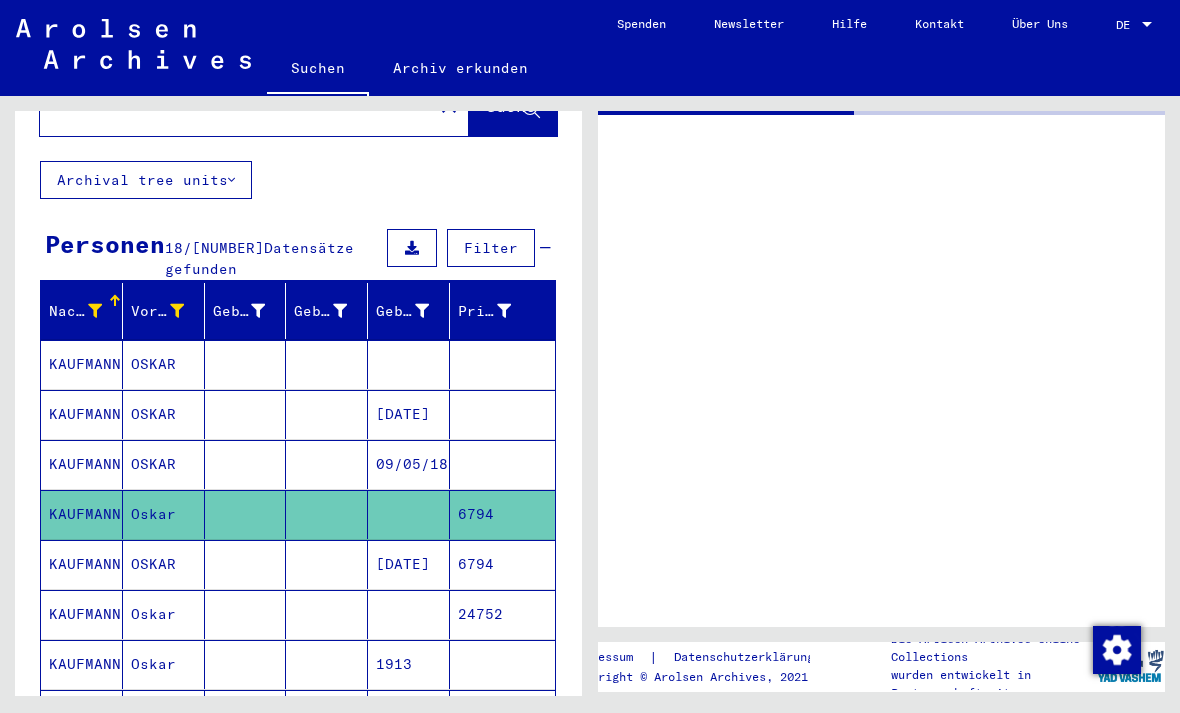 scroll, scrollTop: 0, scrollLeft: 0, axis: both 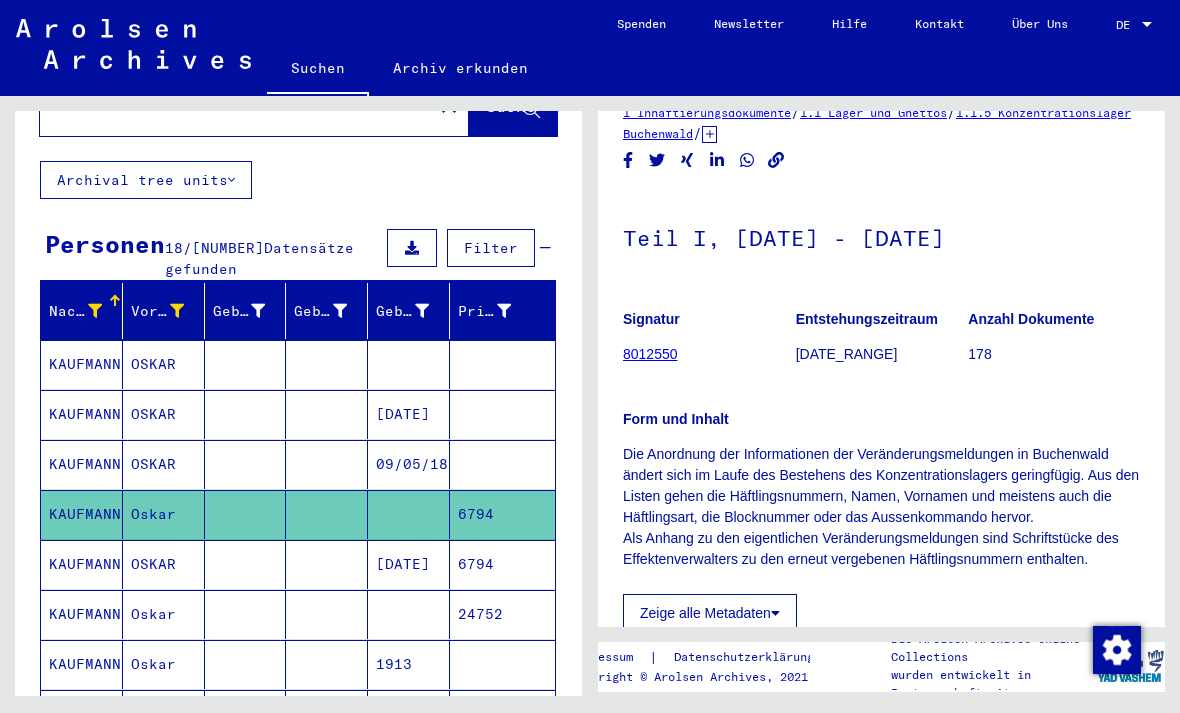 click on "6794" at bounding box center [502, 614] 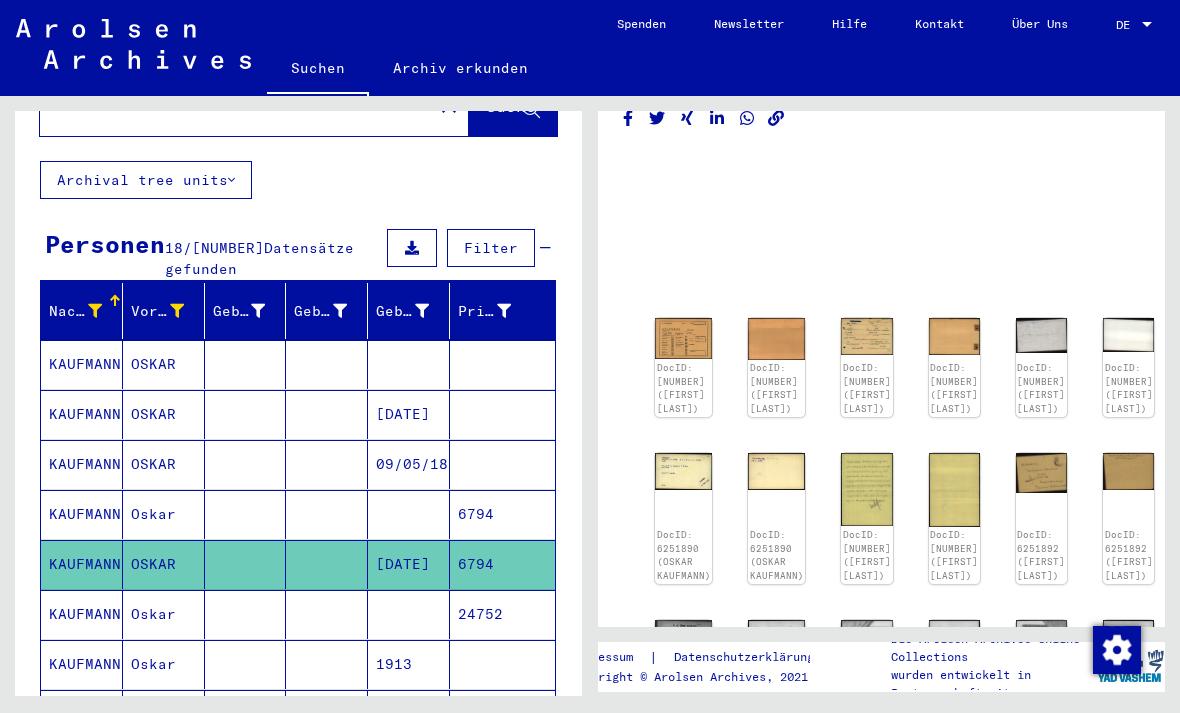 click on "24752" at bounding box center [502, 664] 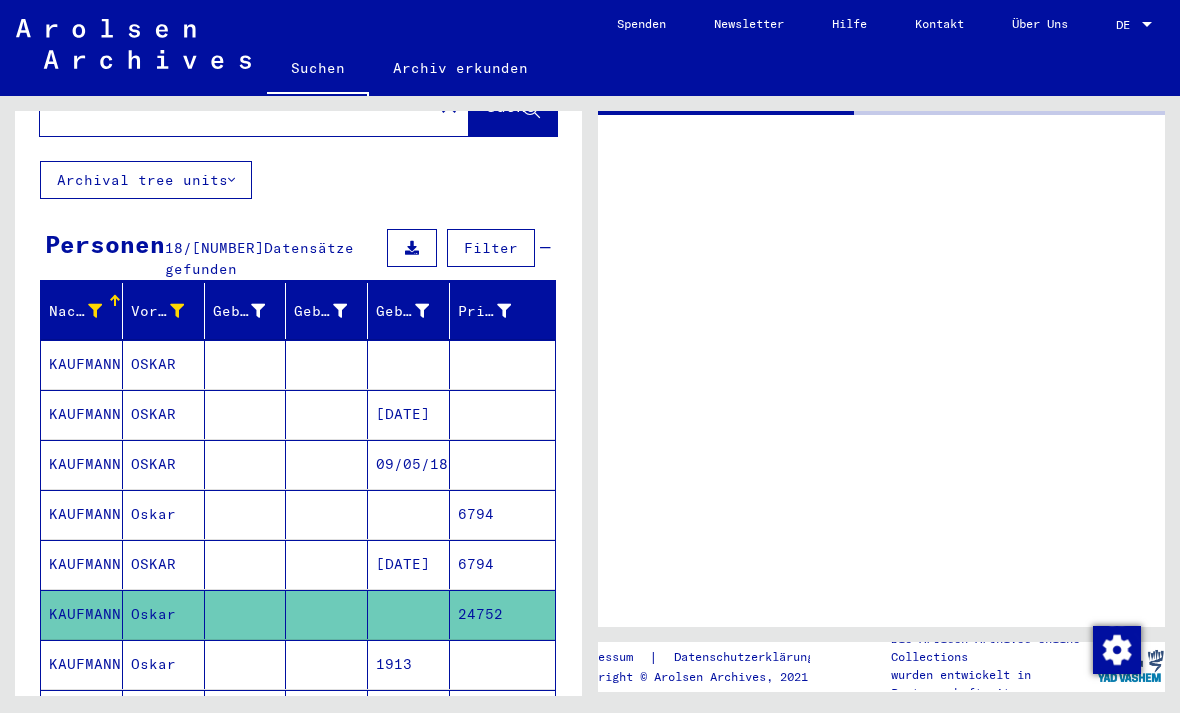 scroll, scrollTop: 0, scrollLeft: 0, axis: both 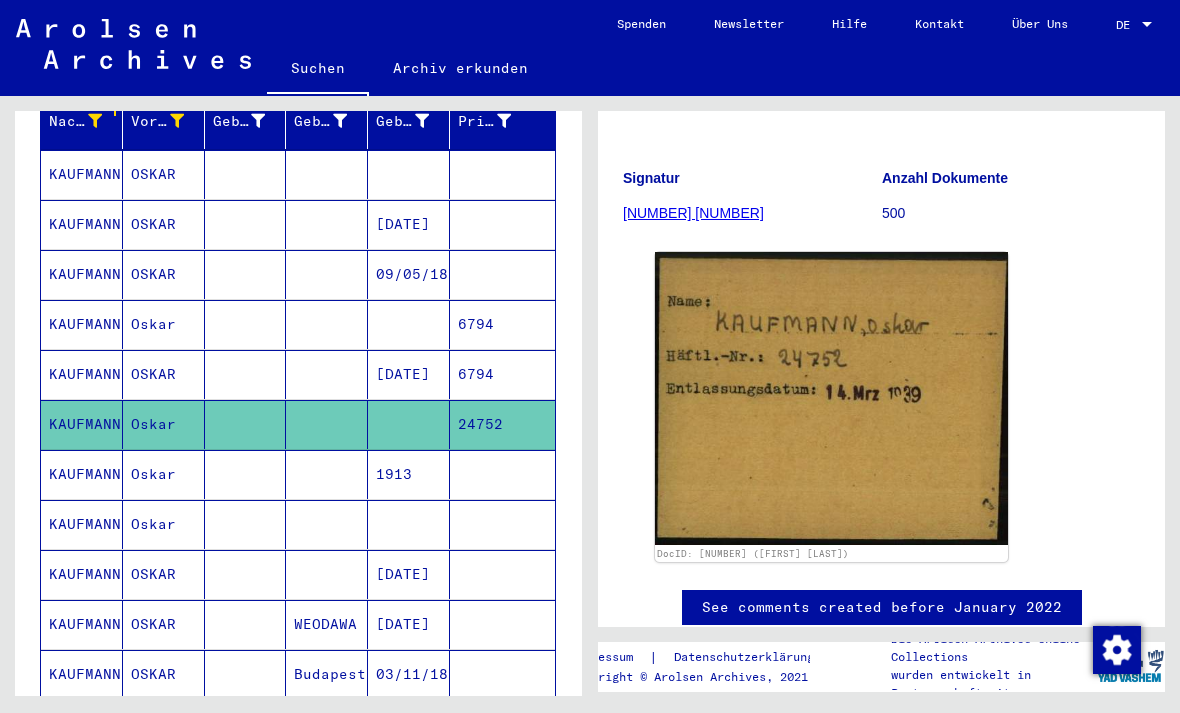 click on "1913" at bounding box center [409, 524] 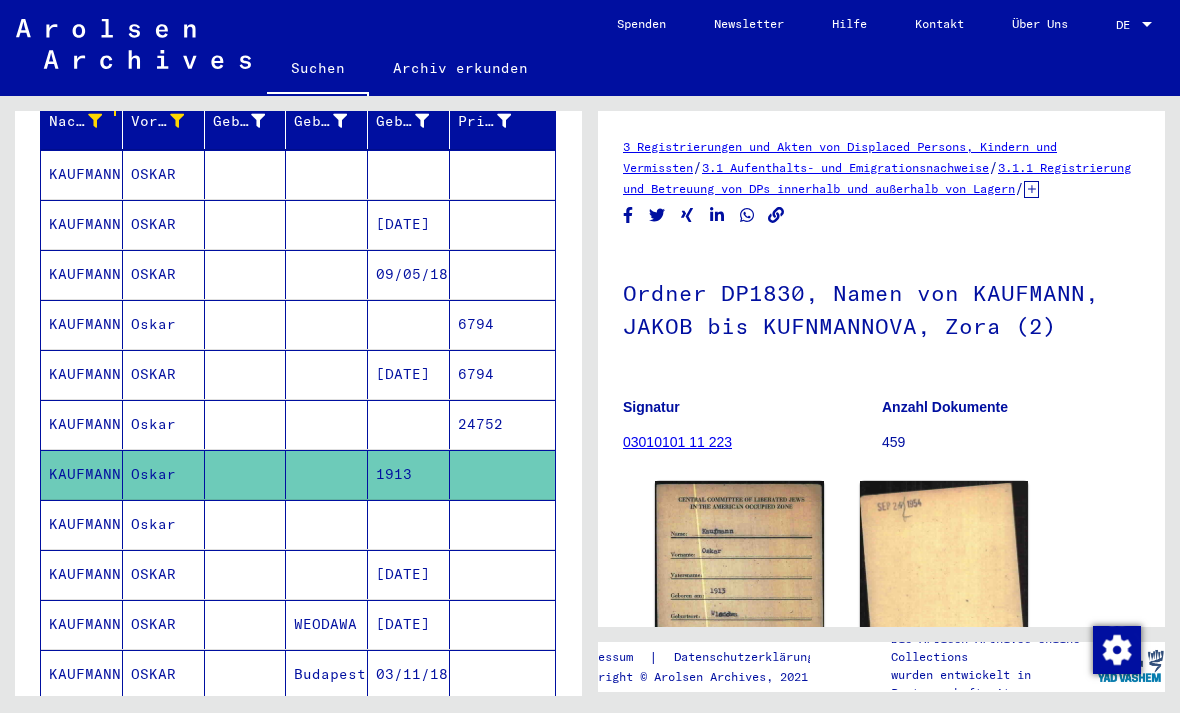 scroll, scrollTop: 0, scrollLeft: 0, axis: both 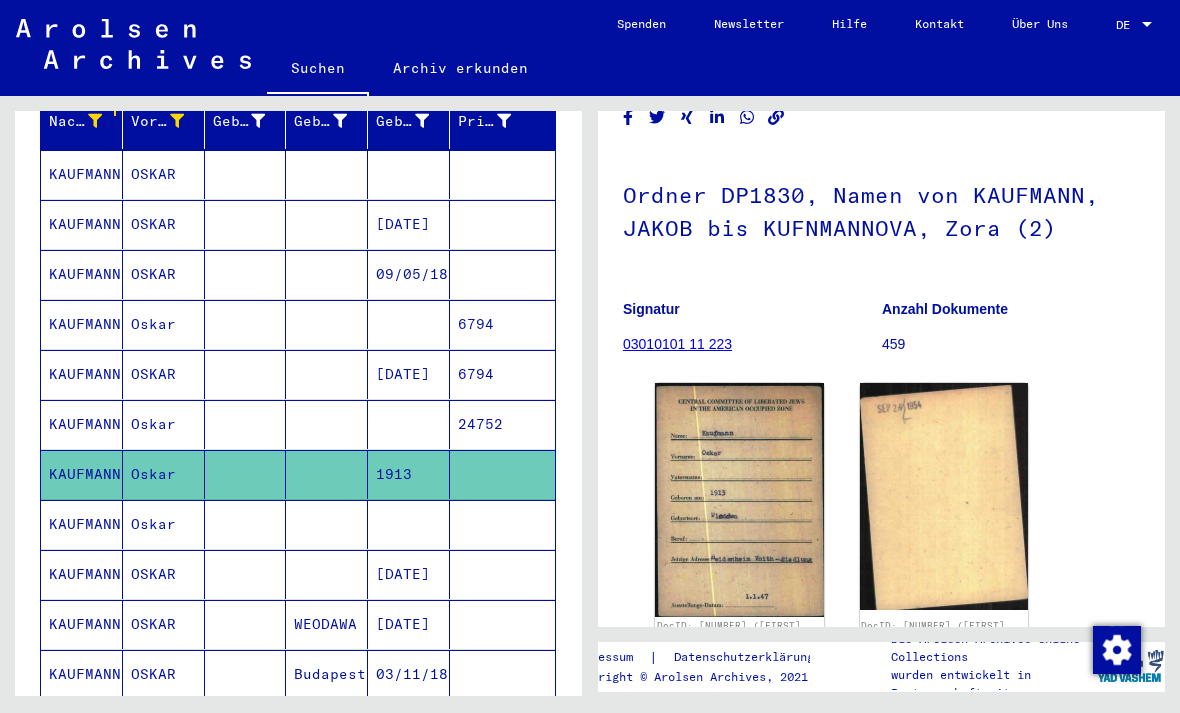 click at bounding box center [409, 574] 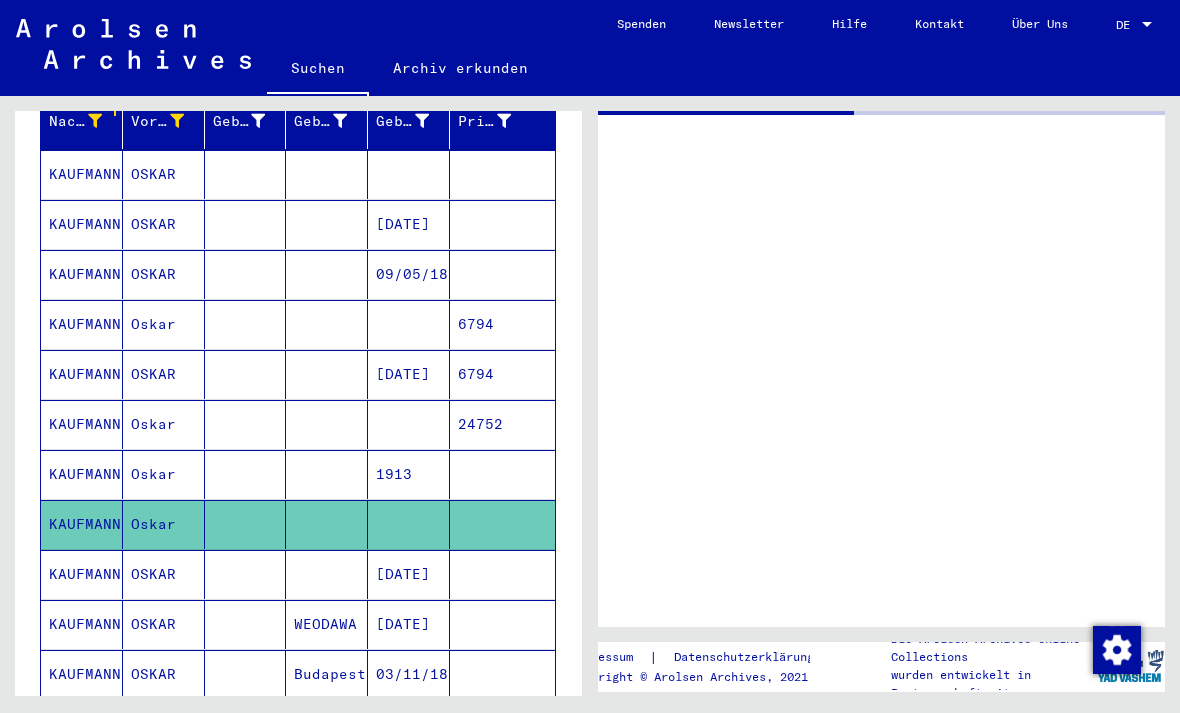 scroll, scrollTop: 0, scrollLeft: 0, axis: both 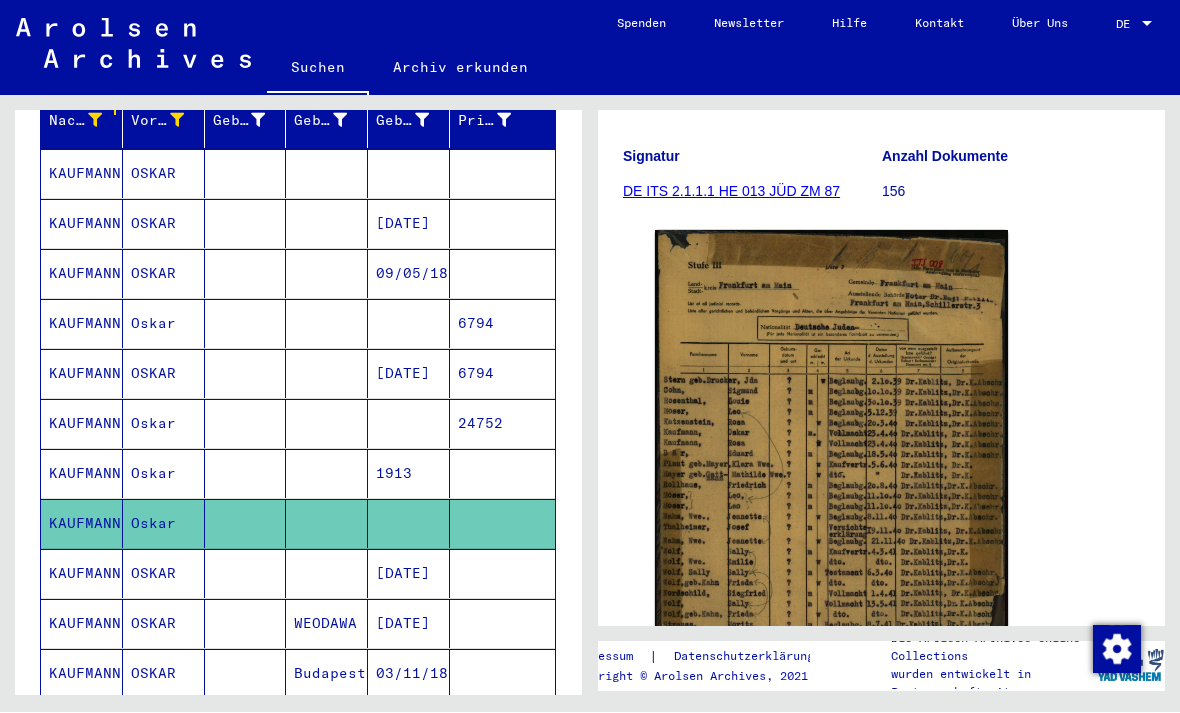 click on "[DATE]" at bounding box center (409, 624) 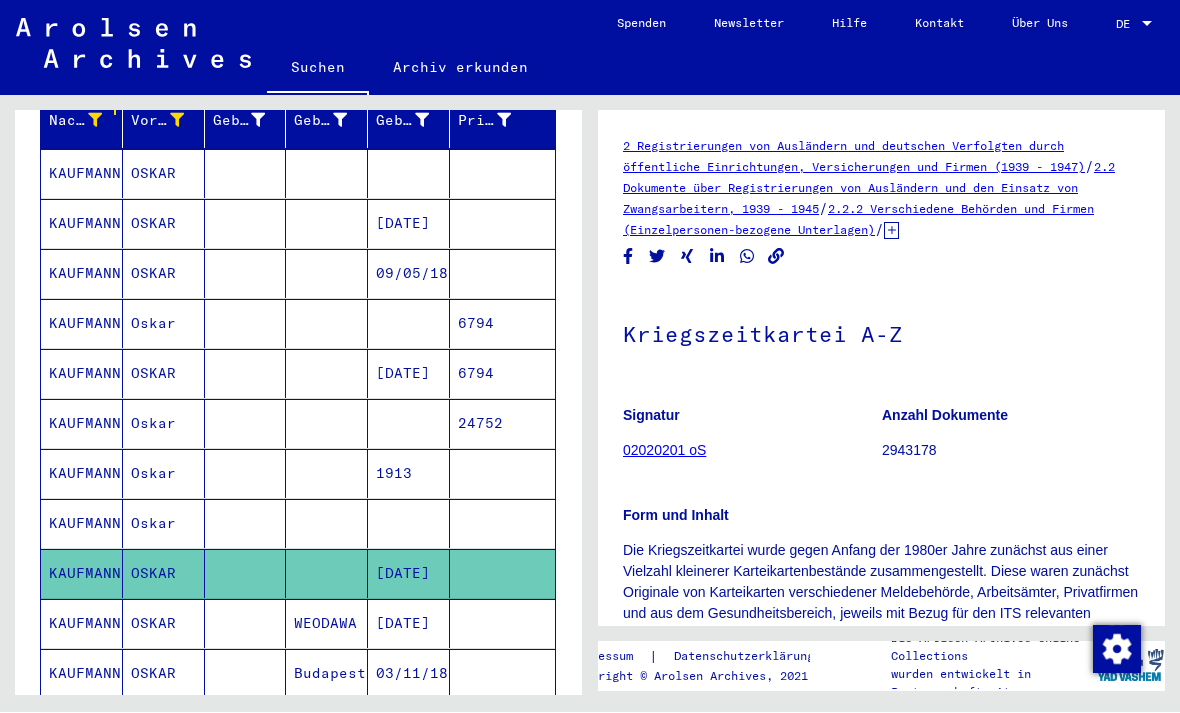 scroll, scrollTop: 0, scrollLeft: 0, axis: both 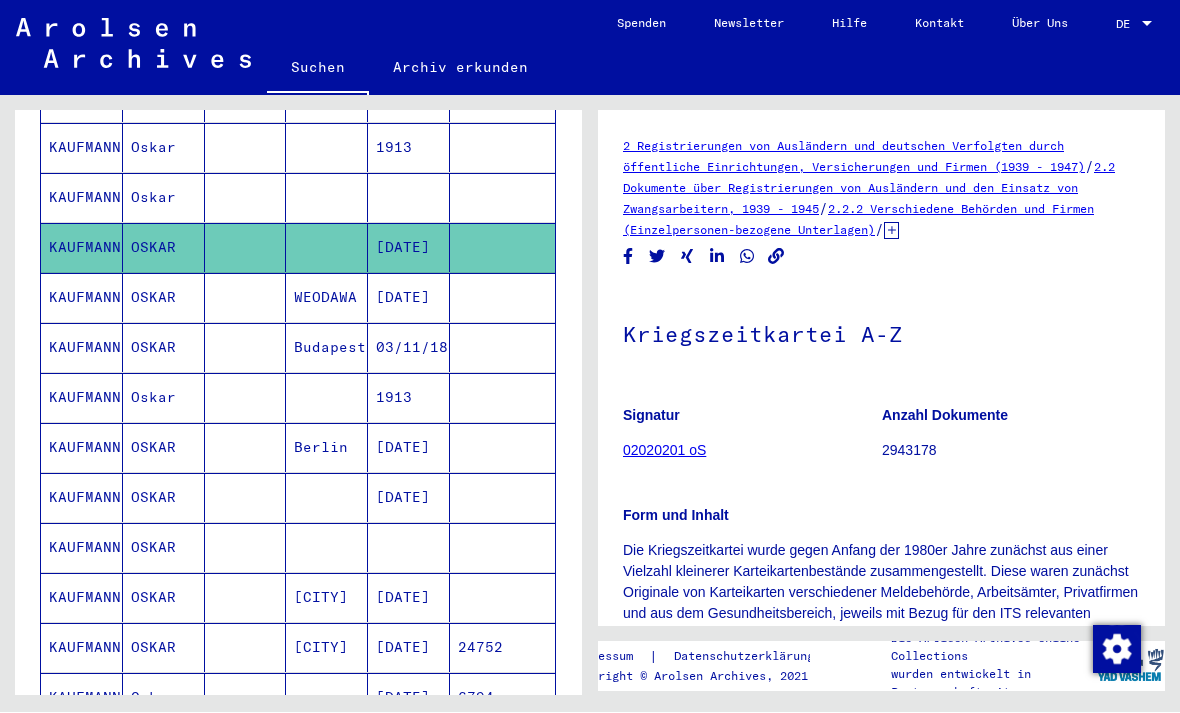 click on "[DATE]" at bounding box center (409, 548) 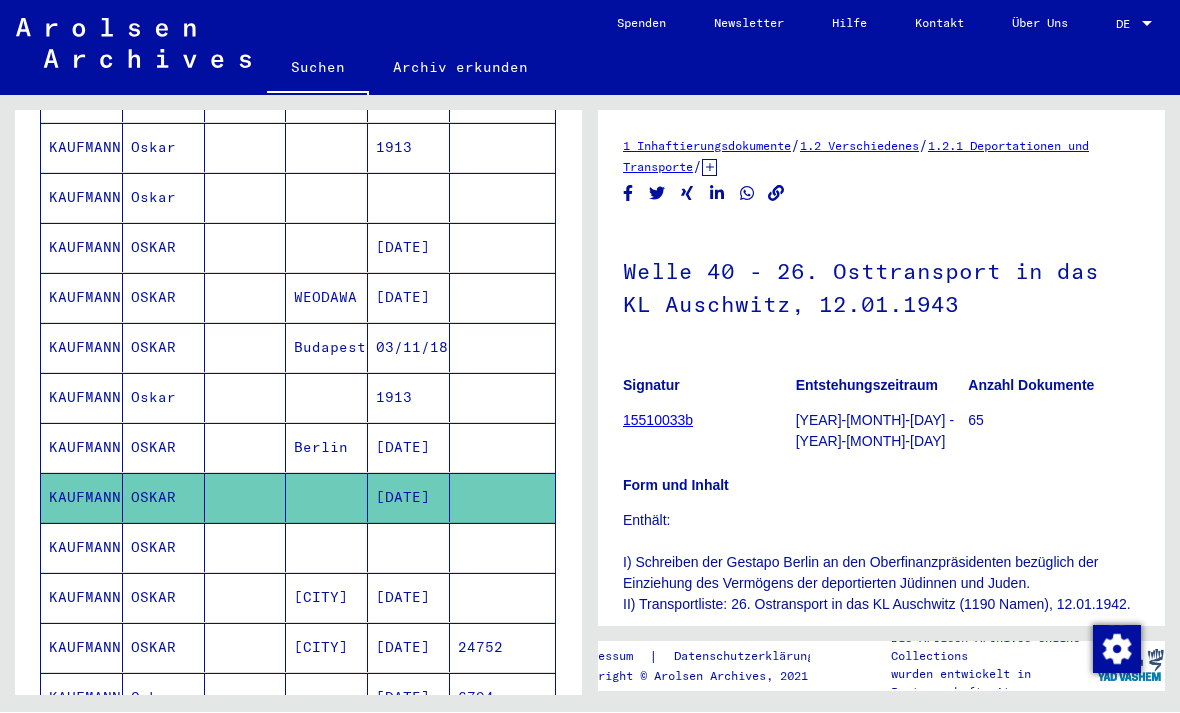 scroll, scrollTop: 0, scrollLeft: 0, axis: both 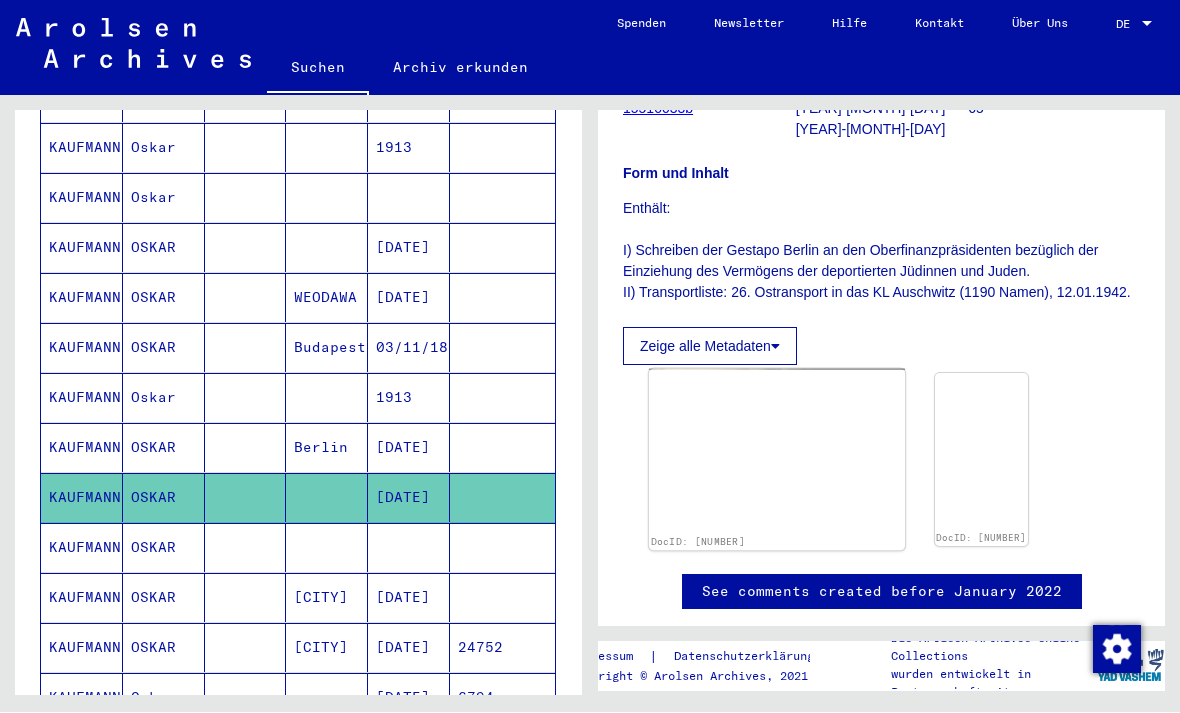 click 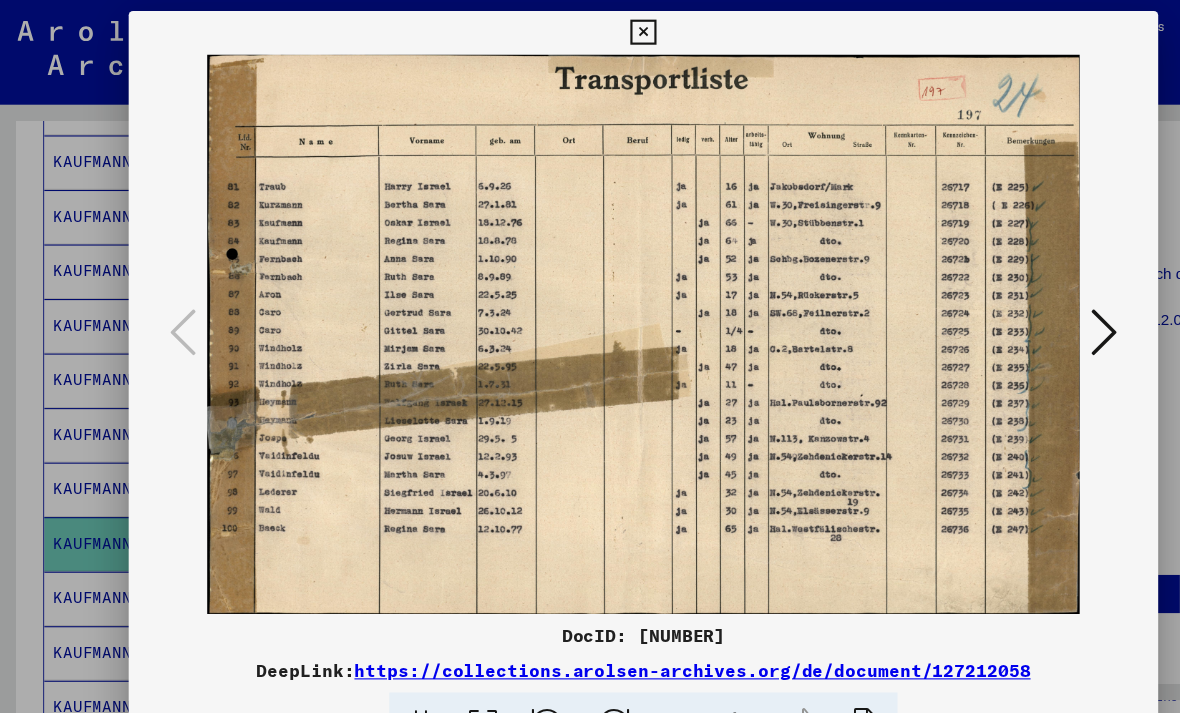 click at bounding box center (589, 30) 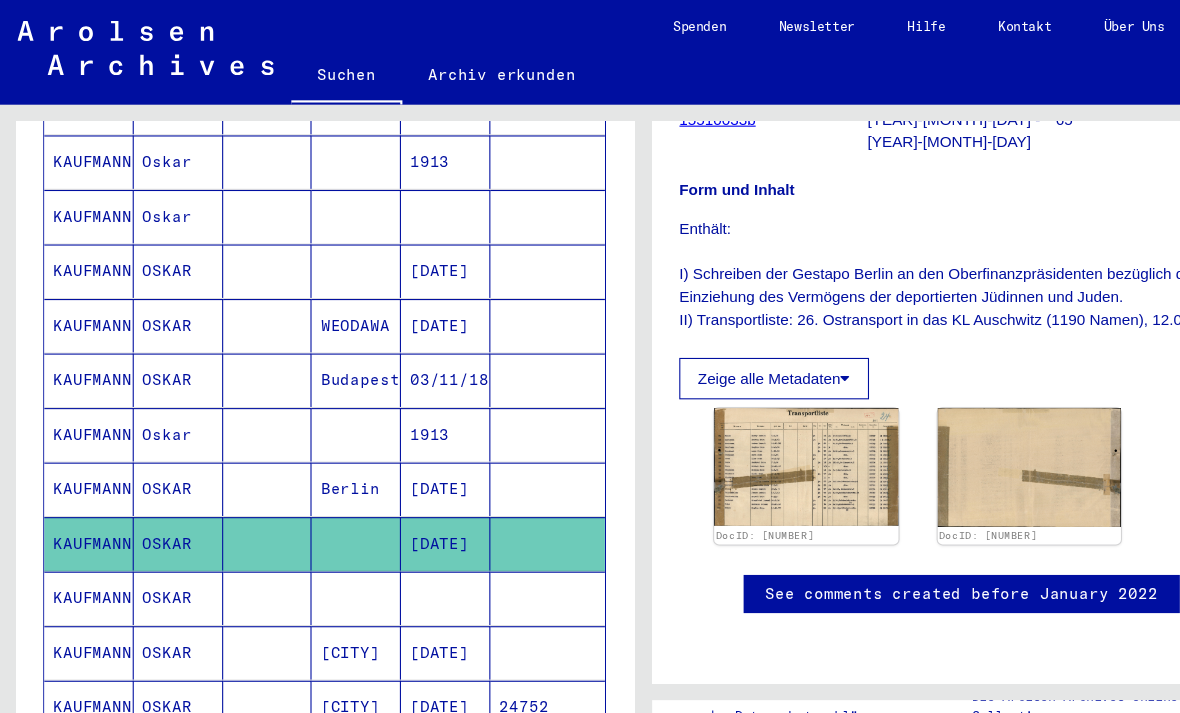 click at bounding box center (409, 598) 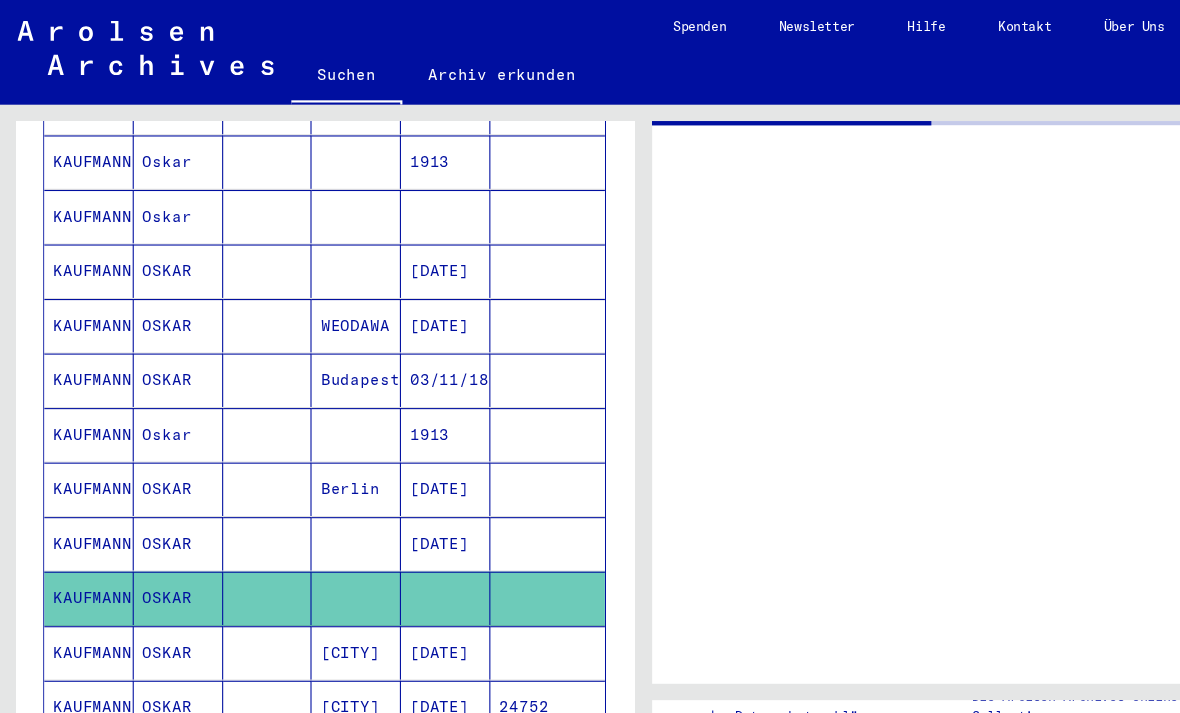 scroll, scrollTop: 0, scrollLeft: 0, axis: both 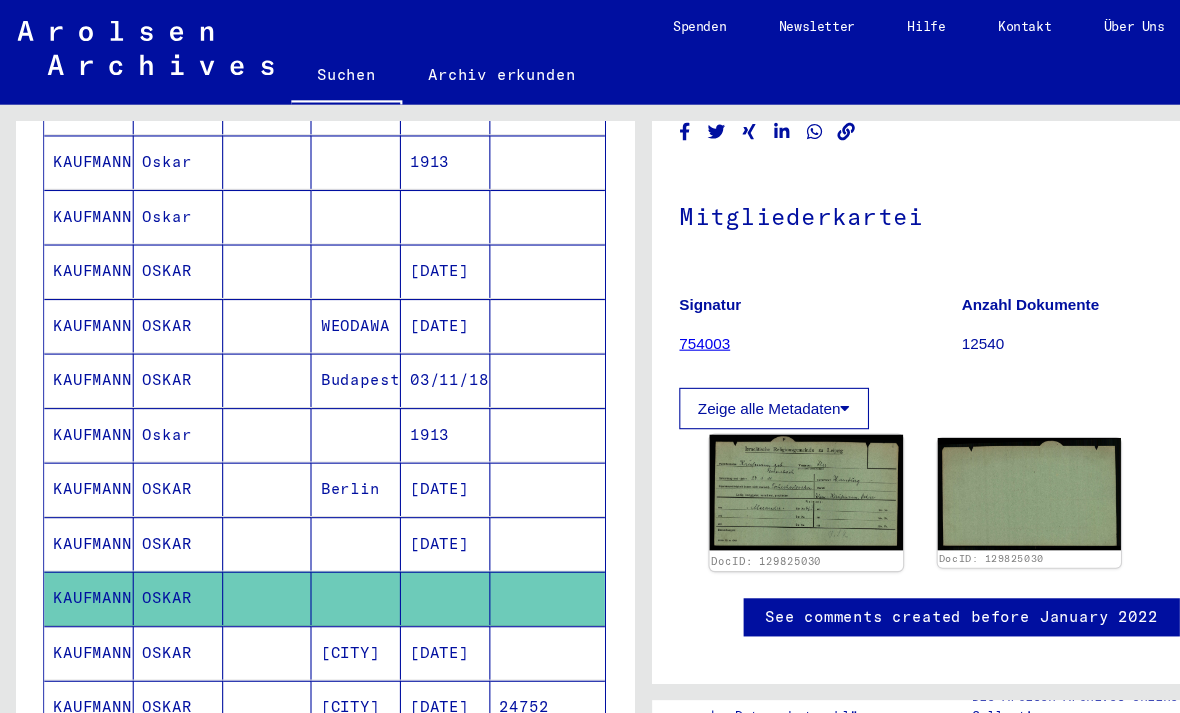 click 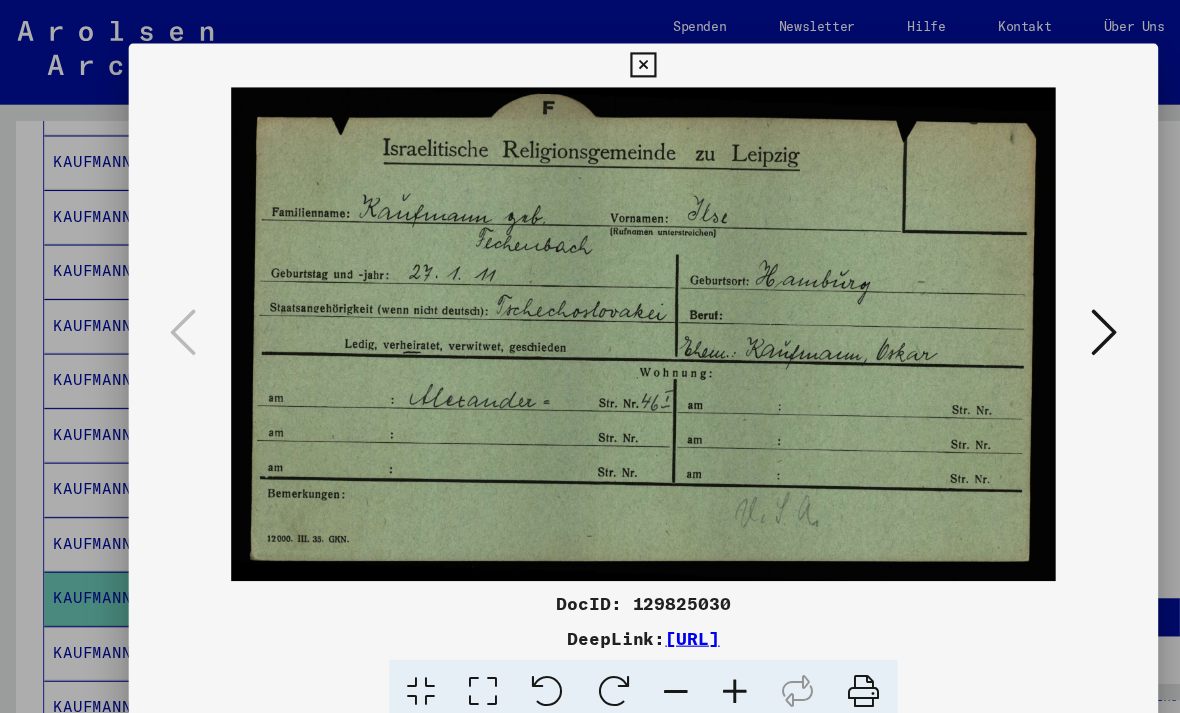 click at bounding box center (589, 60) 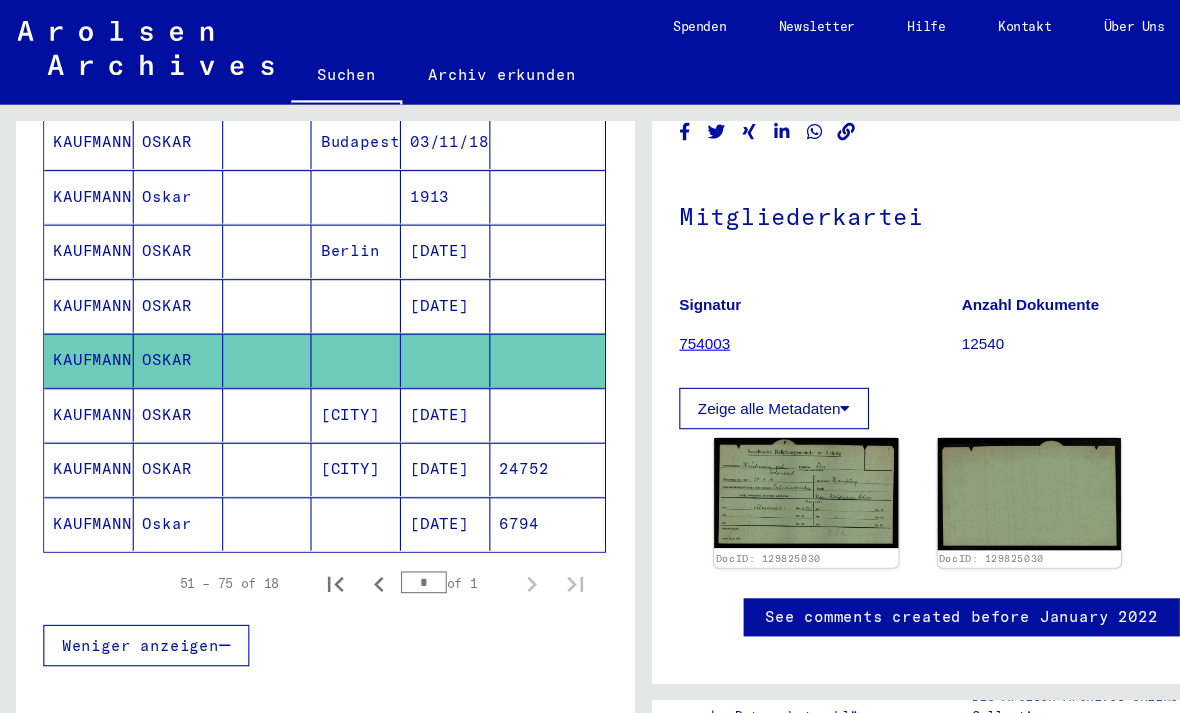 scroll, scrollTop: 839, scrollLeft: 0, axis: vertical 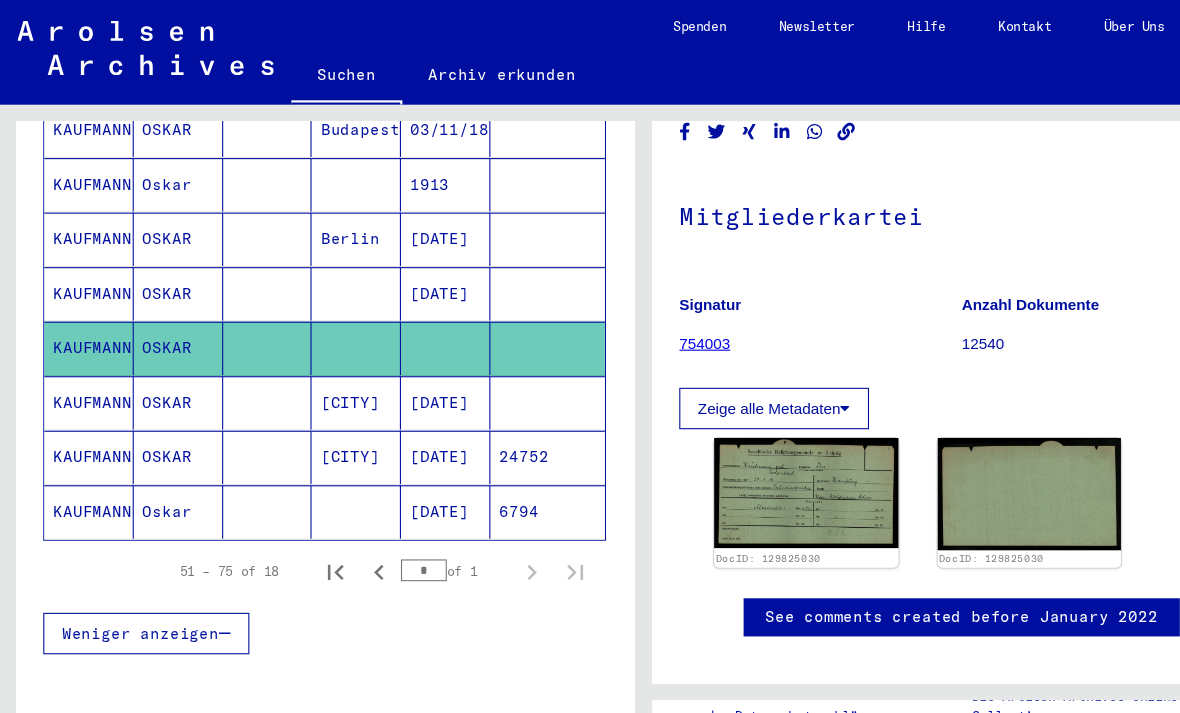 click on "[DATE]" at bounding box center (409, 469) 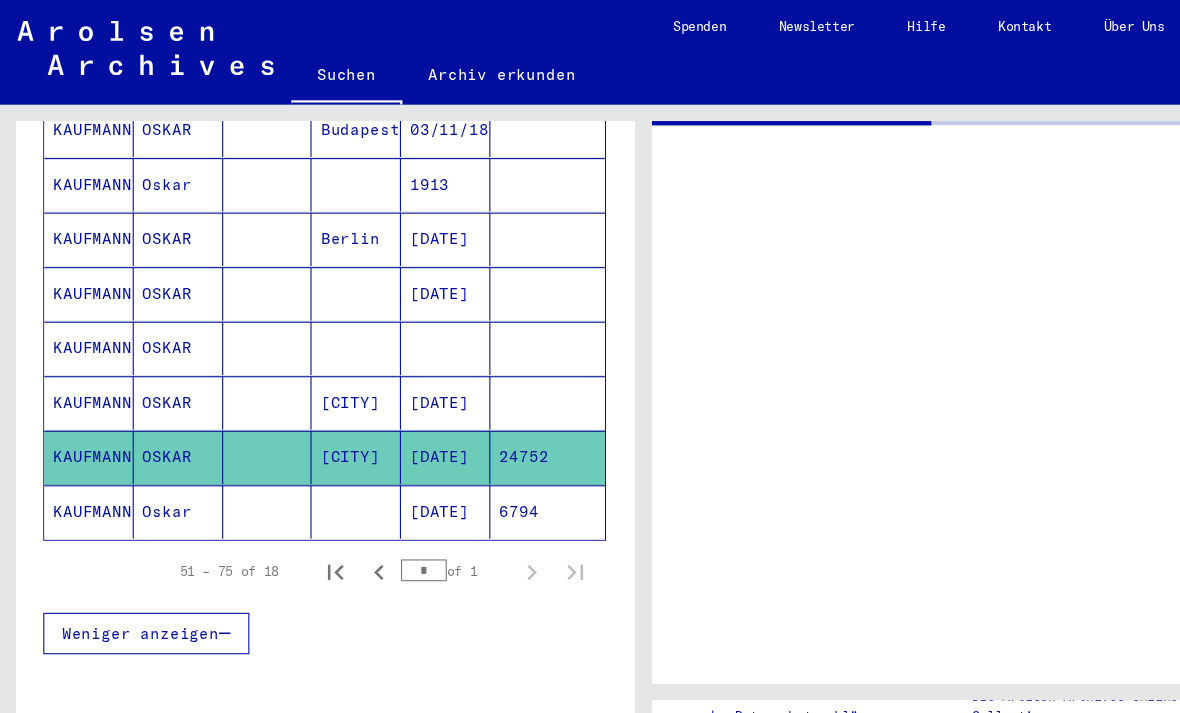 scroll, scrollTop: 0, scrollLeft: 0, axis: both 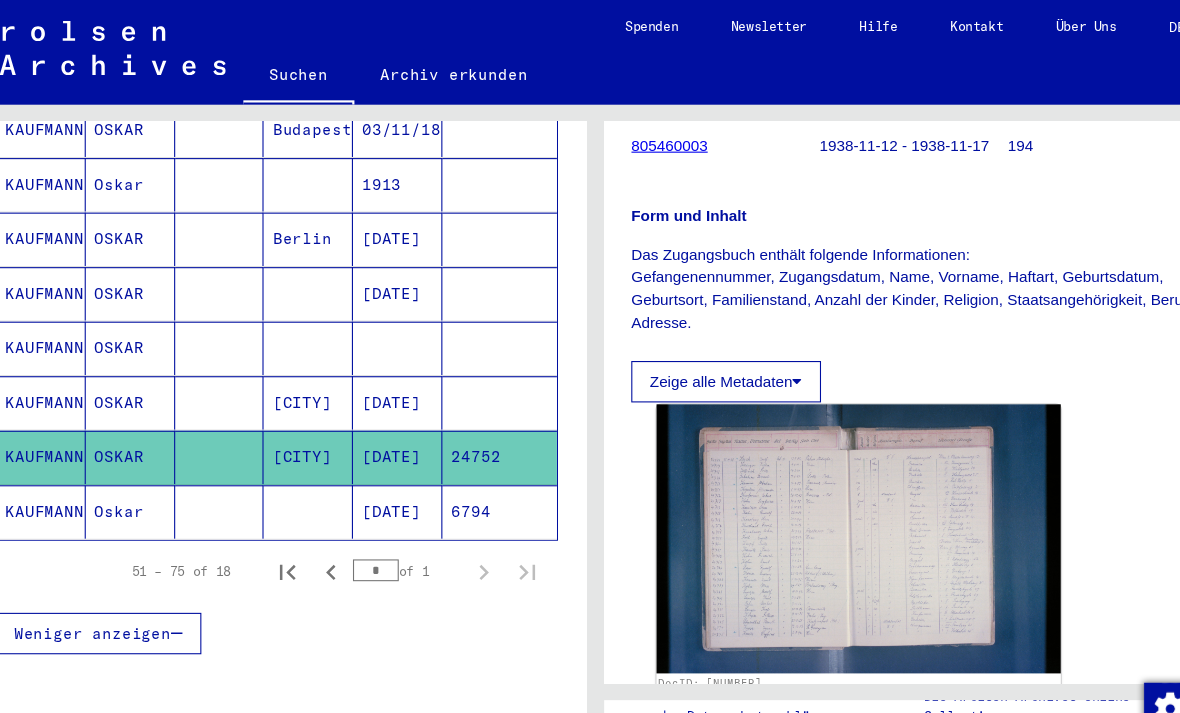 click 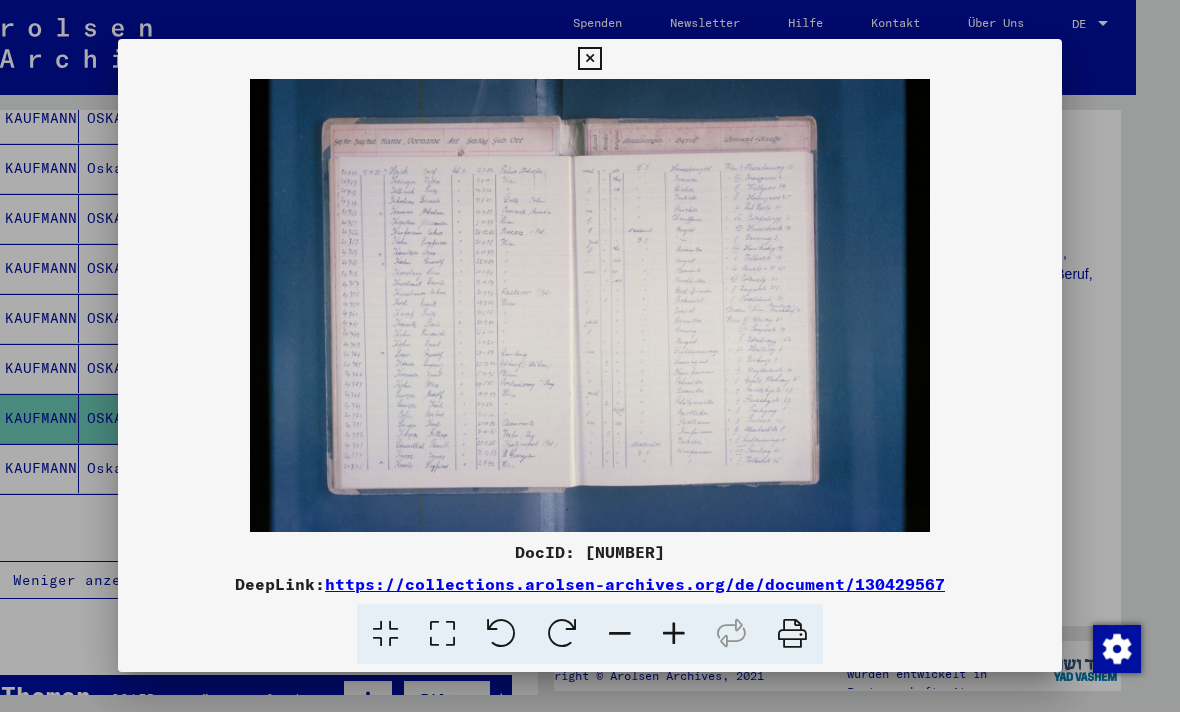 click at bounding box center (589, 60) 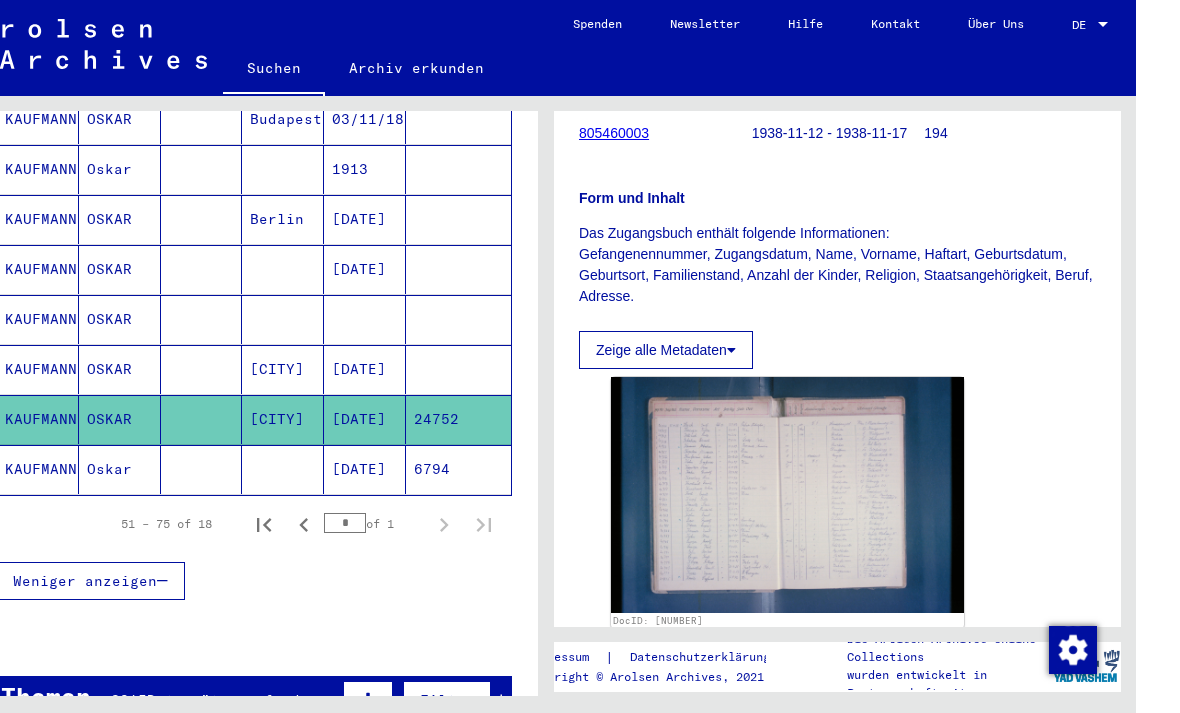 click on "[DATE]" 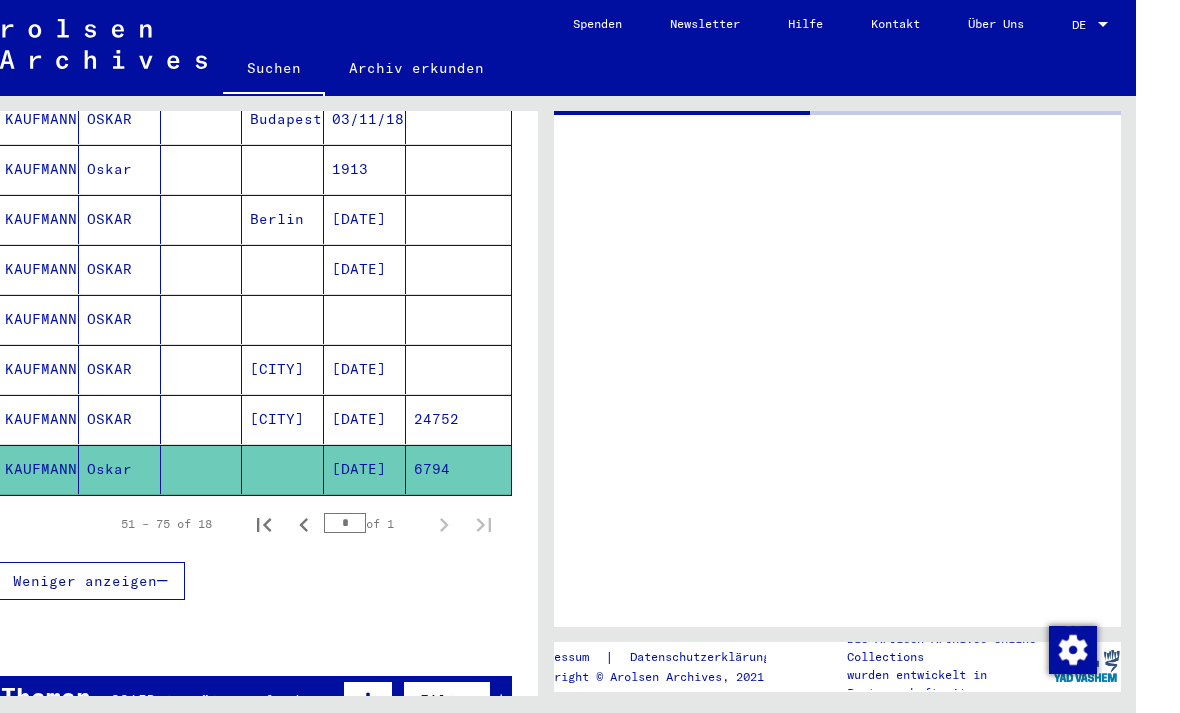 scroll, scrollTop: 0, scrollLeft: 0, axis: both 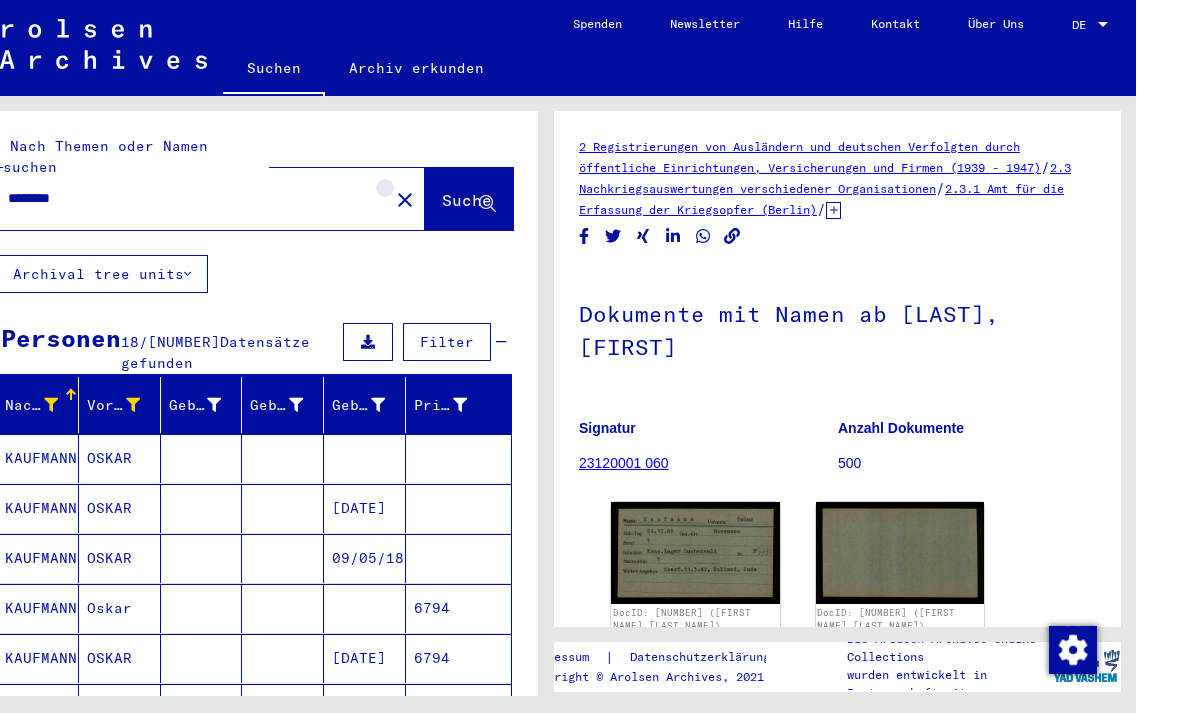 click on "close" 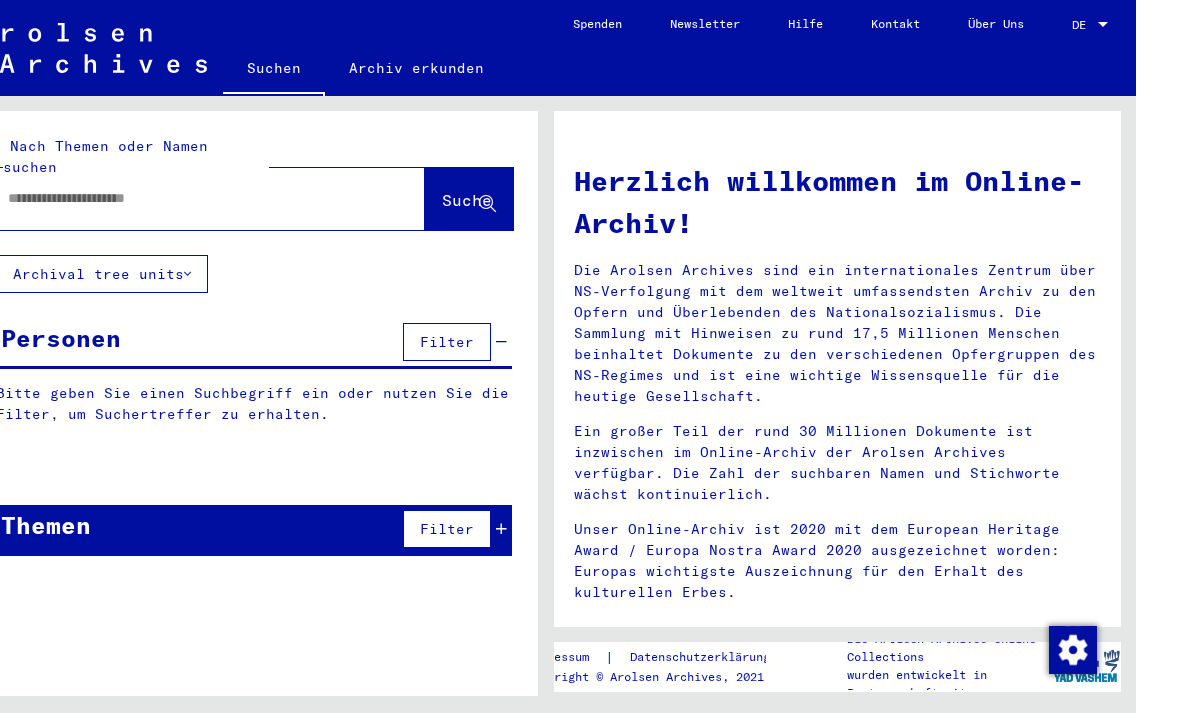 click at bounding box center (230, 198) 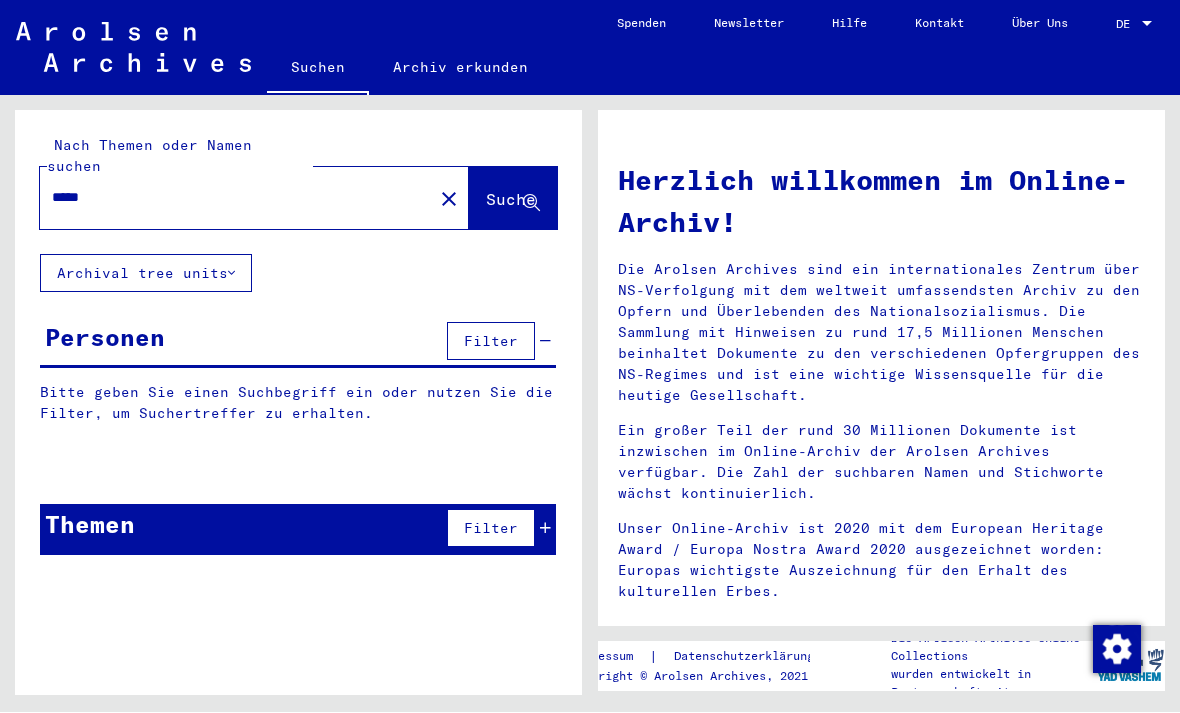 type on "*****" 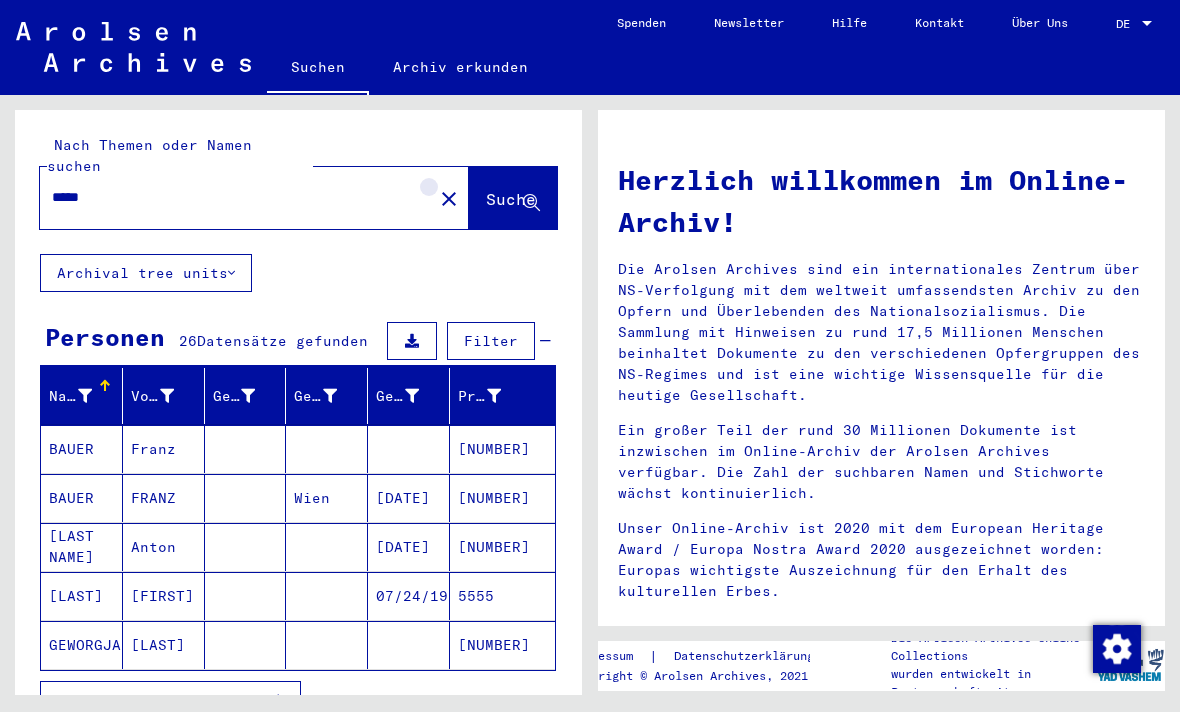click on "close" 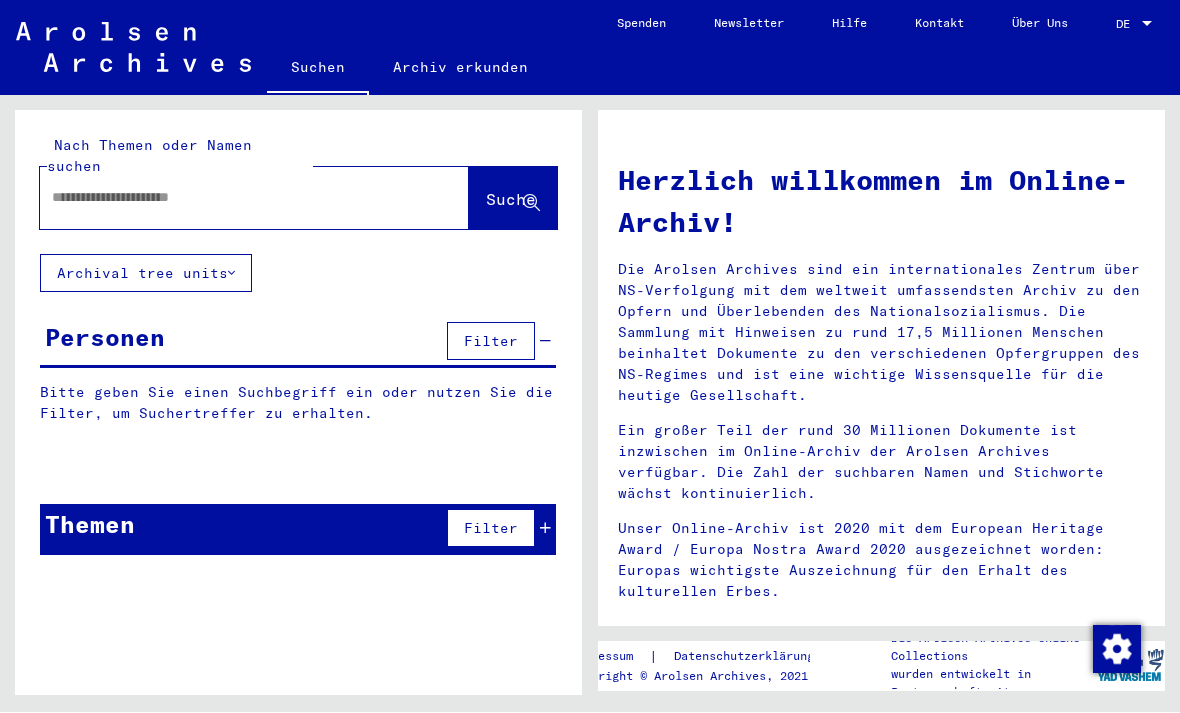 click at bounding box center [230, 198] 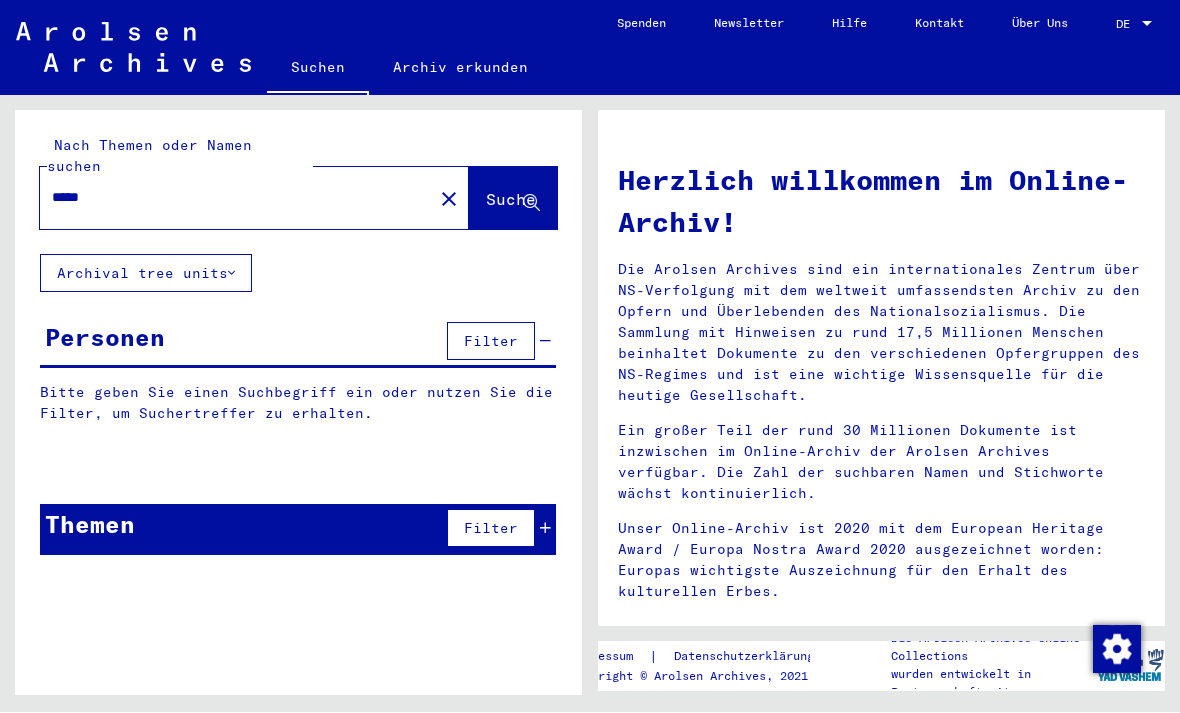 type on "*****" 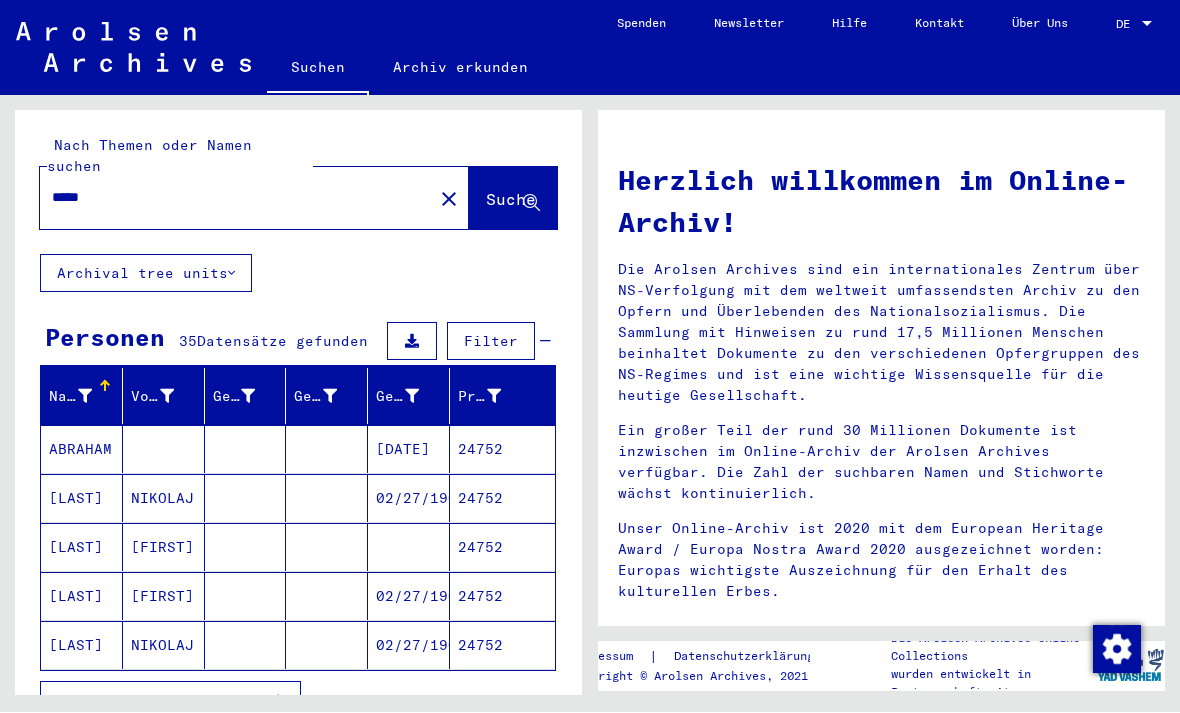 click on "Alle Ergebnisse anzeigen" at bounding box center (170, 701) 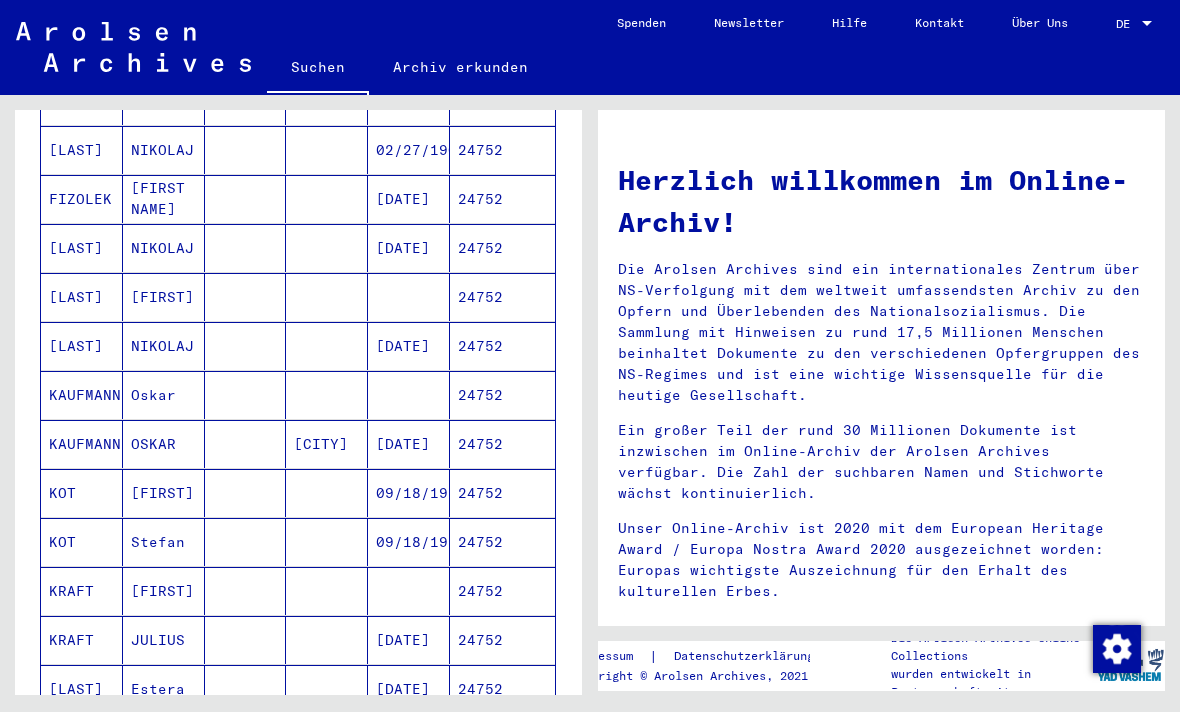 scroll, scrollTop: 500, scrollLeft: 0, axis: vertical 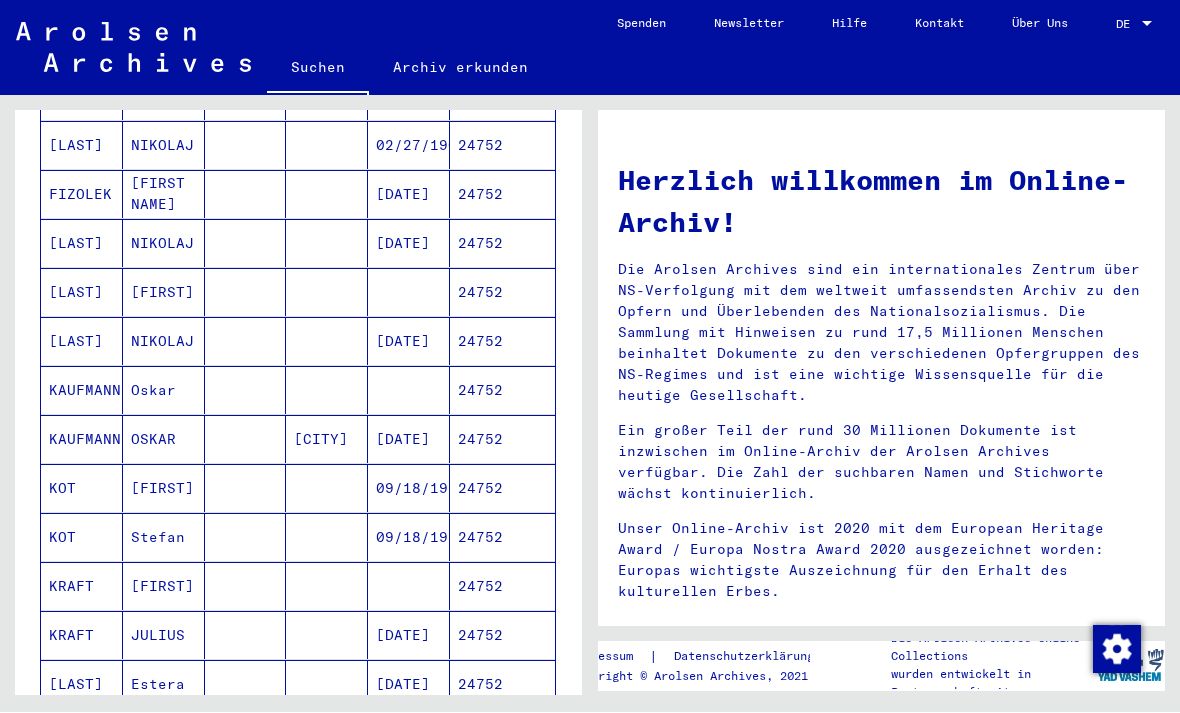 click on "24752" at bounding box center (502, 440) 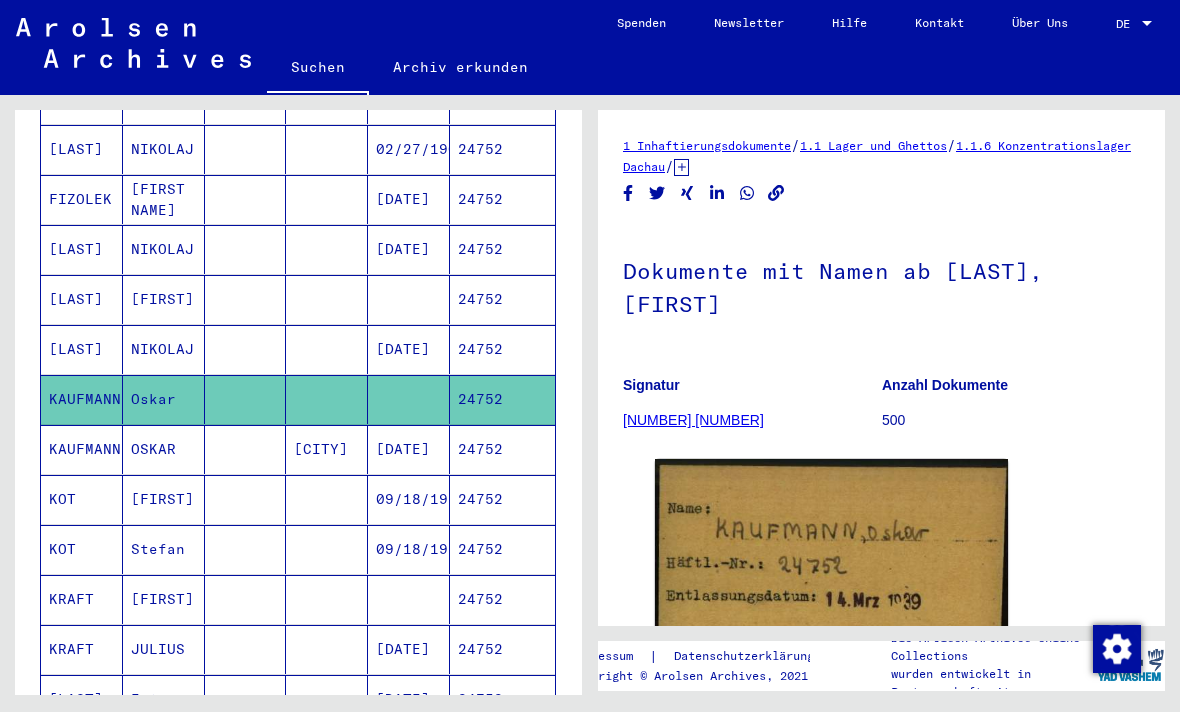 scroll, scrollTop: 0, scrollLeft: 0, axis: both 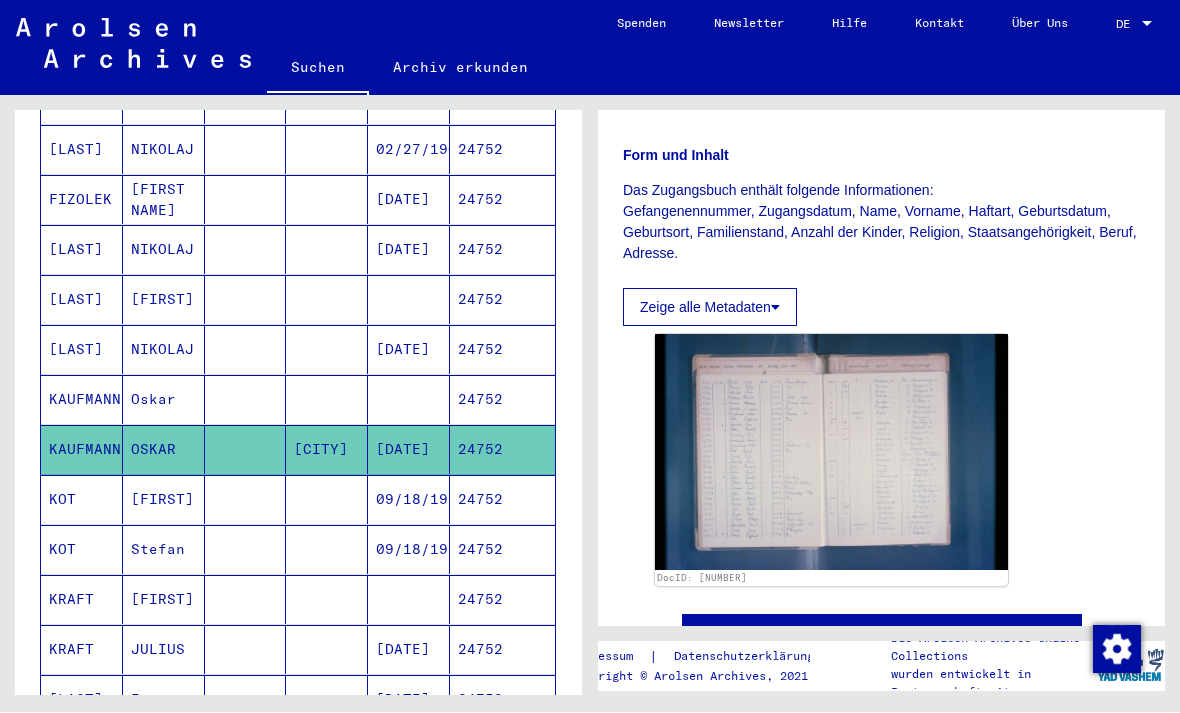 click on "24752" at bounding box center (502, 450) 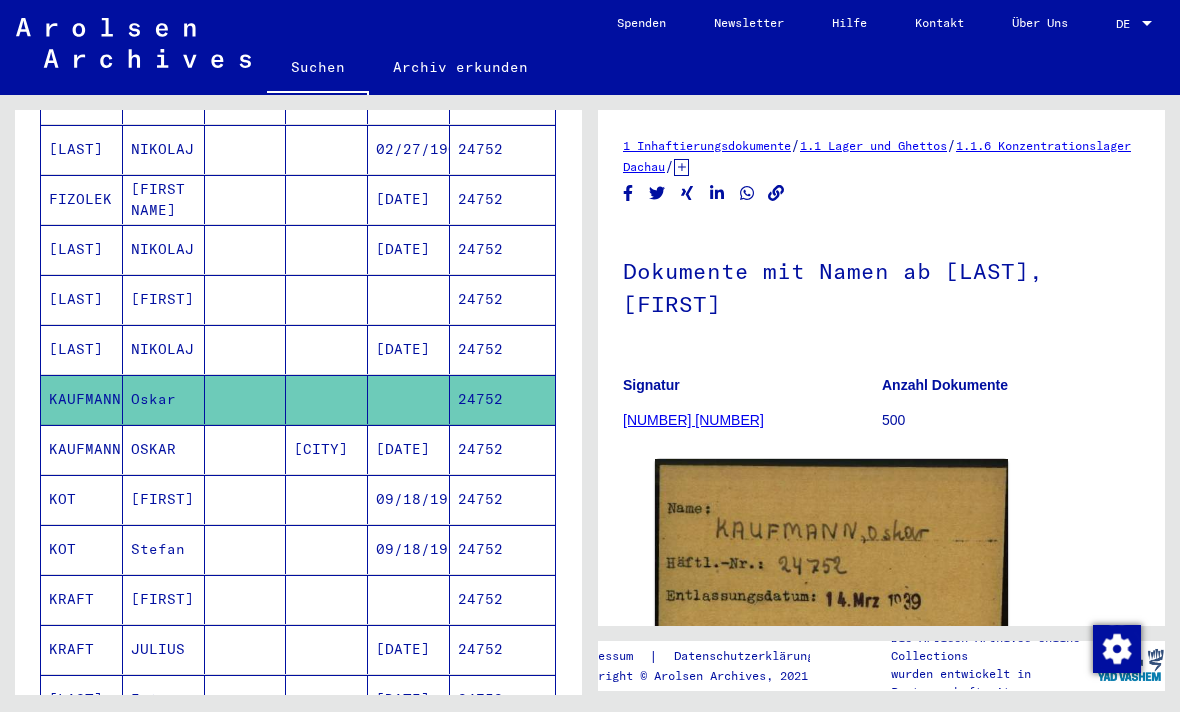scroll, scrollTop: 0, scrollLeft: 0, axis: both 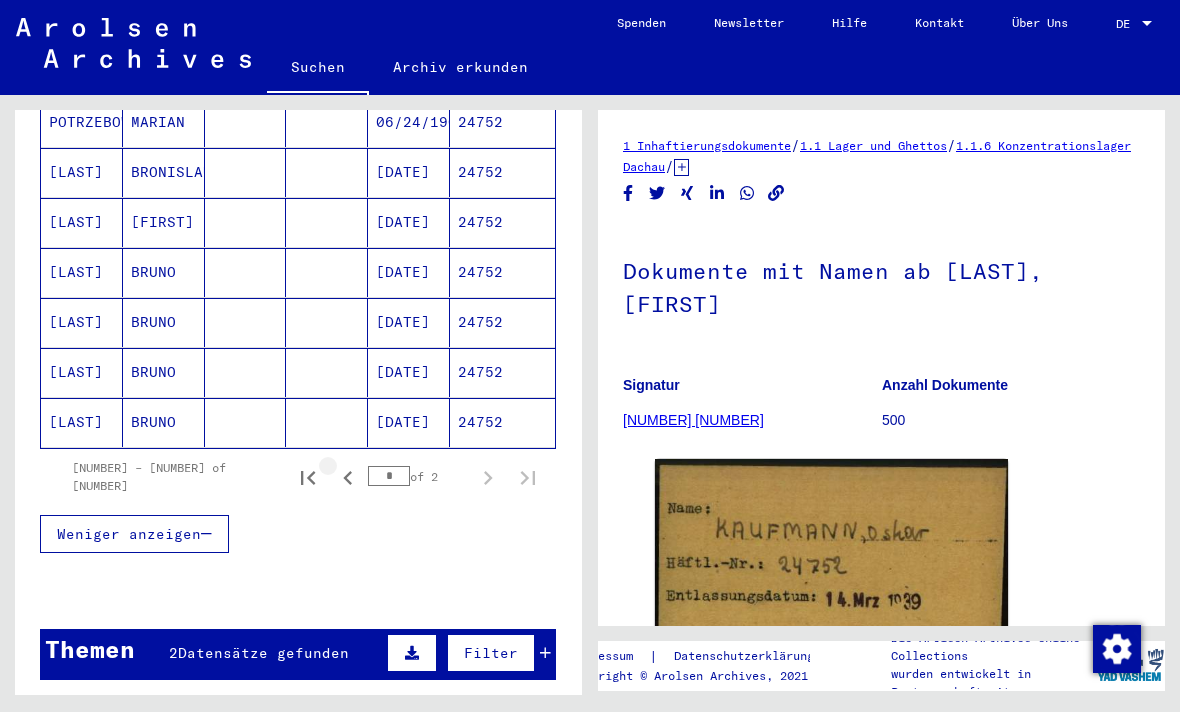 click 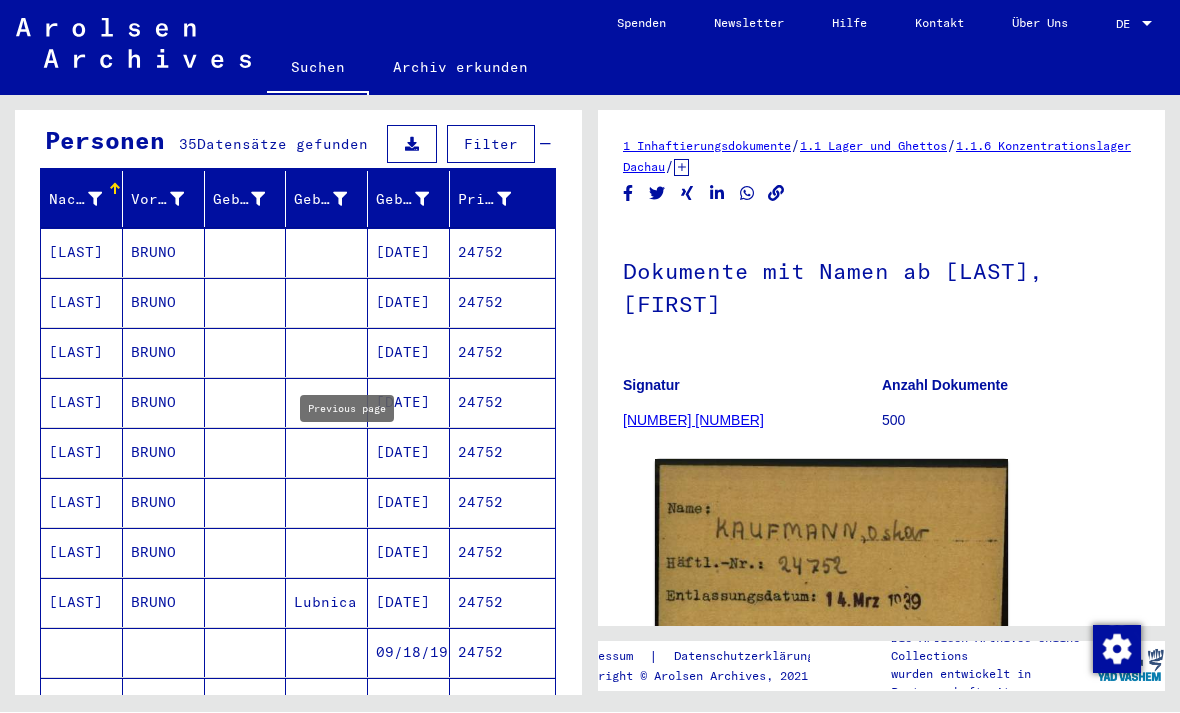 scroll, scrollTop: 269, scrollLeft: 0, axis: vertical 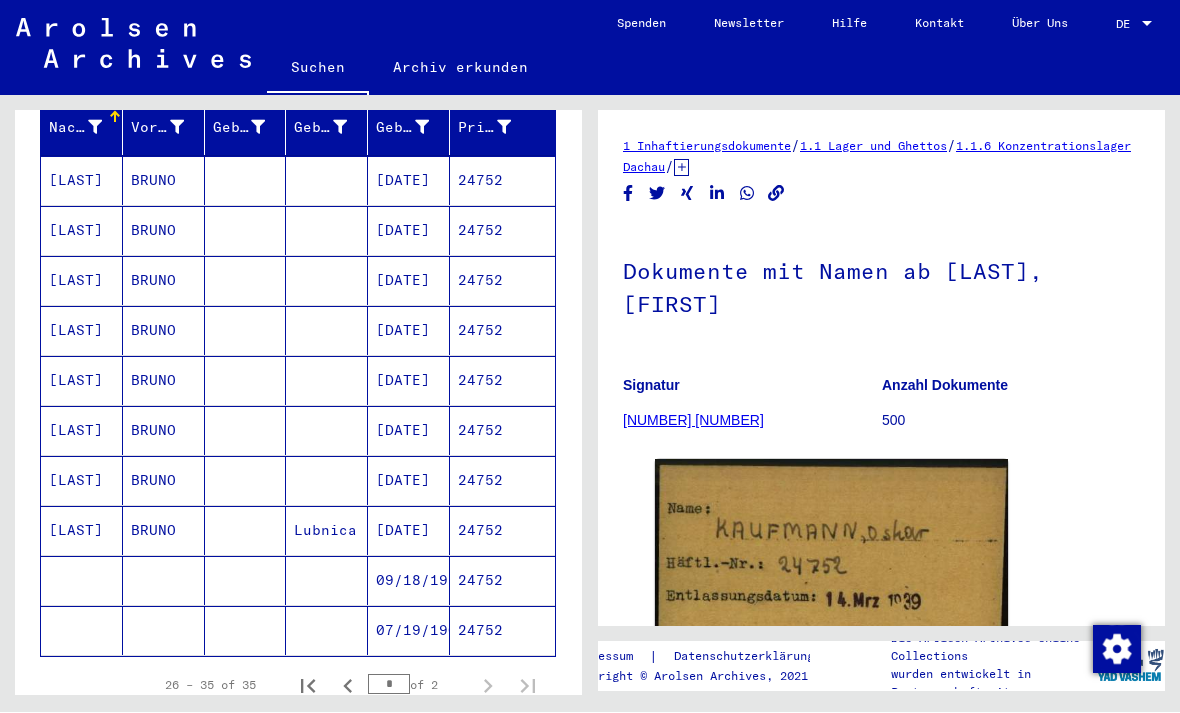 click on "24752" 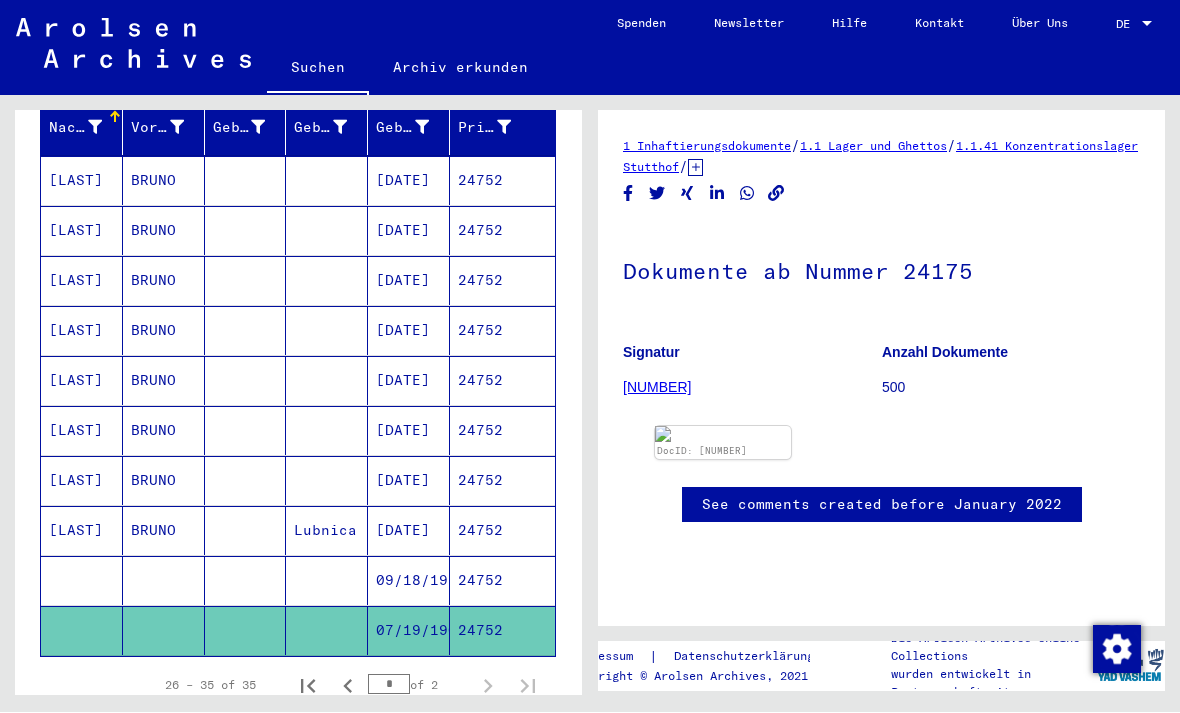 scroll, scrollTop: 0, scrollLeft: 0, axis: both 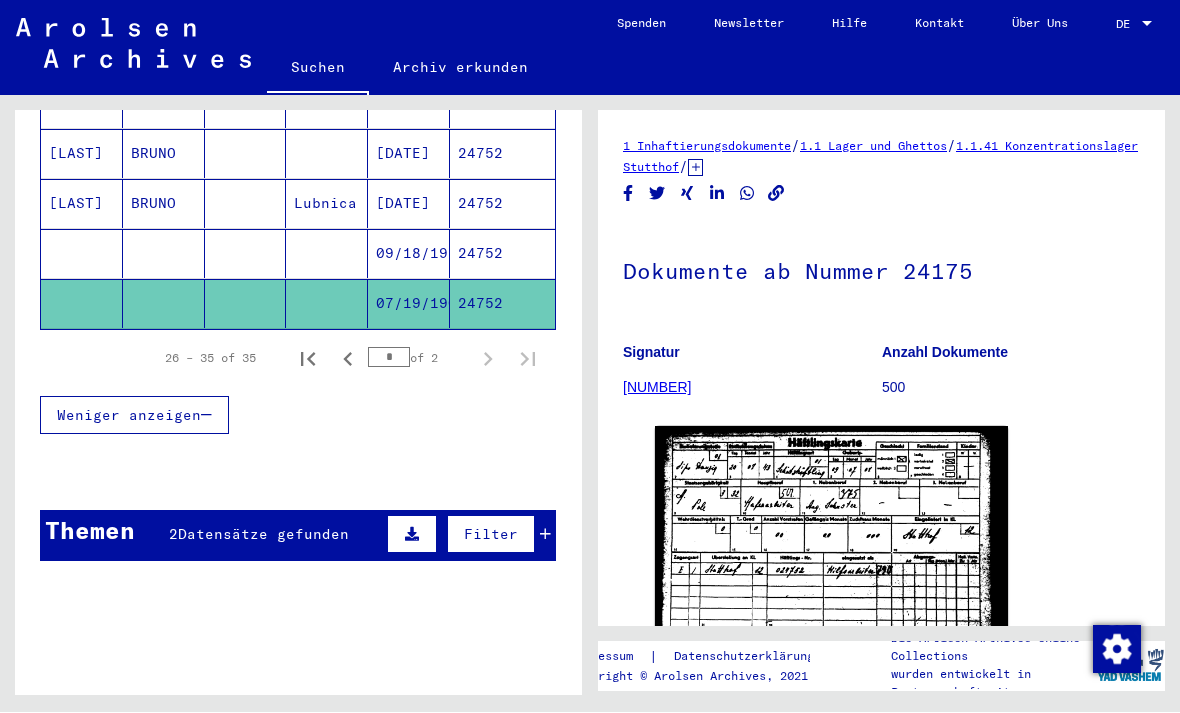click at bounding box center [348, 359] 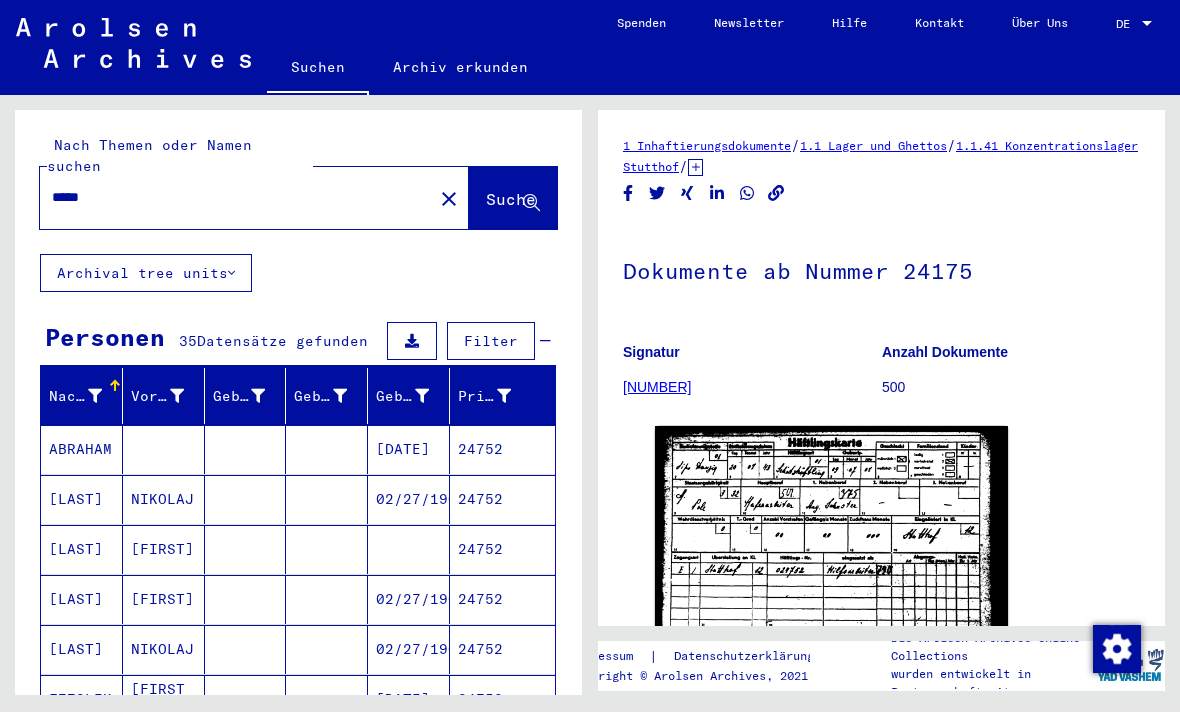 scroll, scrollTop: 0, scrollLeft: 0, axis: both 